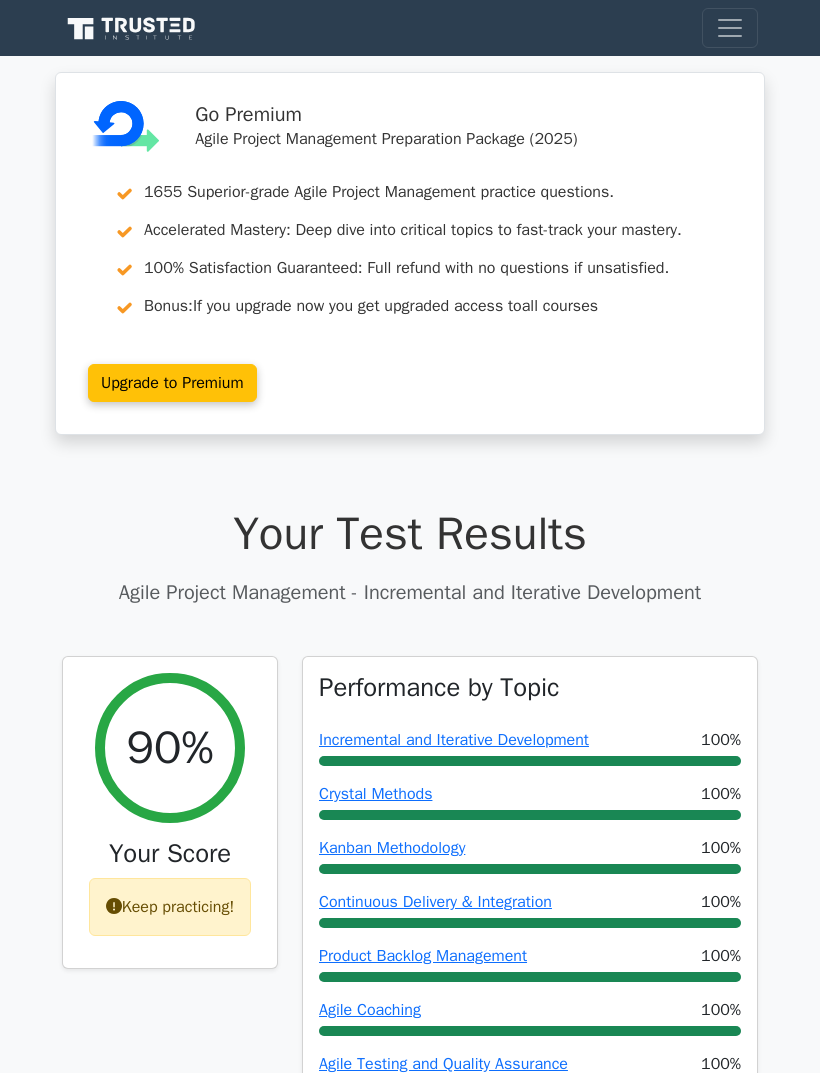scroll, scrollTop: 0, scrollLeft: 0, axis: both 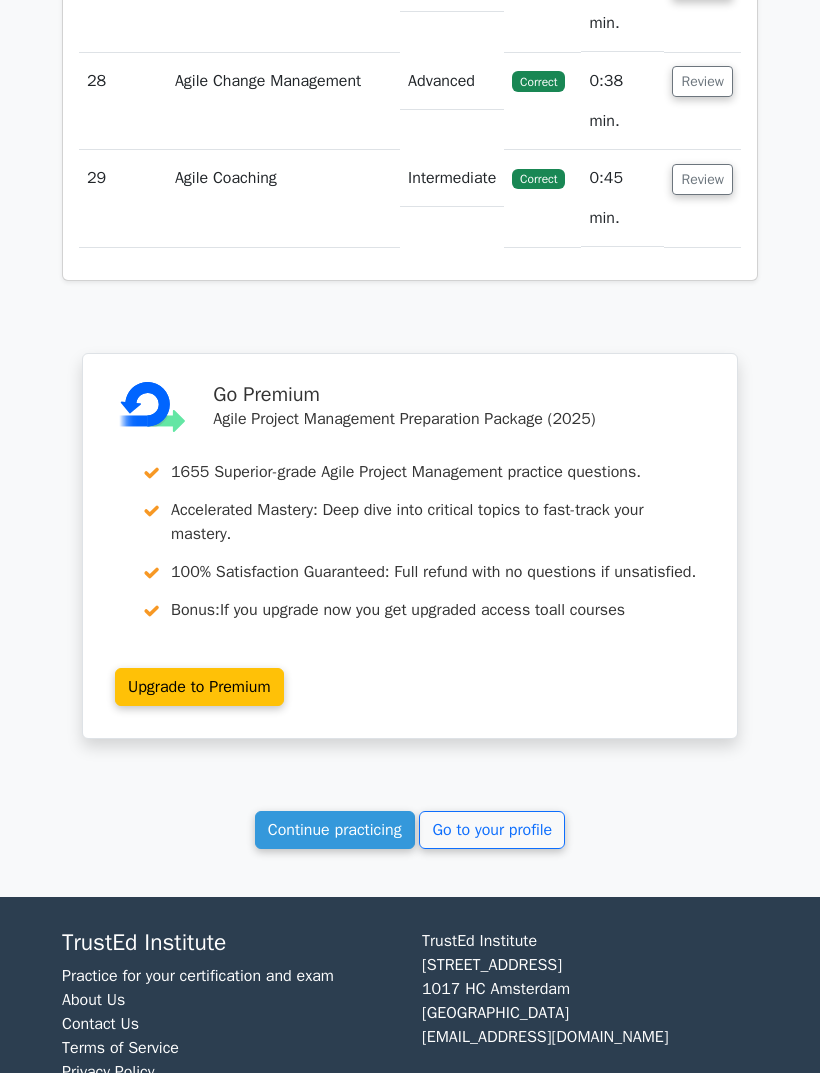 click on "Continue practicing" at bounding box center [335, 830] 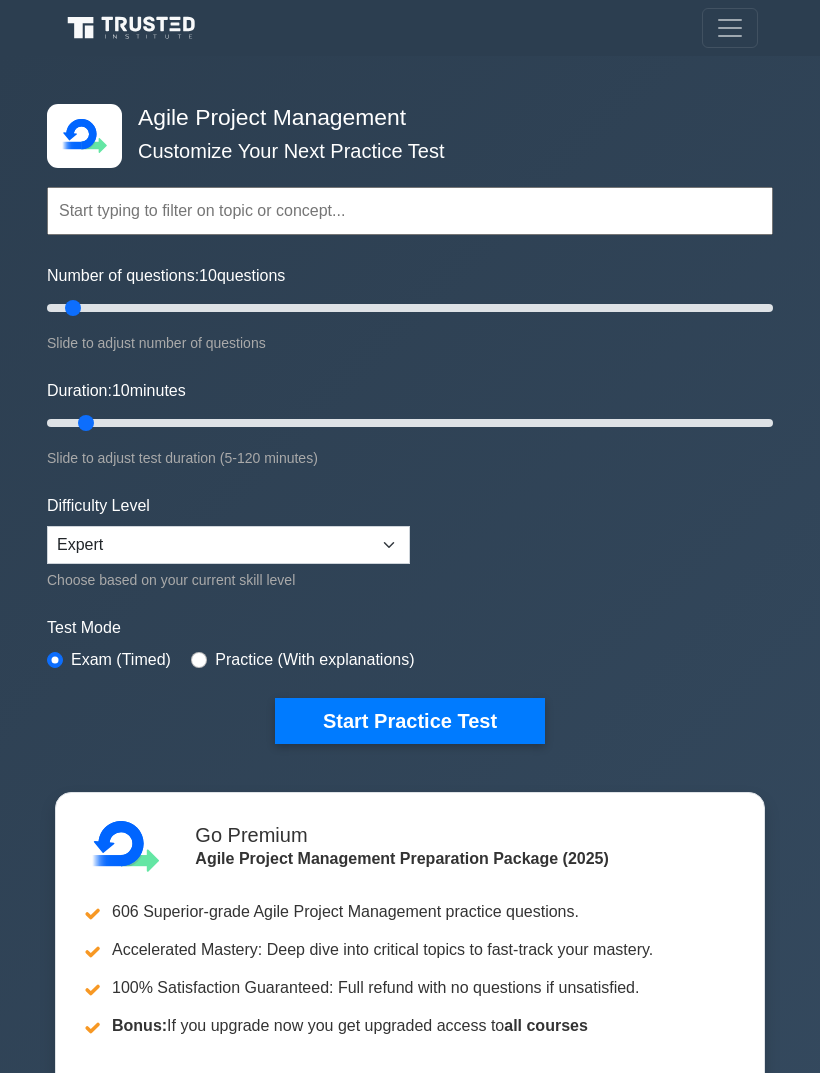 scroll, scrollTop: 0, scrollLeft: 0, axis: both 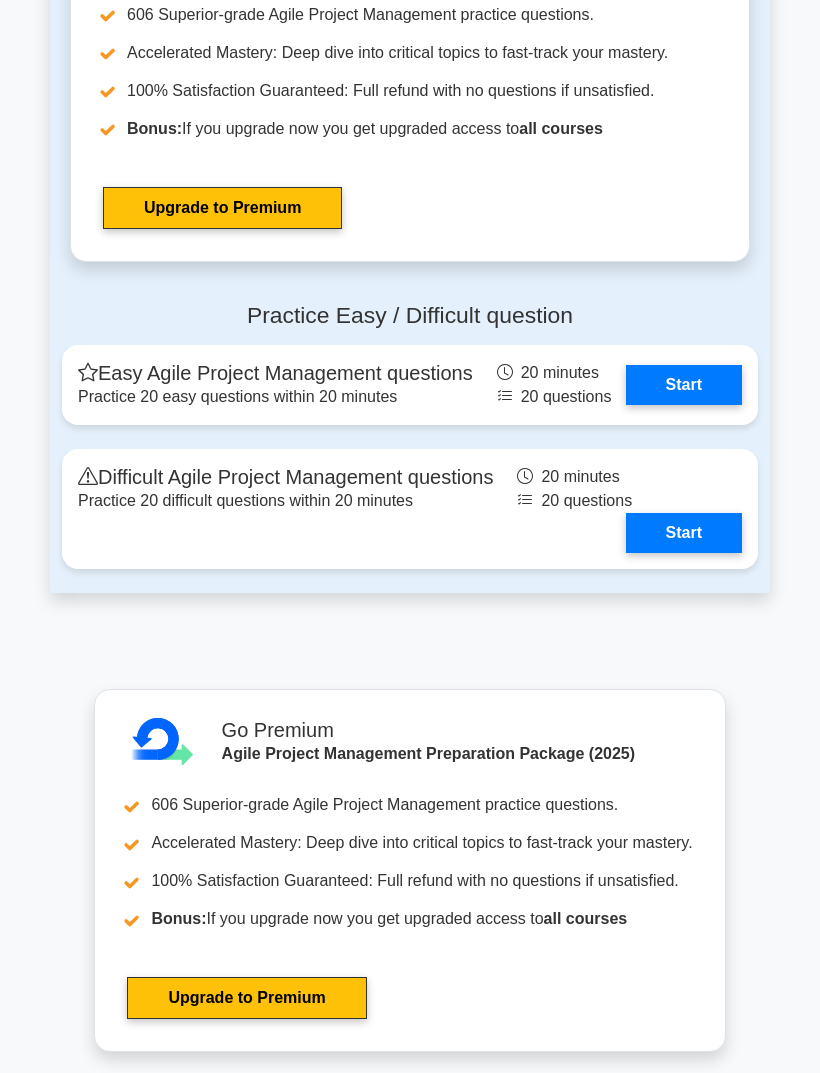 click on "Start" at bounding box center [684, 385] 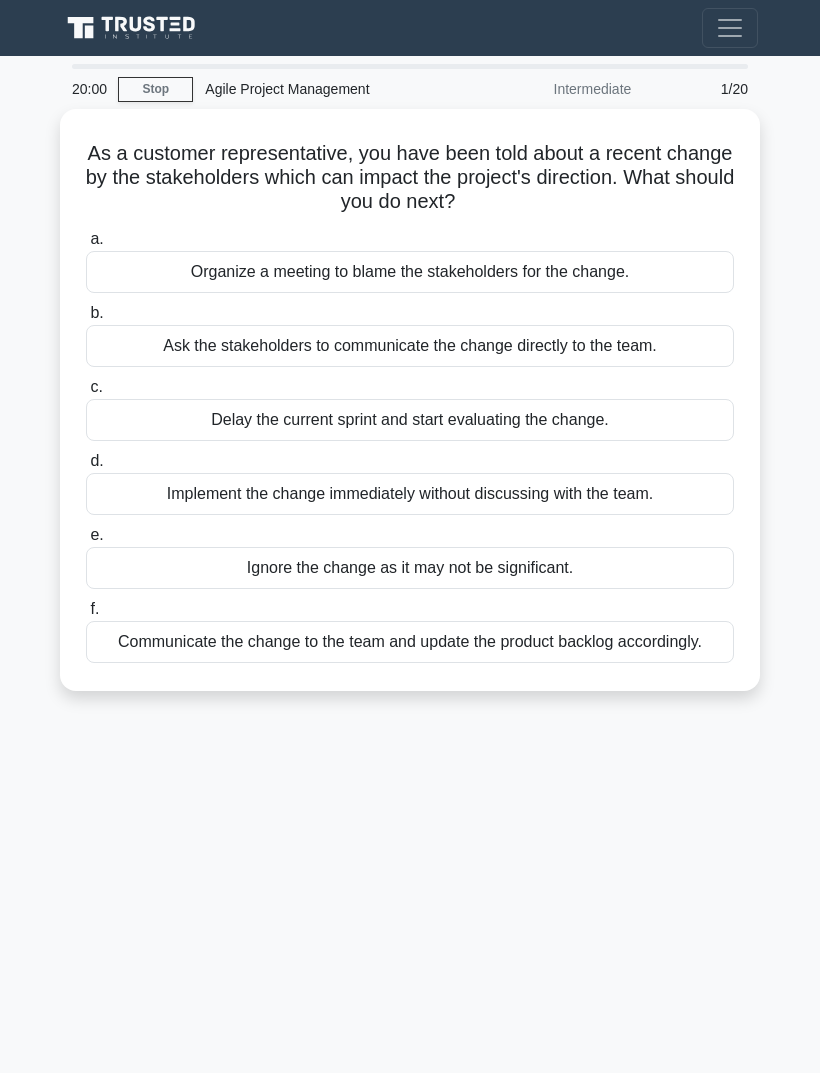 scroll, scrollTop: 0, scrollLeft: 0, axis: both 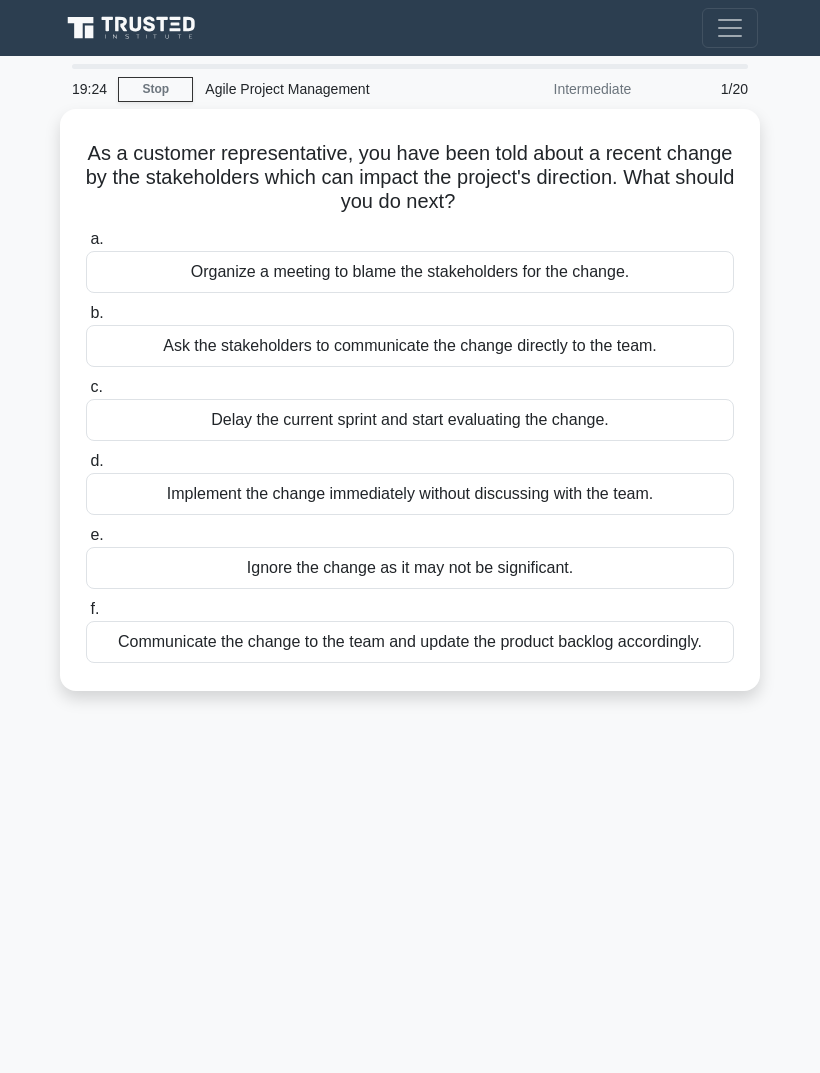 click on "Communicate the change to the team and update the product backlog accordingly." at bounding box center (410, 642) 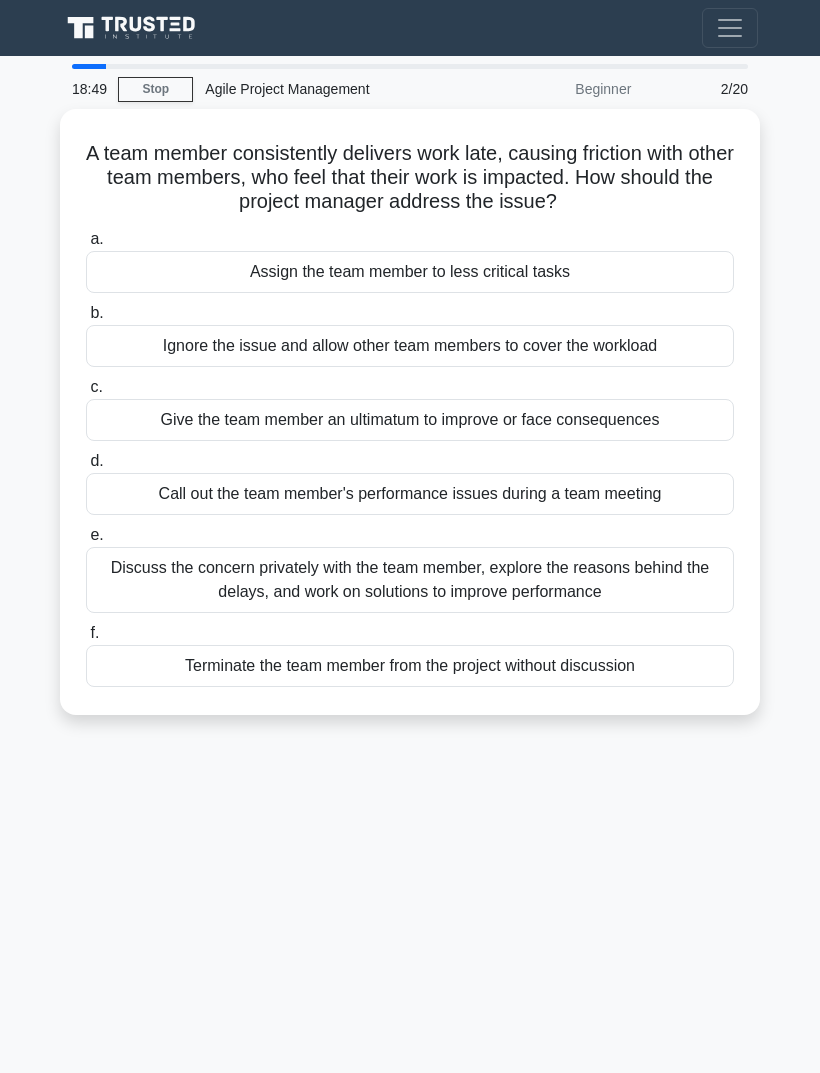 click on "Discuss the concern privately with the team member, explore the reasons behind the delays, and work on solutions to improve performance" at bounding box center [410, 580] 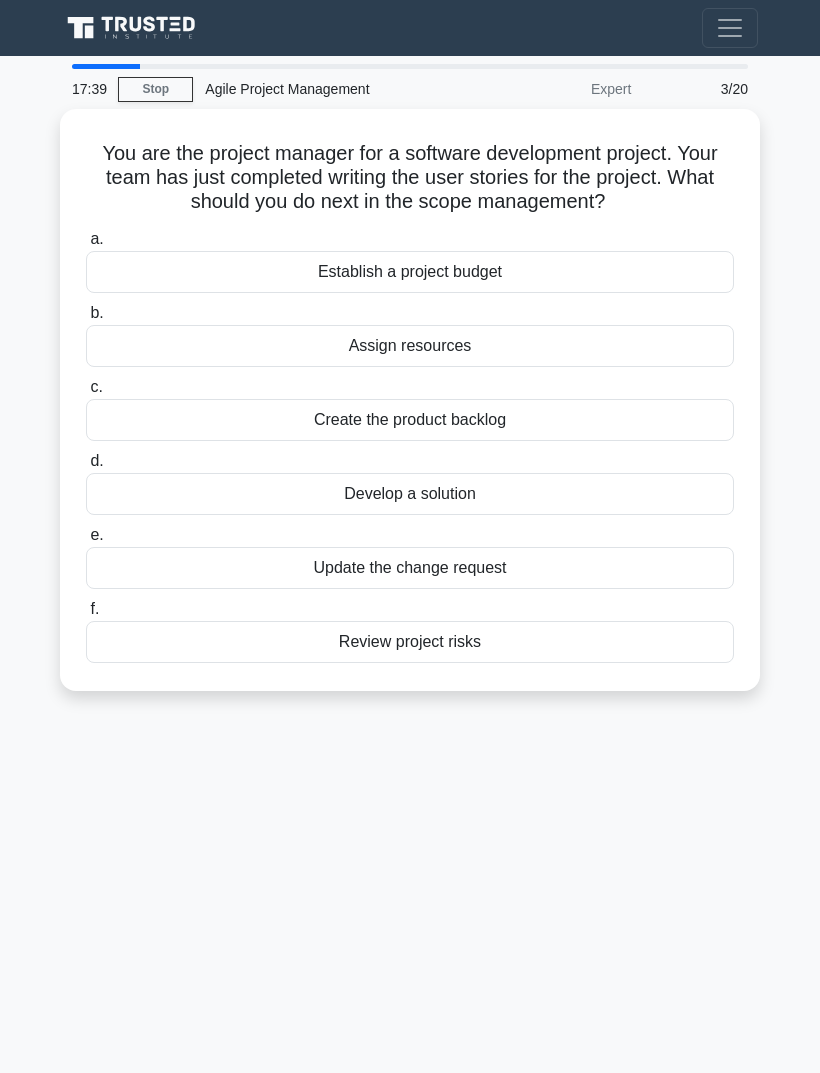click on "Create the product backlog" at bounding box center (410, 420) 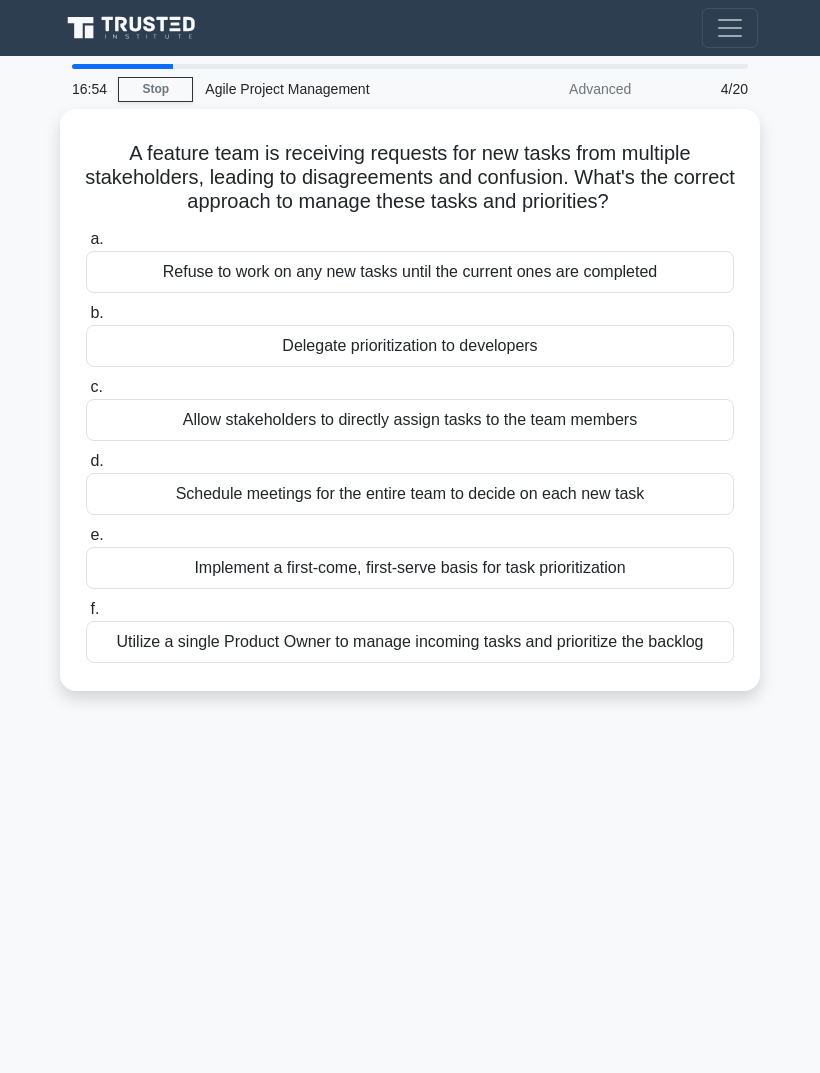 click on "Utilize a single Product Owner to manage incoming tasks and prioritize the backlog" at bounding box center (410, 642) 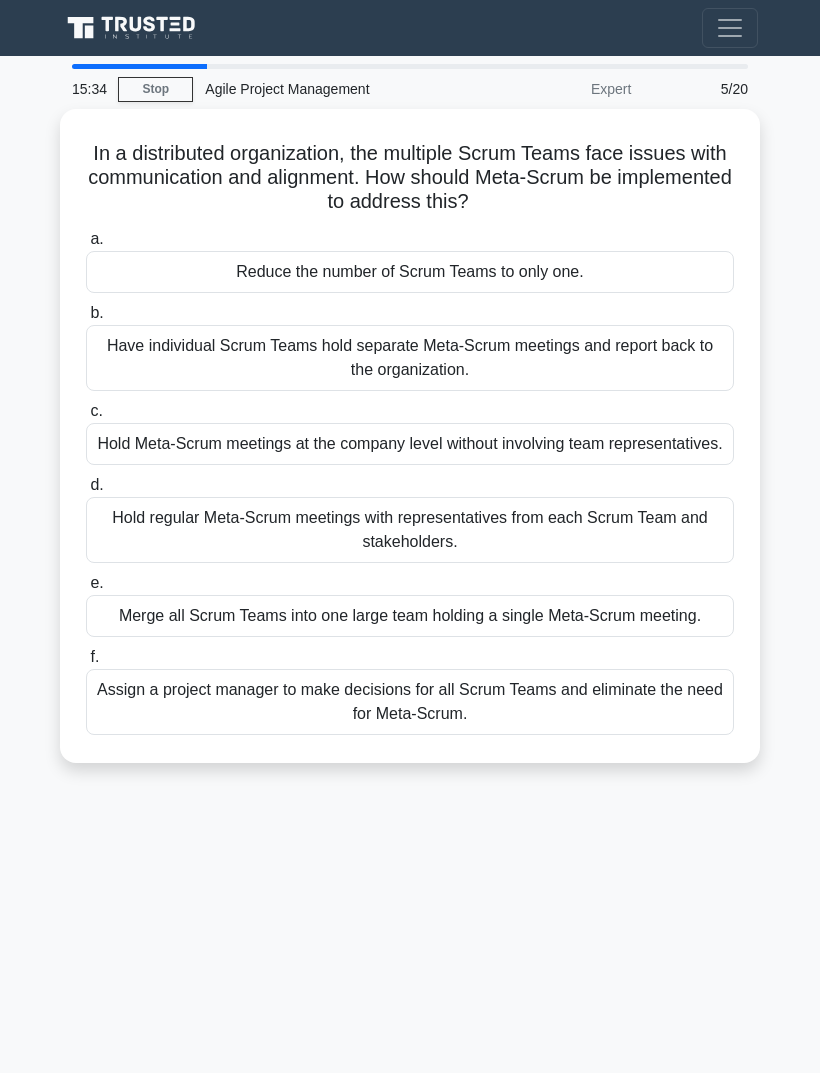 click on "Hold regular Meta-Scrum meetings with representatives from each Scrum Team and stakeholders." at bounding box center (410, 530) 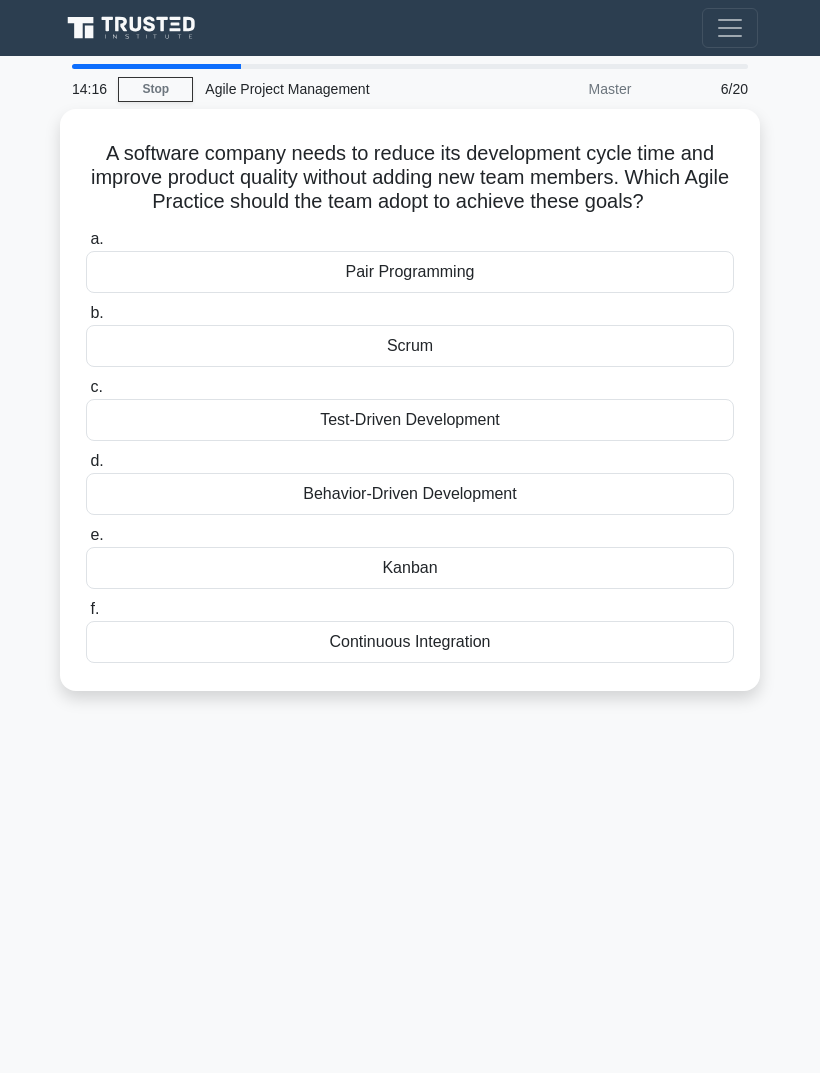 click on "Pair Programming" at bounding box center [410, 272] 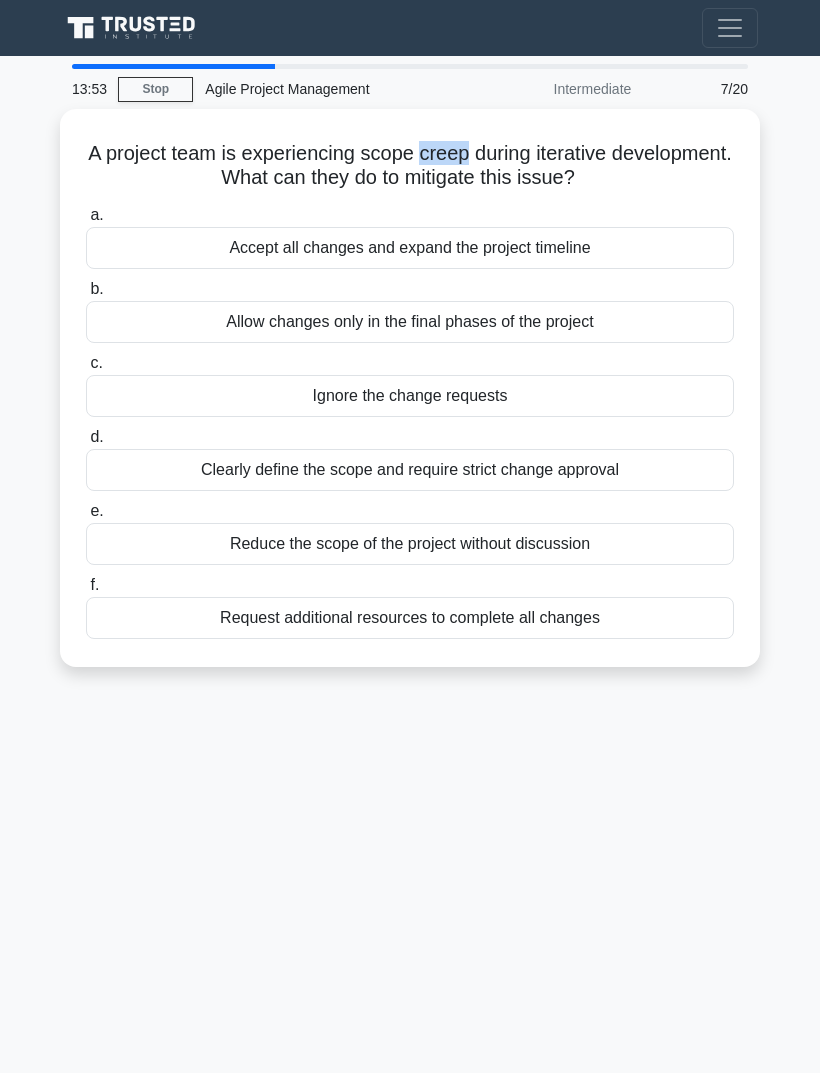 click on "A project team is experiencing scope creep during iterative development. What can they do to mitigate this issue?
.spinner_0XTQ{transform-origin:center;animation:spinner_y6GP .75s linear infinite}@keyframes spinner_y6GP{100%{transform:rotate(360deg)}}
a.
Accept all changes and expand the project timeline
b. c. d. e. f." at bounding box center [410, 388] 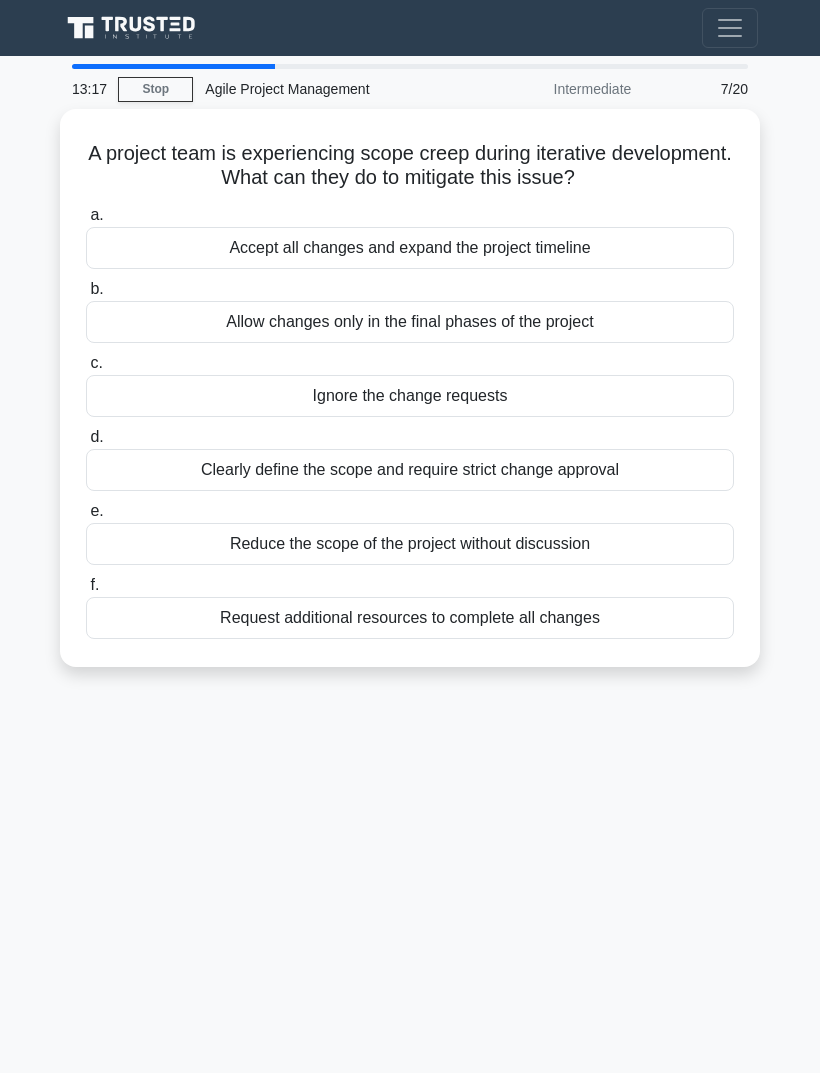 click on "Clearly define the scope and require strict change approval" at bounding box center (410, 470) 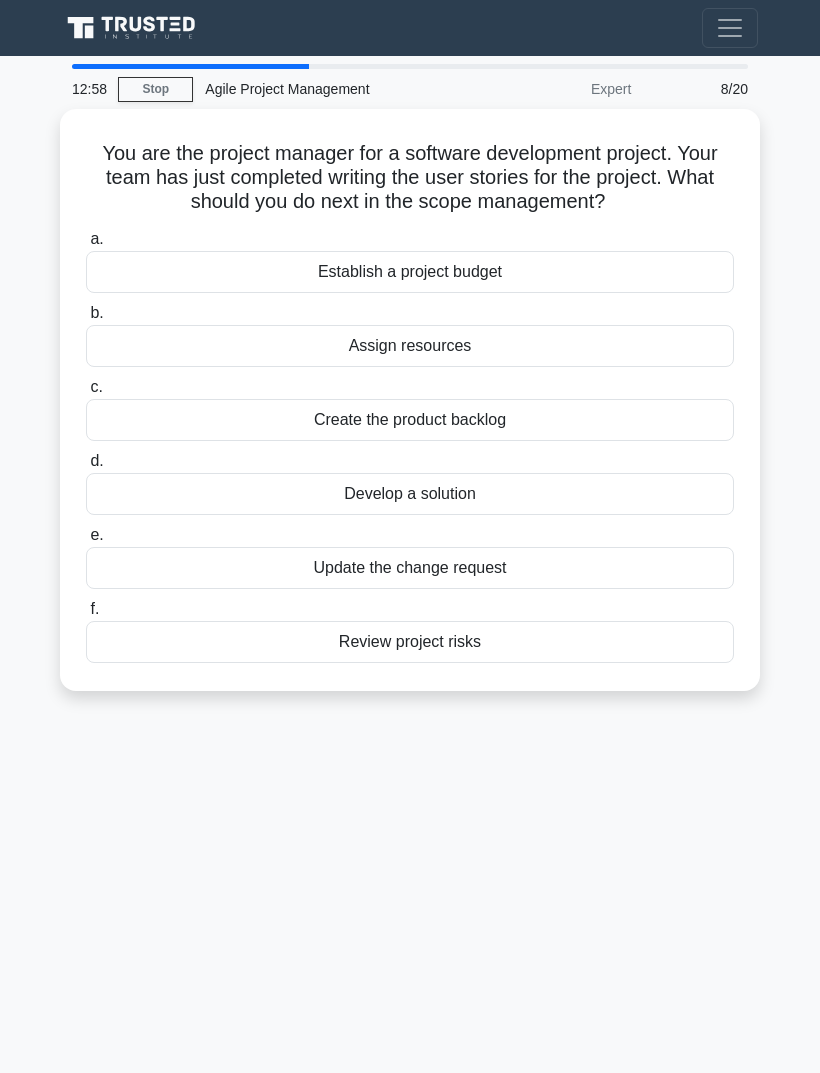 click on "Create the product backlog" at bounding box center (410, 420) 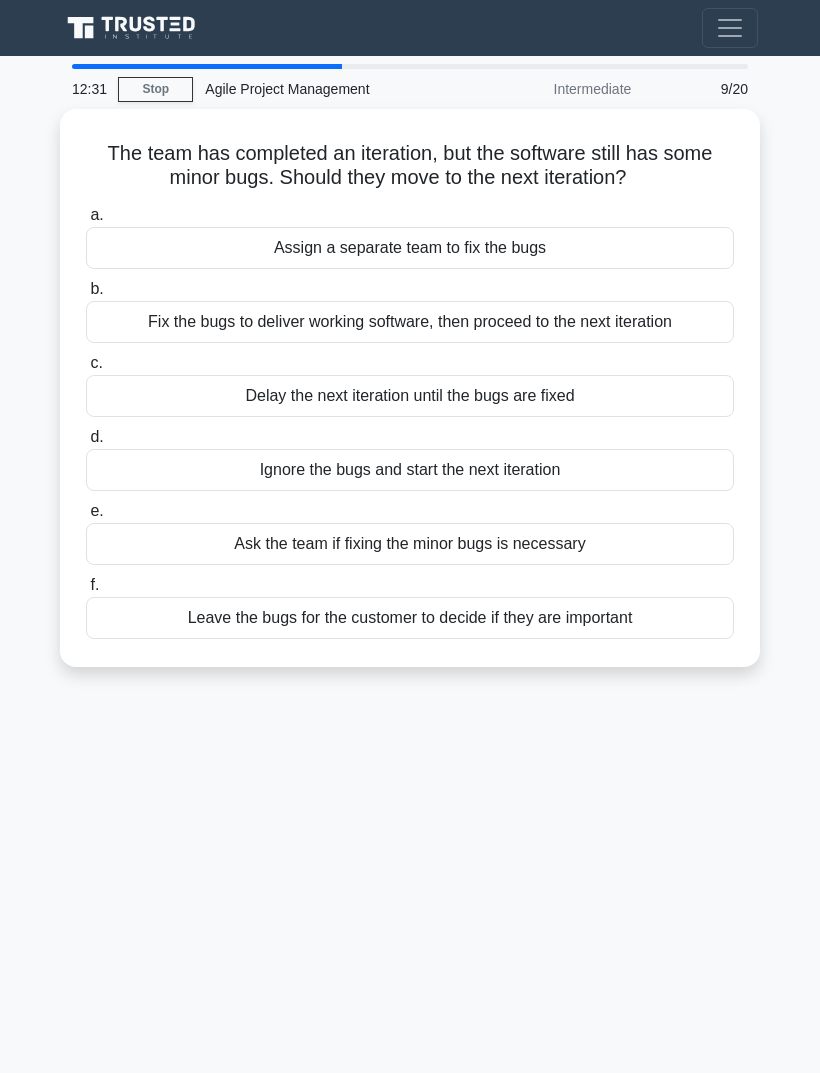 click on "Fix the bugs to deliver working software, then proceed to the next iteration" at bounding box center [410, 322] 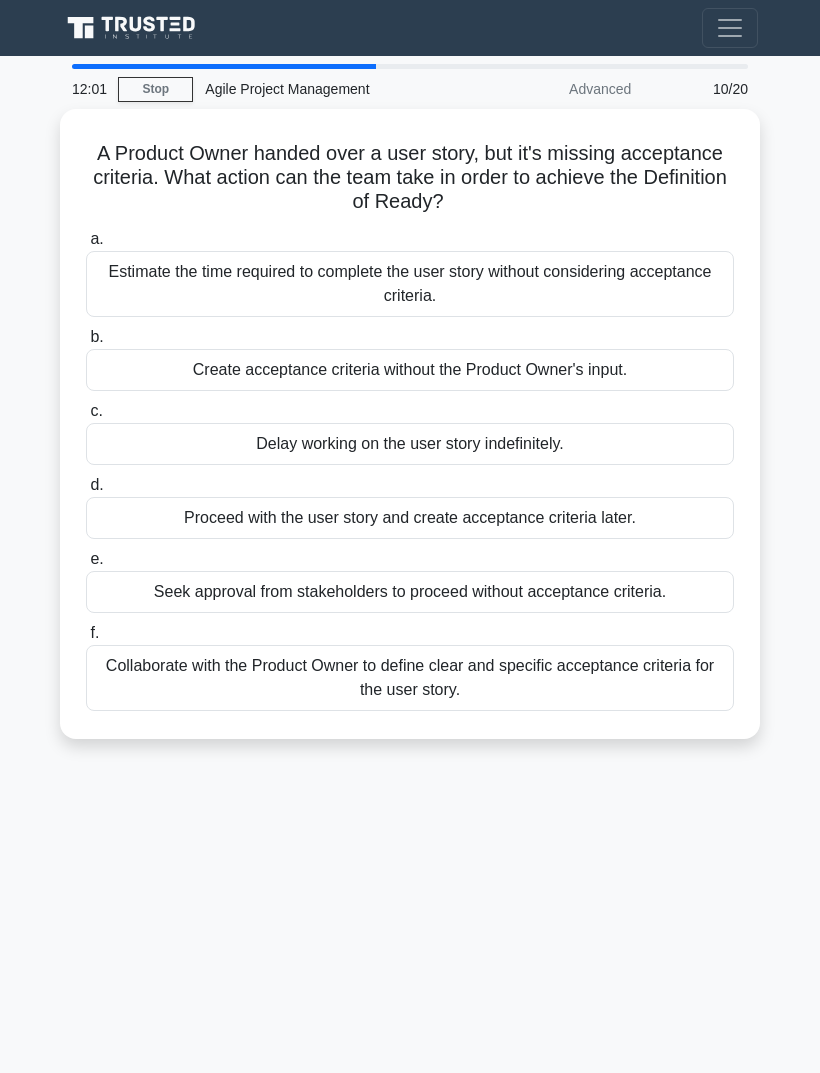 click on "Collaborate with the Product Owner to define clear and specific acceptance criteria for the user story." at bounding box center [410, 678] 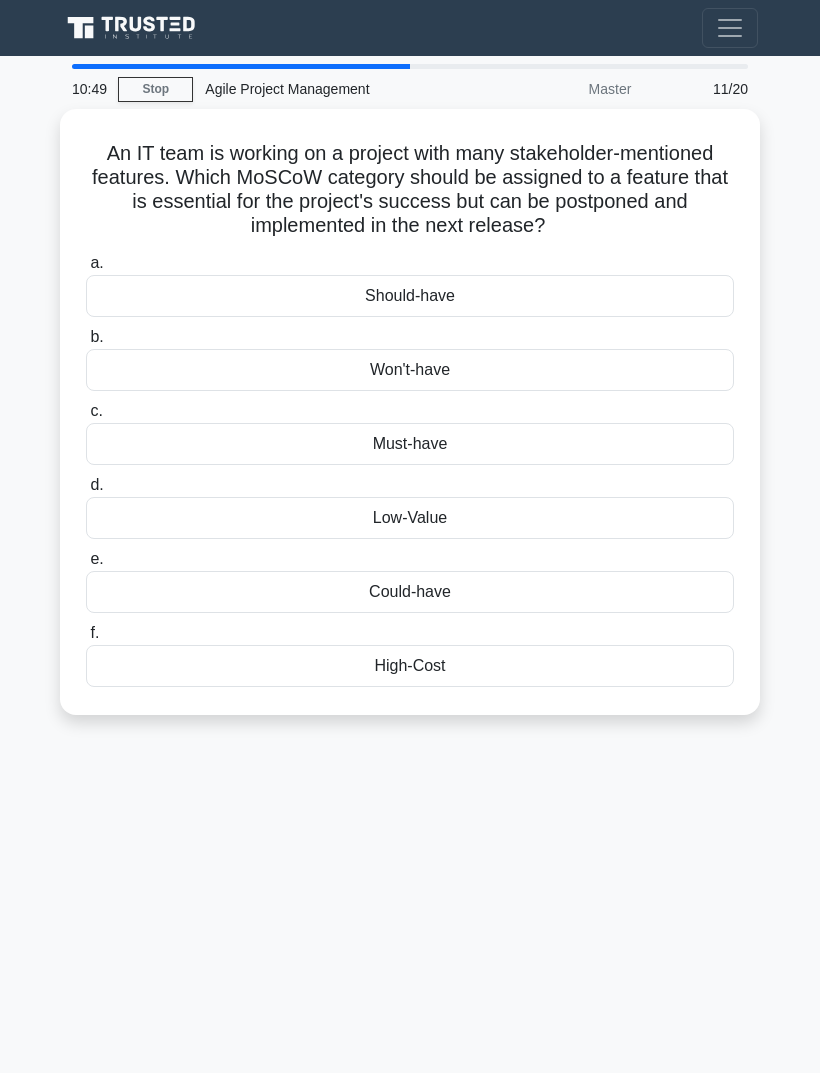 click on "Should-have" at bounding box center (410, 296) 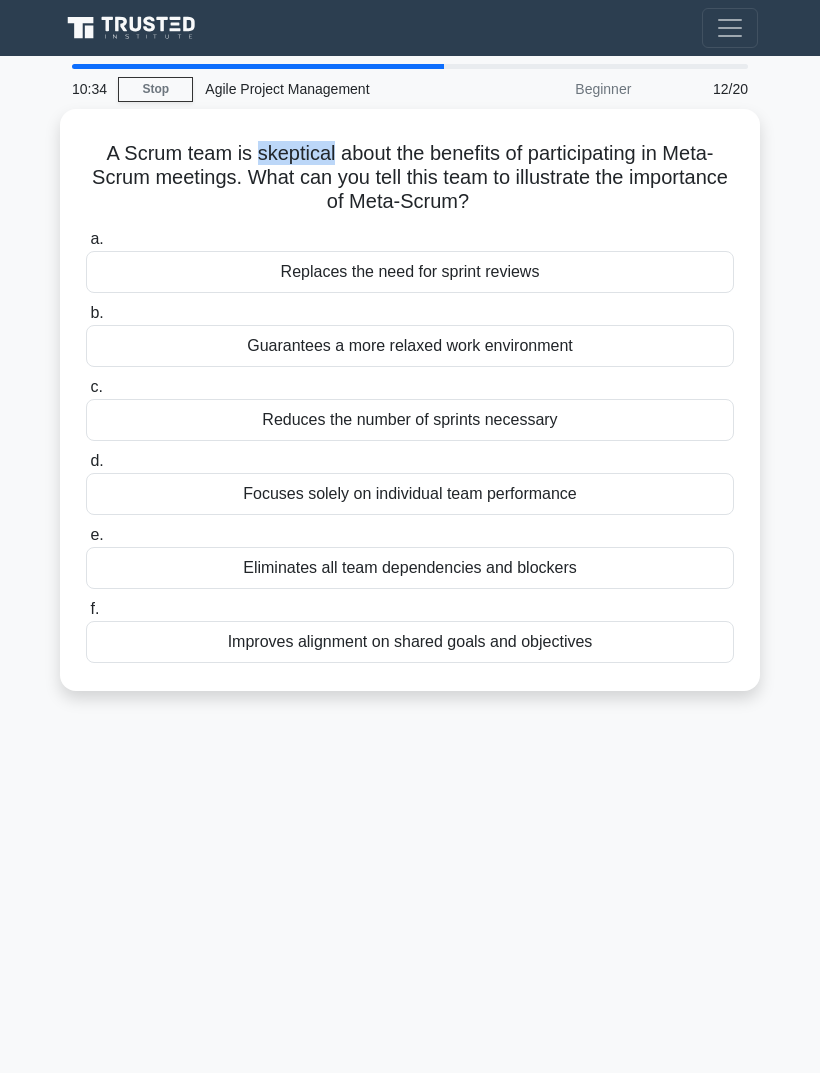click on "A Scrum team is skeptical about the benefits of participating in Meta-Scrum meetings. What can you tell this team to illustrate the importance of Meta-Scrum?
.spinner_0XTQ{transform-origin:center;animation:spinner_y6GP .75s linear infinite}@keyframes spinner_y6GP{100%{transform:rotate(360deg)}}" at bounding box center [410, 178] 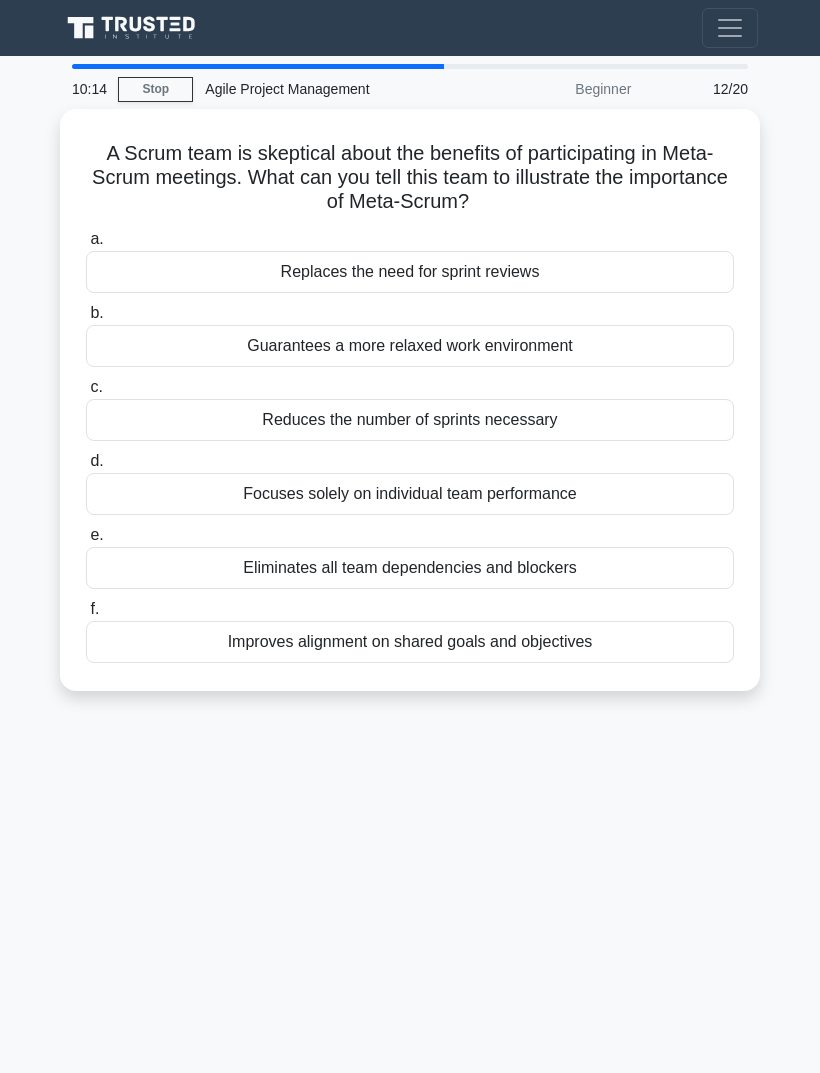 click on "Improves alignment on shared goals and objectives" at bounding box center [410, 642] 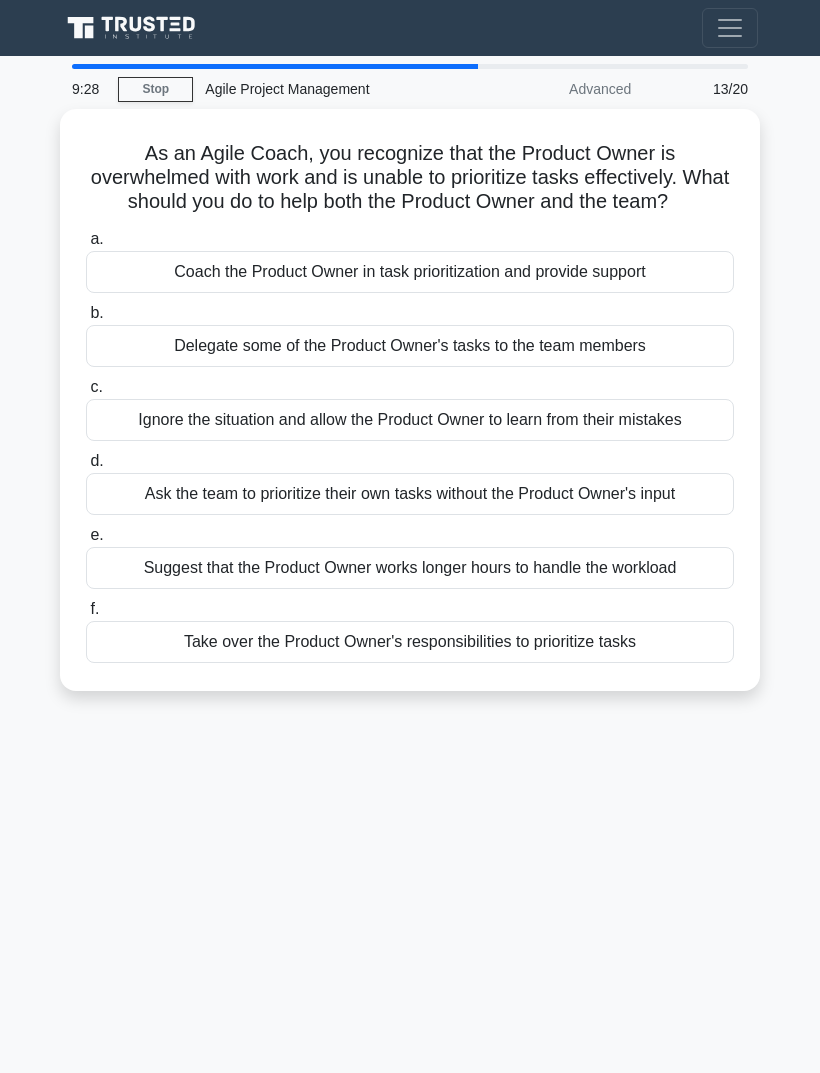 click on "Coach the Product Owner in task prioritization and provide support" at bounding box center (410, 272) 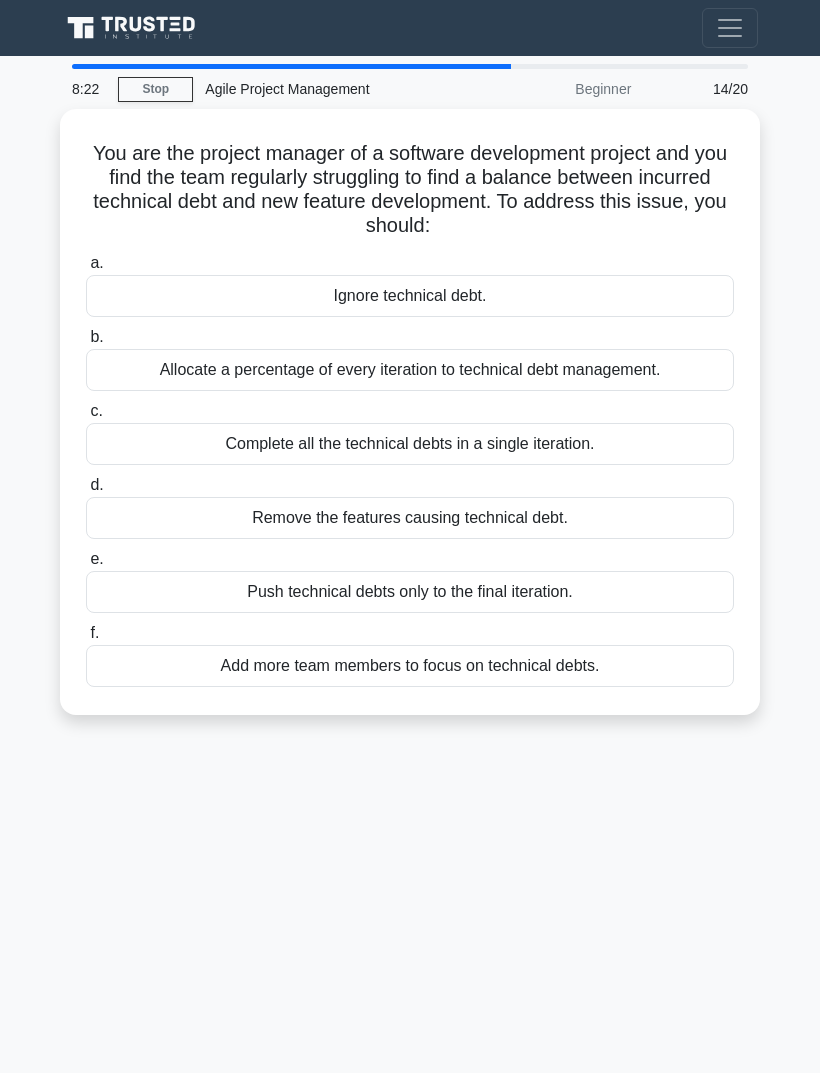 click on "Allocate a percentage of every iteration to technical debt management." at bounding box center (410, 370) 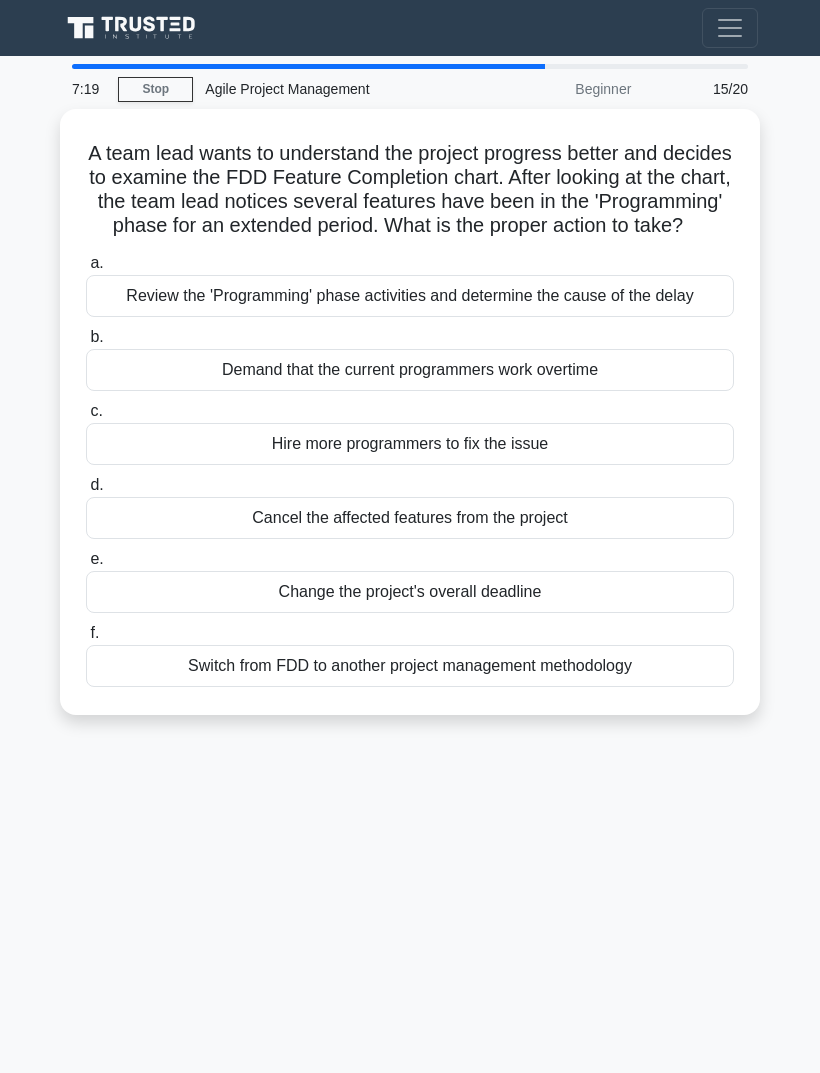 click on "Review the 'Programming' phase activities and determine the cause of the delay" at bounding box center (410, 296) 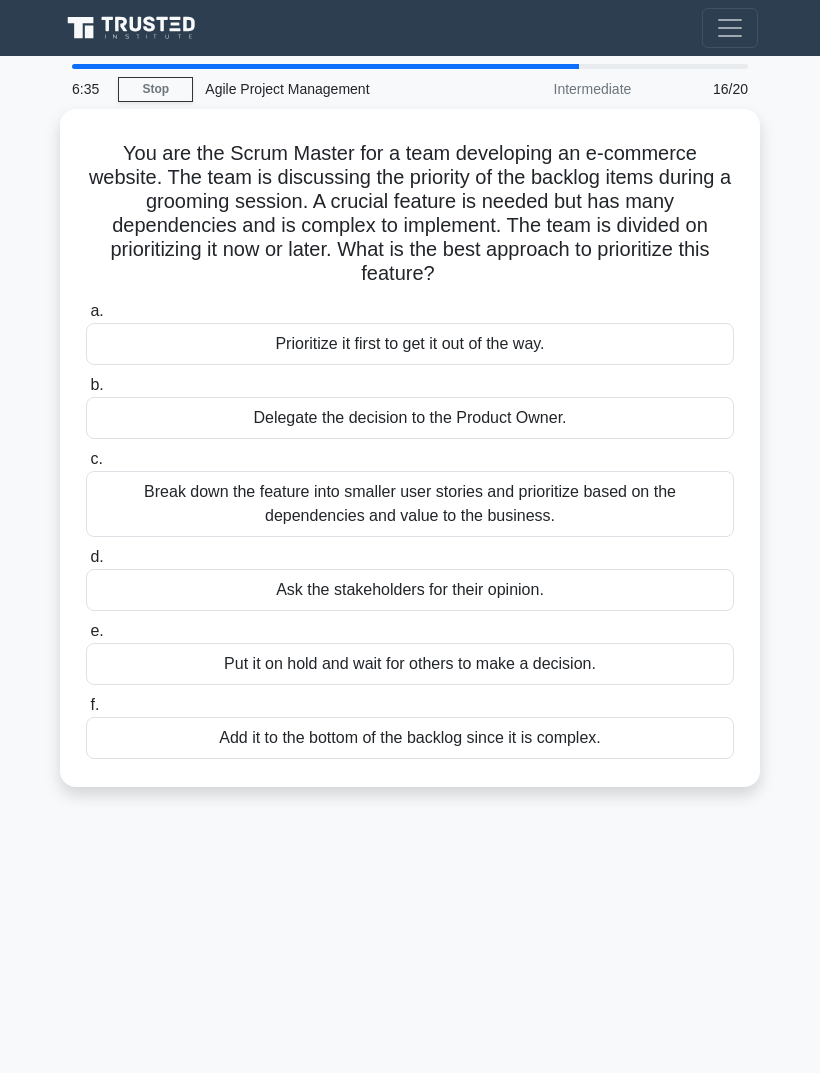 click on "Break down the feature into smaller user stories and prioritize based on the dependencies and value to the business." at bounding box center (410, 504) 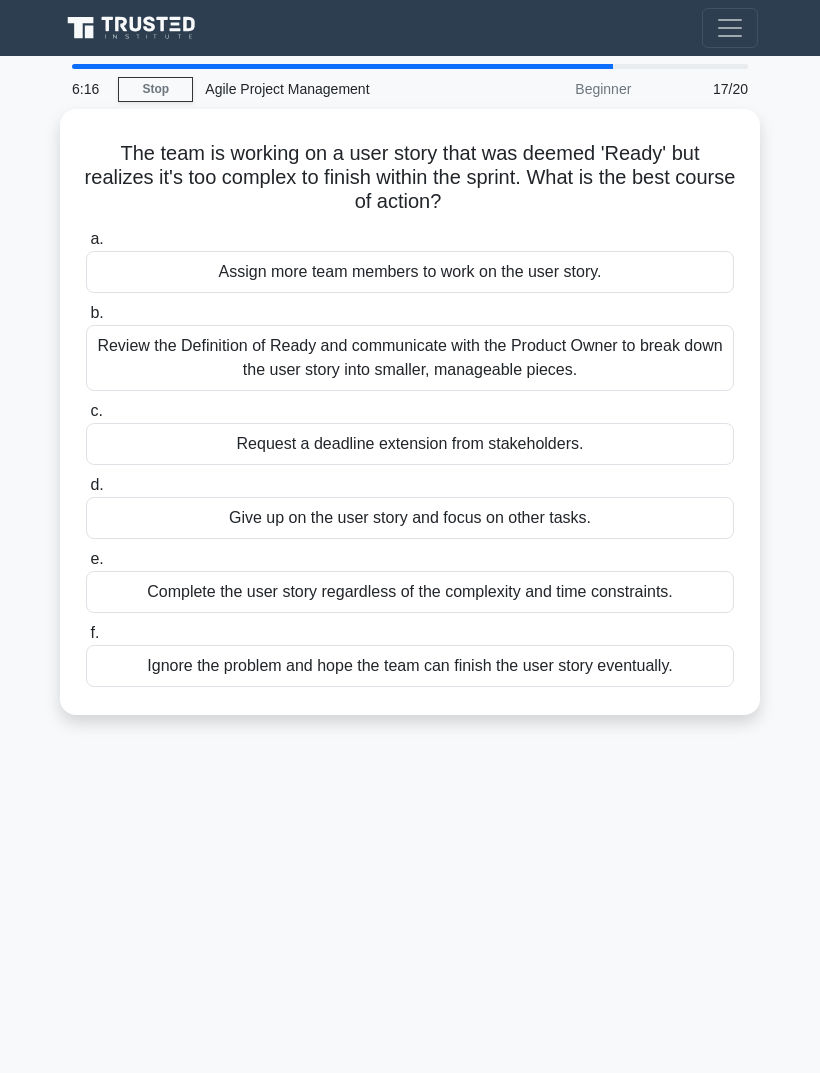 click on "Review the Definition of Ready and communicate with the Product Owner to break down the user story into smaller, manageable pieces." at bounding box center (410, 358) 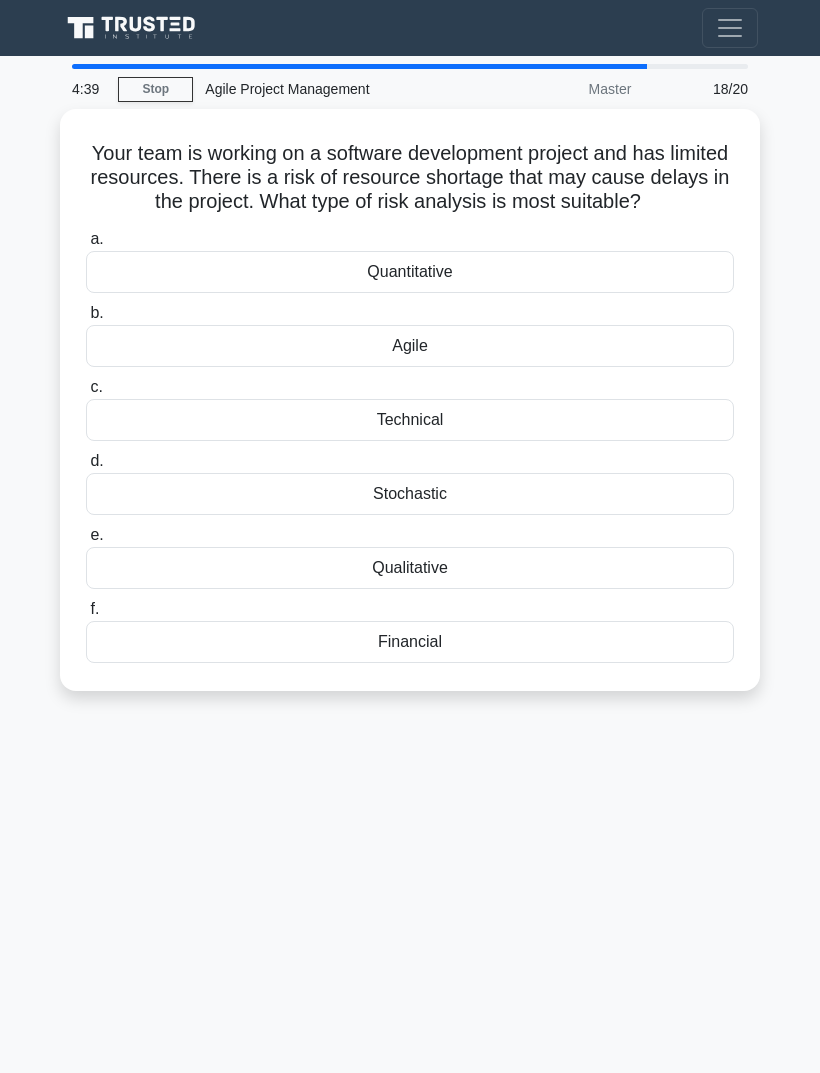 click on "Quantitative" at bounding box center (410, 272) 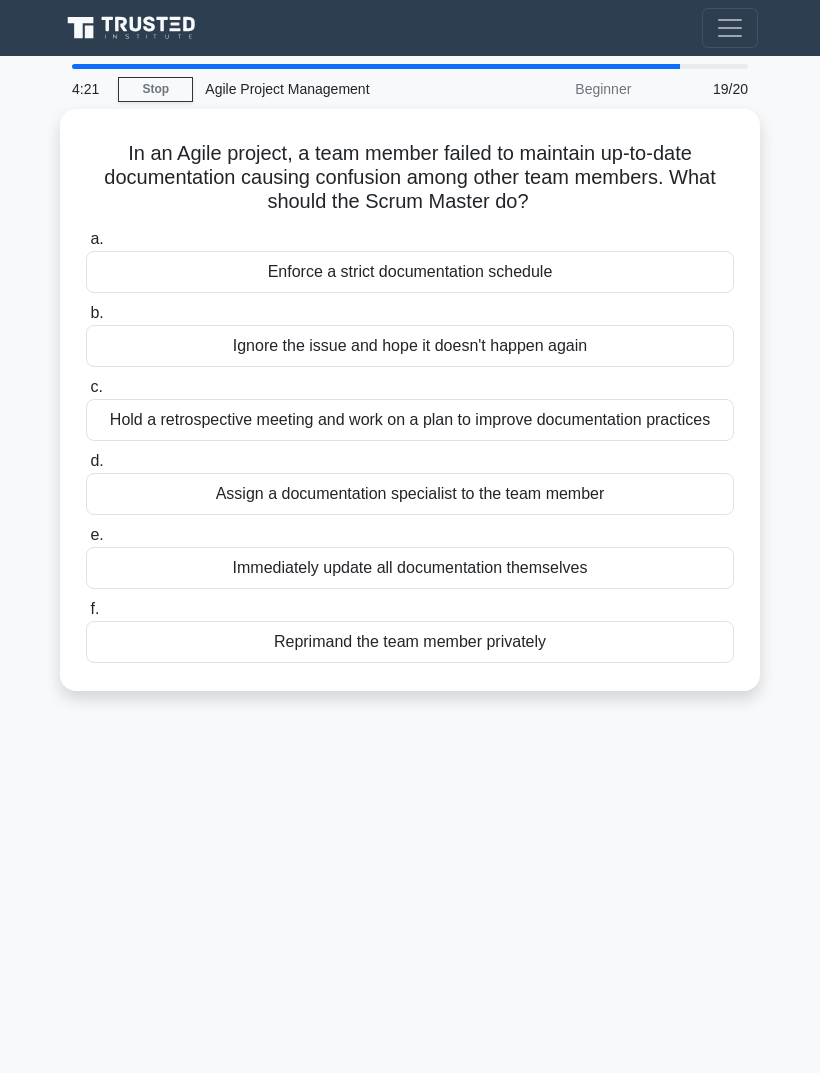 click on "Hold a retrospective meeting and work on a plan to improve documentation practices" at bounding box center [410, 420] 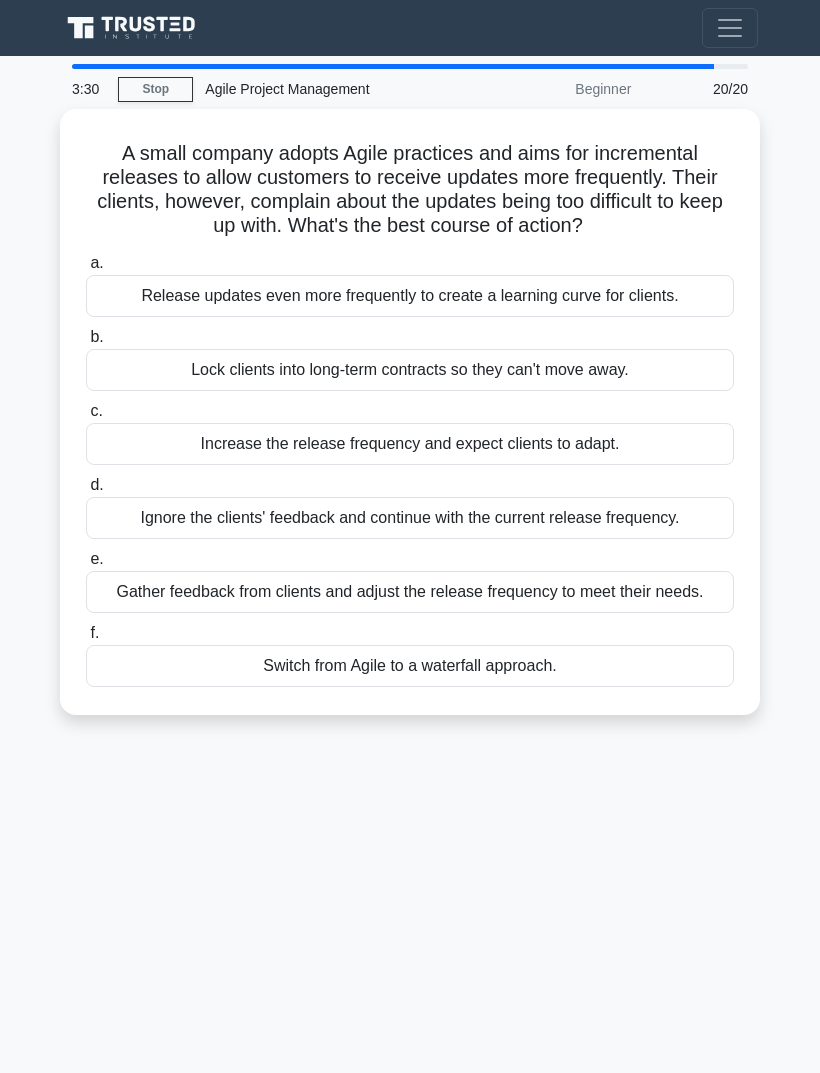click on "Gather feedback from clients and adjust the release frequency to meet their needs." at bounding box center (410, 592) 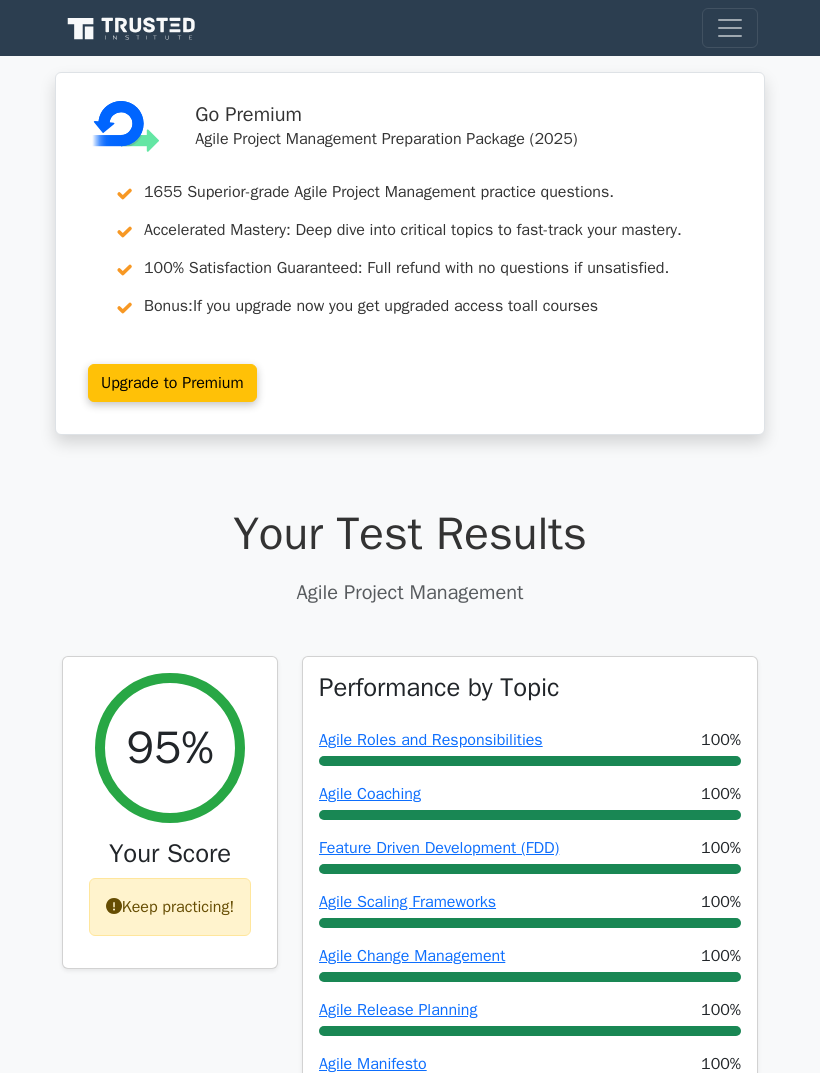 scroll, scrollTop: 0, scrollLeft: 0, axis: both 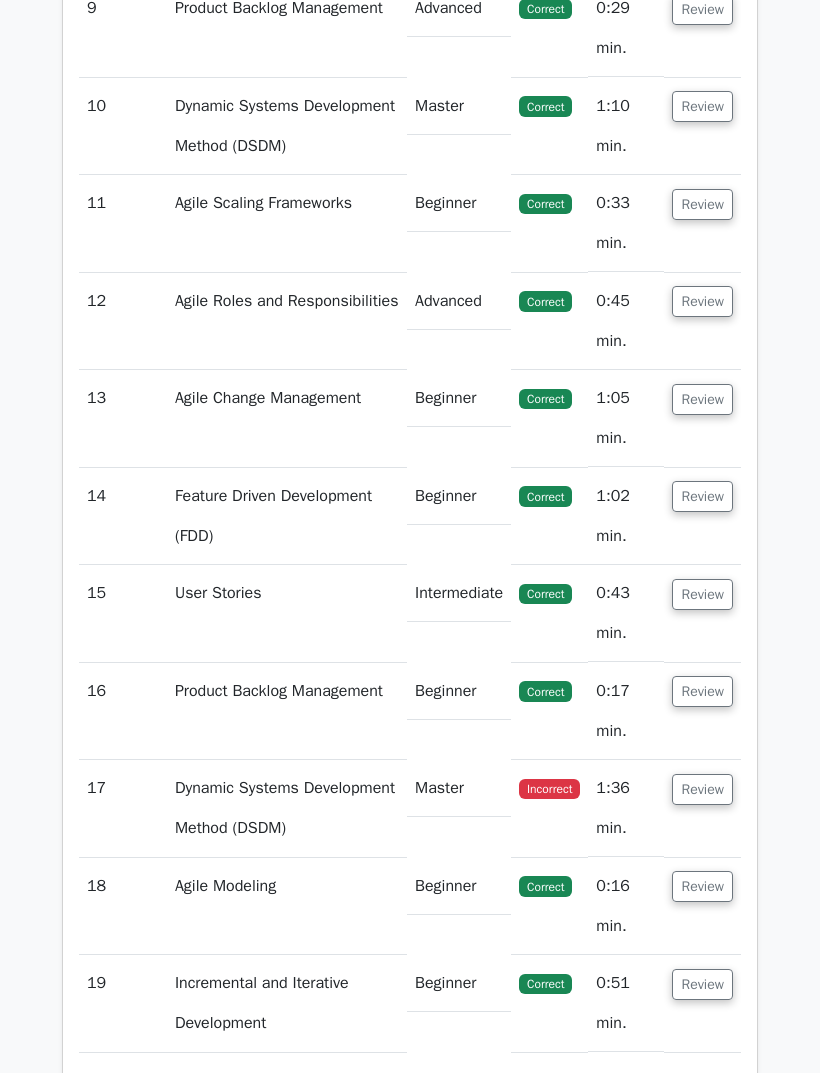 click on "Review" at bounding box center [702, 789] 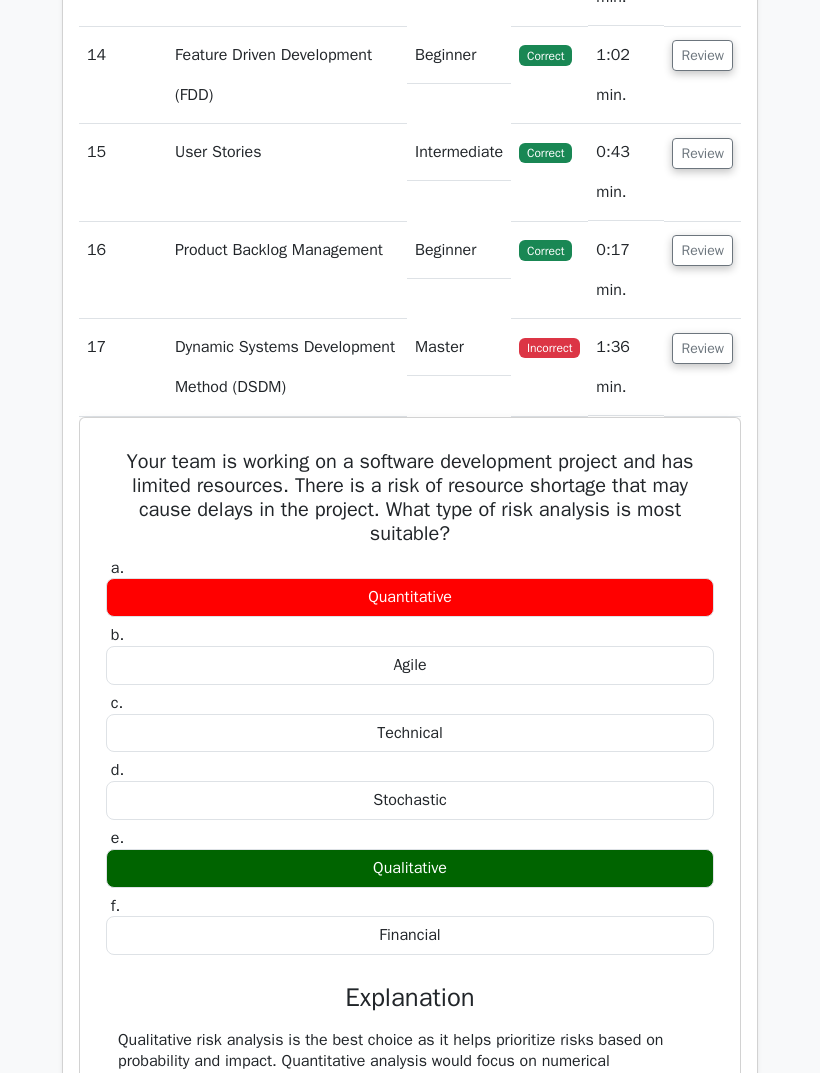 scroll, scrollTop: 4017, scrollLeft: 0, axis: vertical 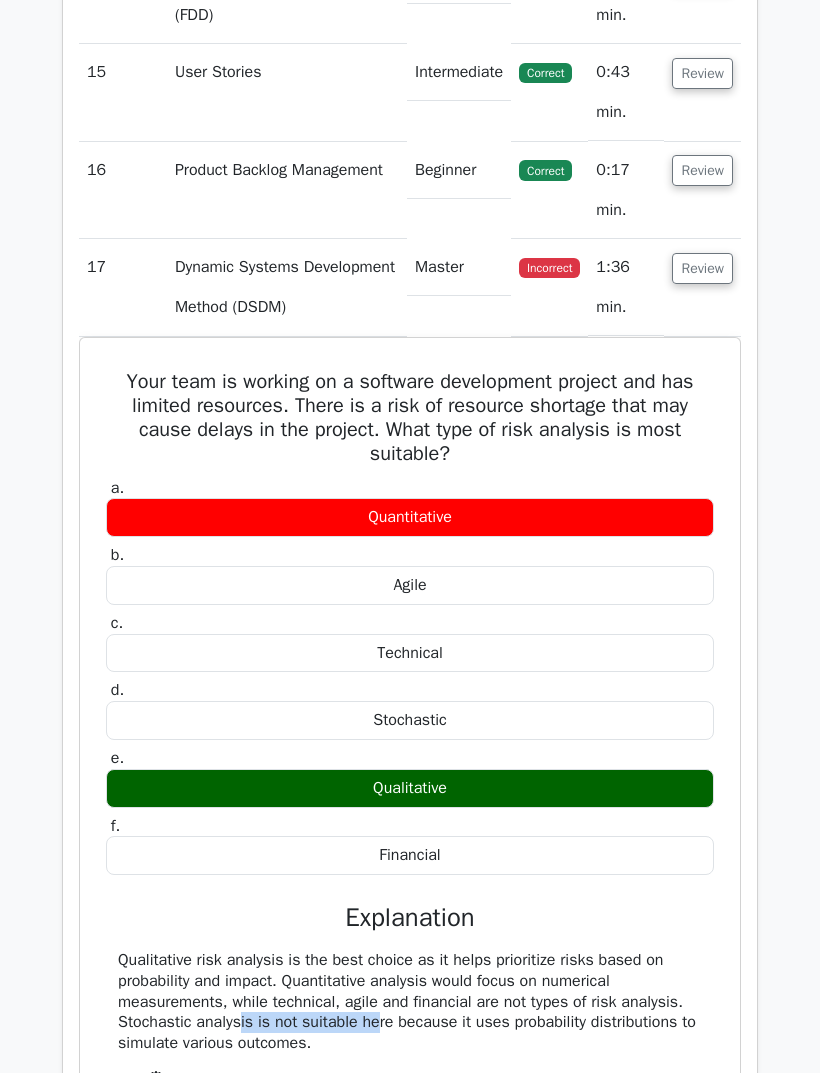 click on ".cls-1{fill:#64e6a4;}.cls-2{isolation:isolate;}.cls-3{clip-path:url(#clip-path);}.cls-4{mix-blend-mode:multiply;}.cls-5{fill:url(#N300);}.cls-6{fill:#0065ff;}.cls-7{fill:url(#linear-gradient);}.cls-8{fill:url(#linear-gradient-2);}.cls-9{fill:url(#linear-gradient-3);} Software-Agile
Go Premium
Agile Project Management Preparation Package (2025)
1655 Superior-grade  Agile Project Management practice questions.
Accelerated Mastery: Deep dive into critical topics to fast-track your mastery.
Bonus:" at bounding box center (410, -956) 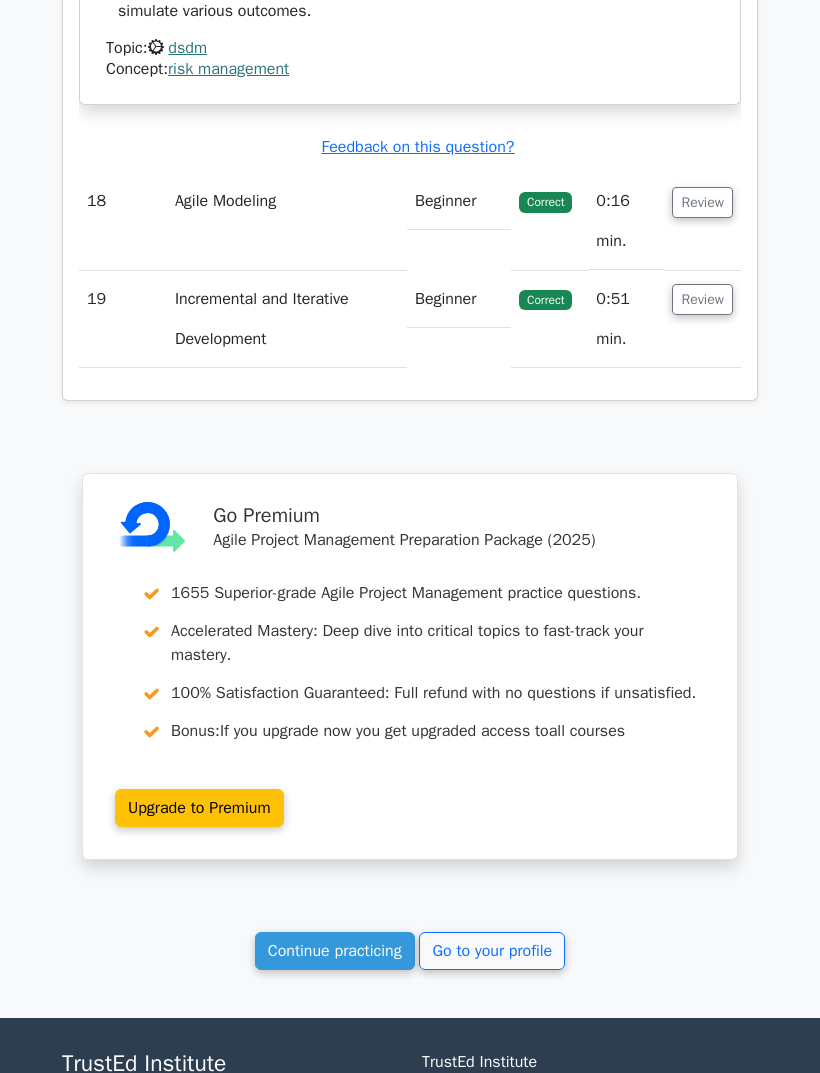 scroll, scrollTop: 5173, scrollLeft: 0, axis: vertical 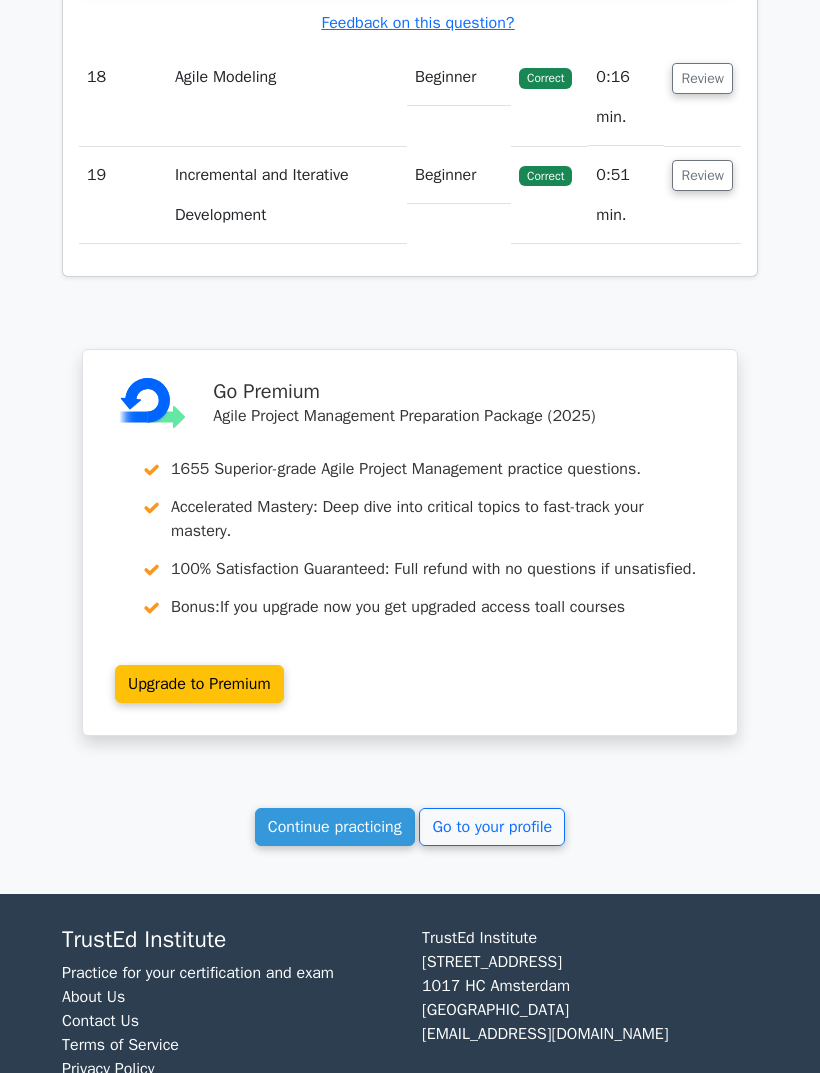 click on "Continue practicing" at bounding box center (335, 827) 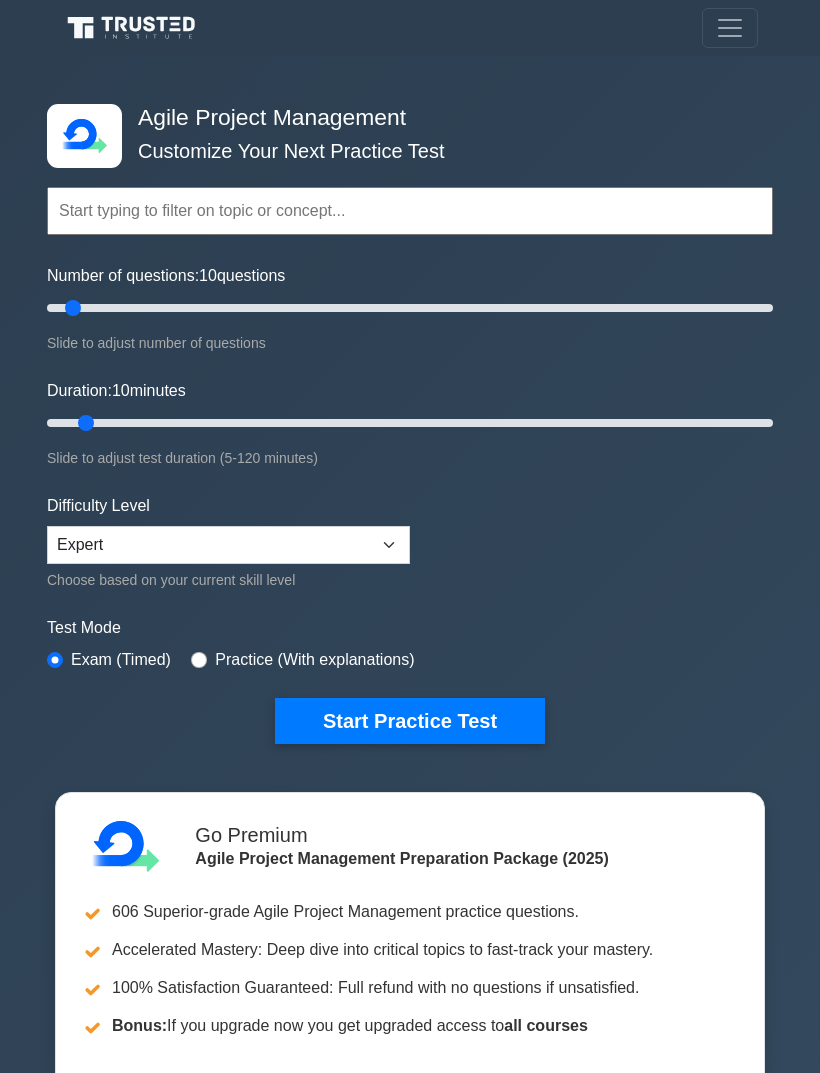 scroll, scrollTop: 5401, scrollLeft: 0, axis: vertical 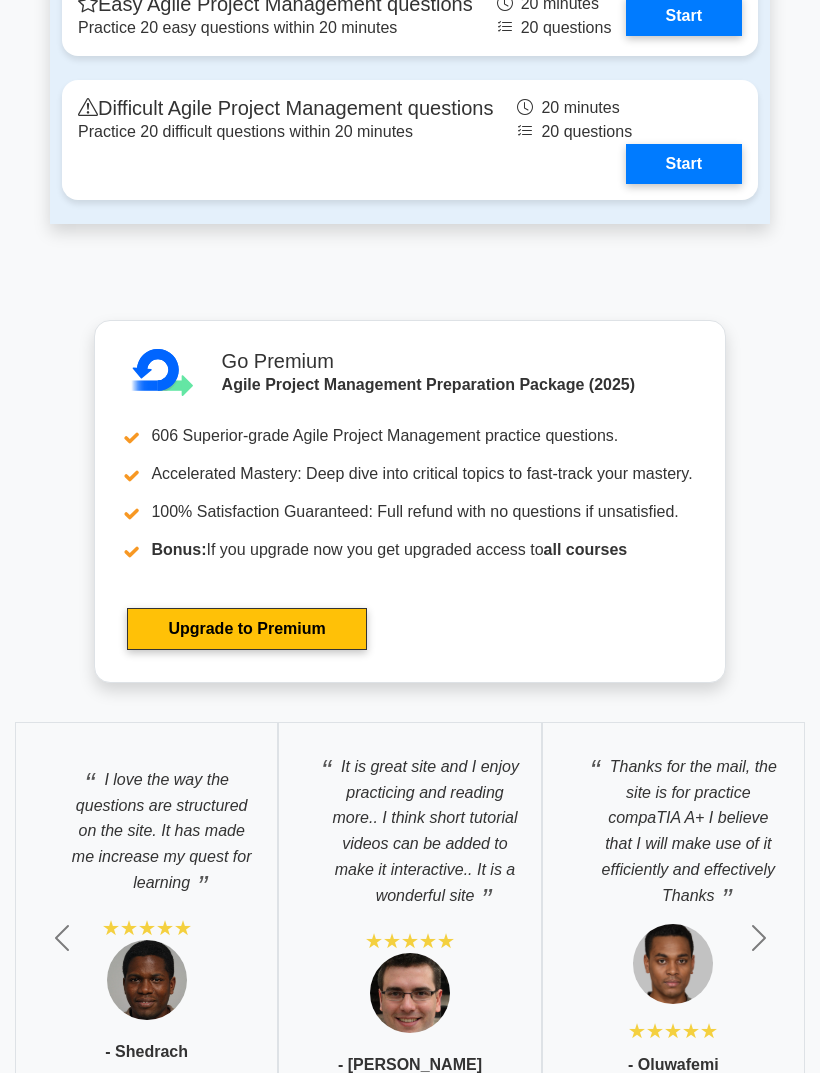 click on "Start" at bounding box center (684, 164) 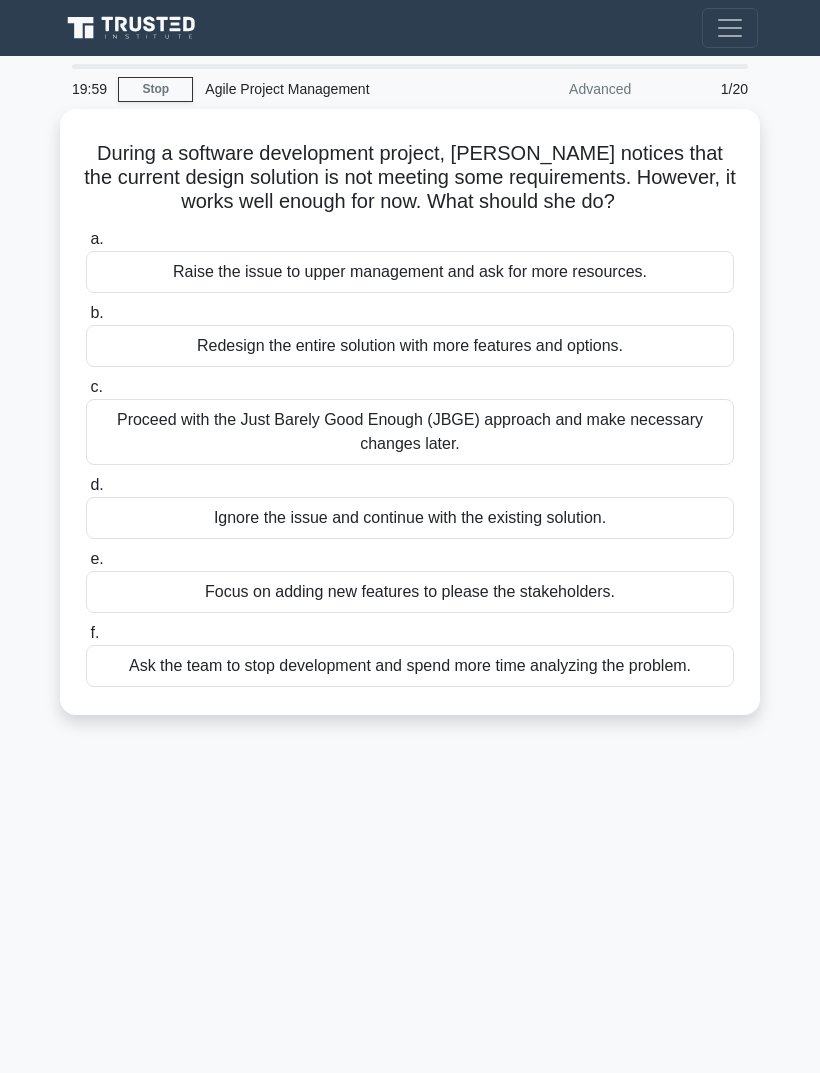 scroll, scrollTop: 0, scrollLeft: 0, axis: both 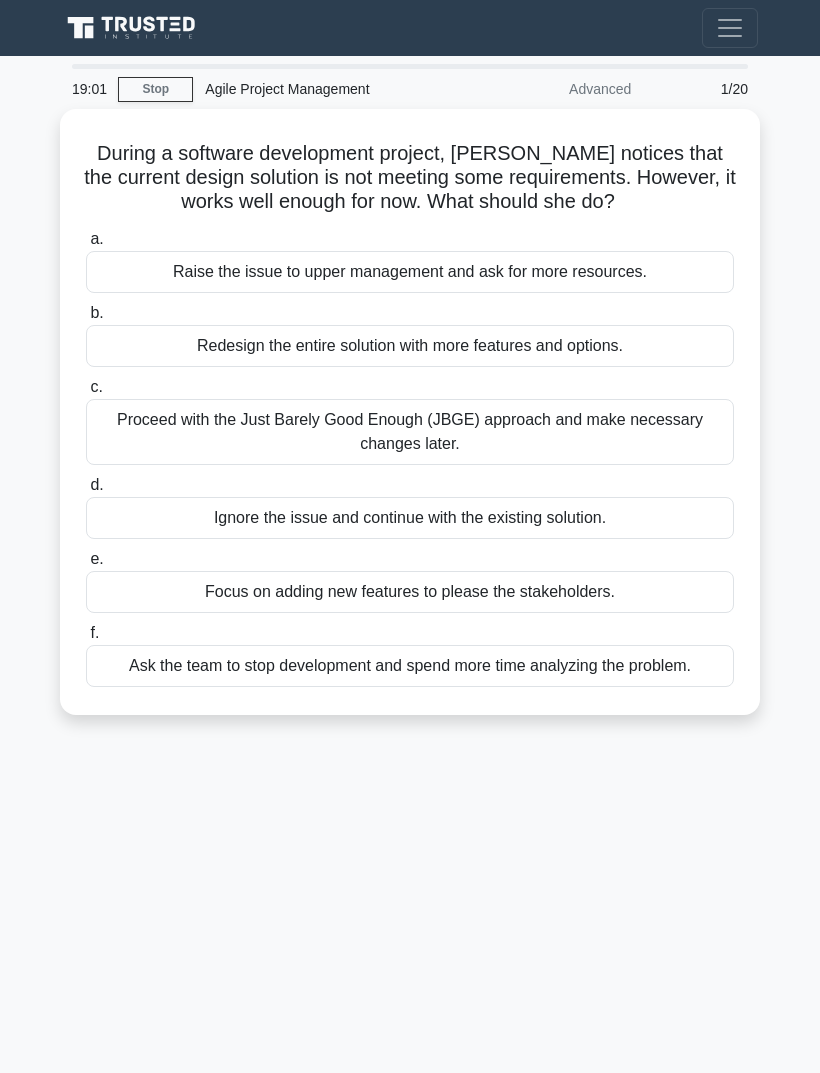 click on "Proceed with the Just Barely Good Enough (JBGE) approach and make necessary changes later." at bounding box center (410, 432) 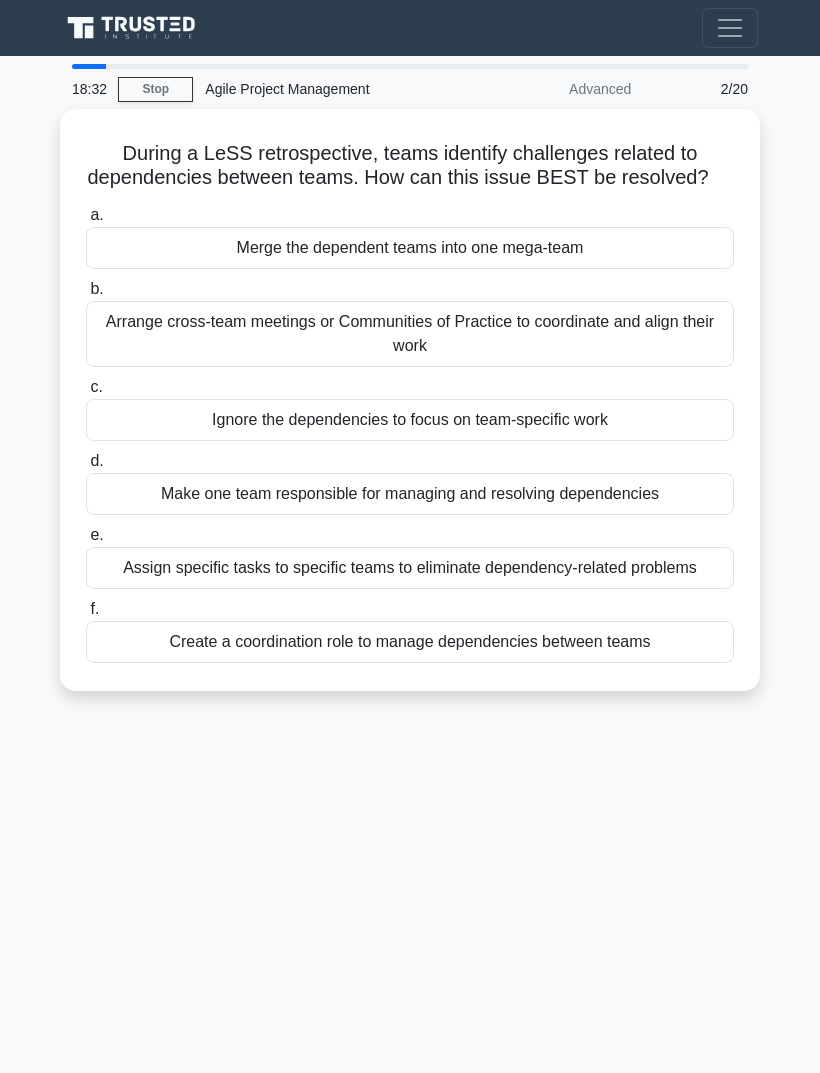 click on "Arrange cross-team meetings or Communities of Practice to coordinate and align their work" at bounding box center (410, 334) 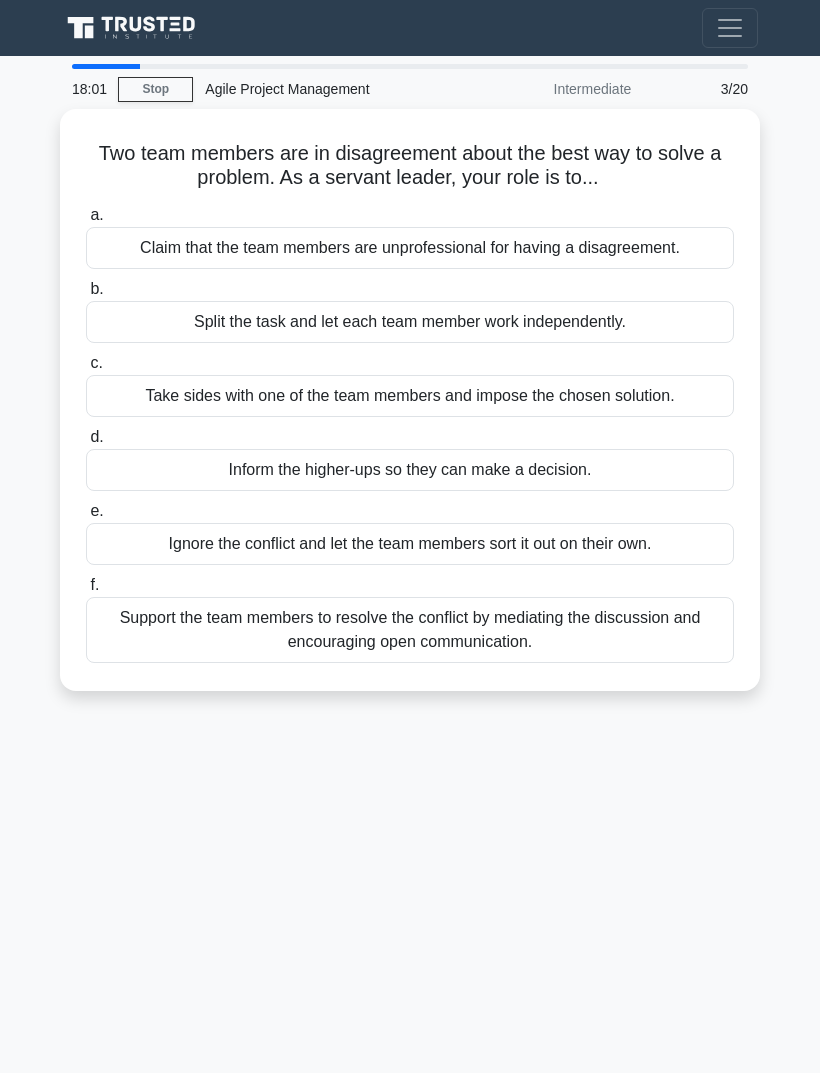 click on "Support the team members to resolve the conflict by mediating the discussion and encouraging open communication." at bounding box center (410, 630) 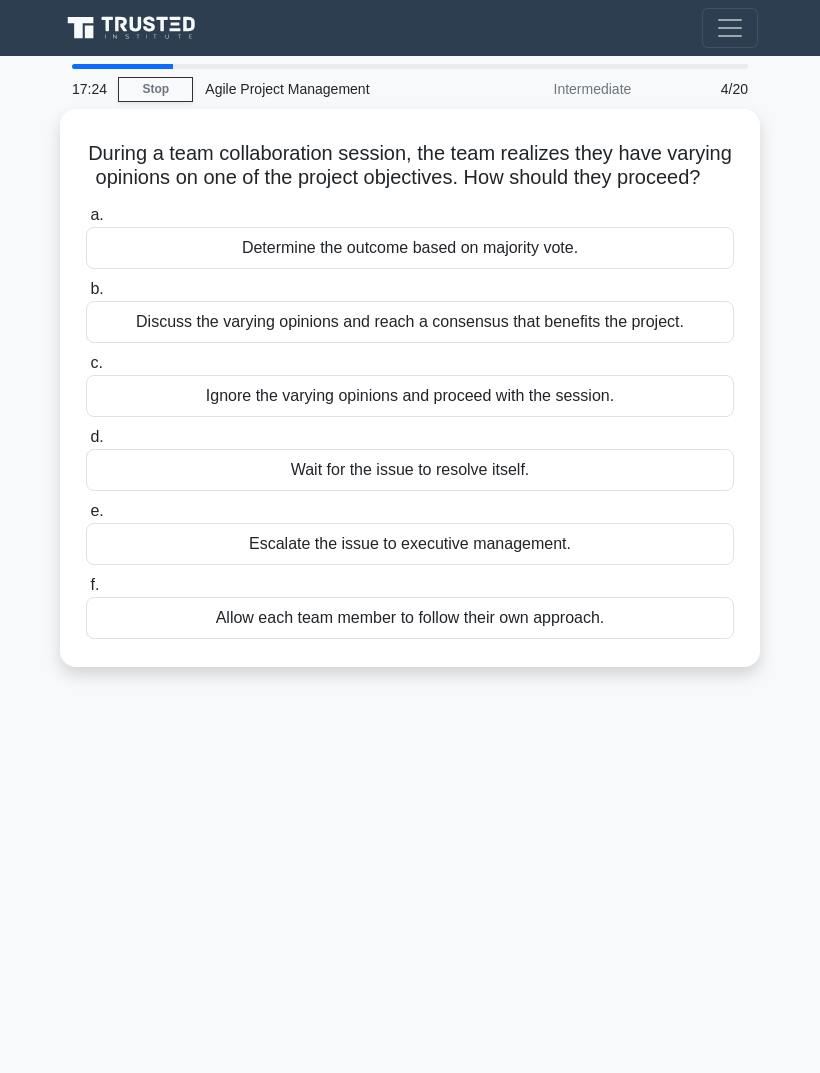 click on "Discuss the varying opinions and reach a consensus that benefits the project." at bounding box center (410, 322) 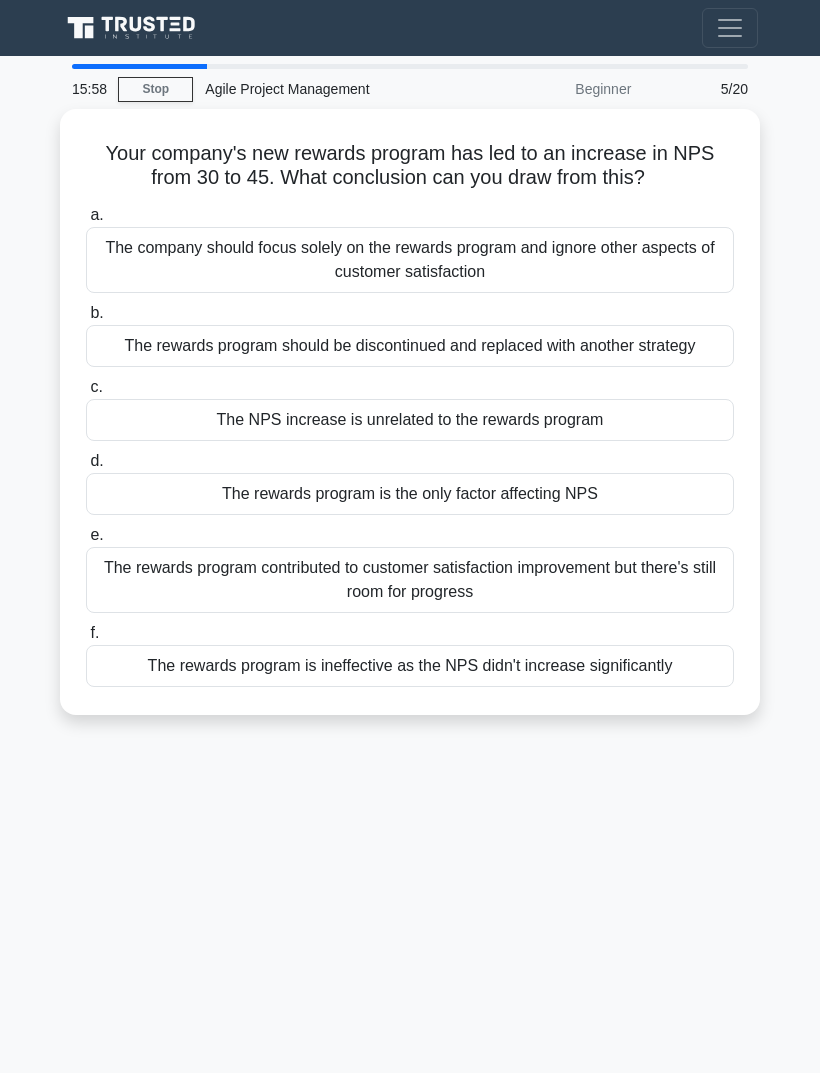 click on "The rewards program contributed to customer satisfaction improvement but there's still room for progress" at bounding box center [410, 580] 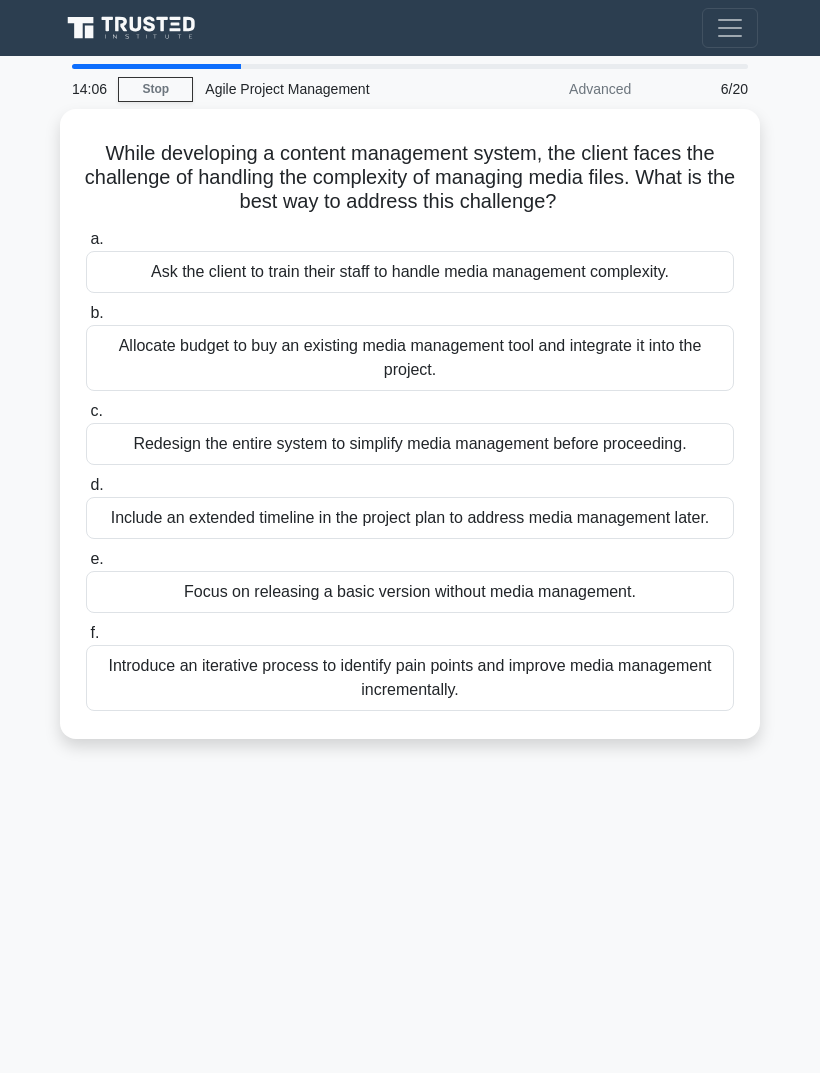 click on "Introduce an iterative process to identify pain points and improve media management incrementally." at bounding box center [410, 678] 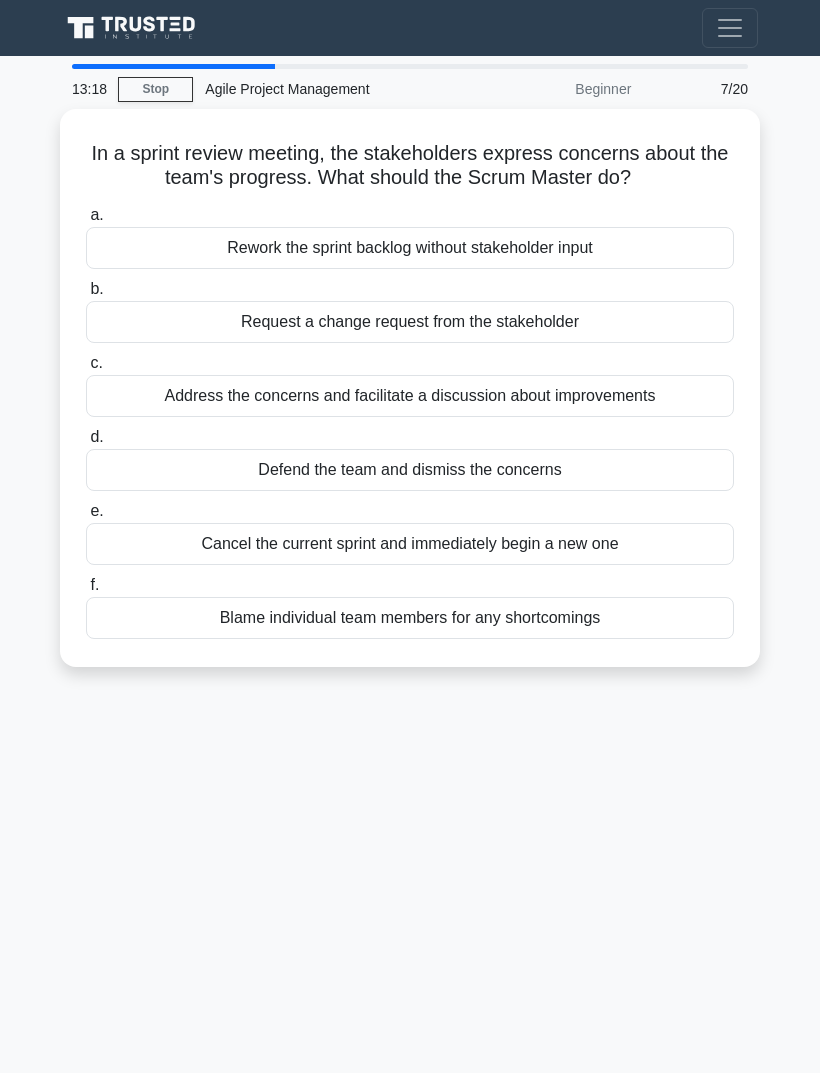 click on "Address the concerns and facilitate a discussion about improvements" at bounding box center [410, 396] 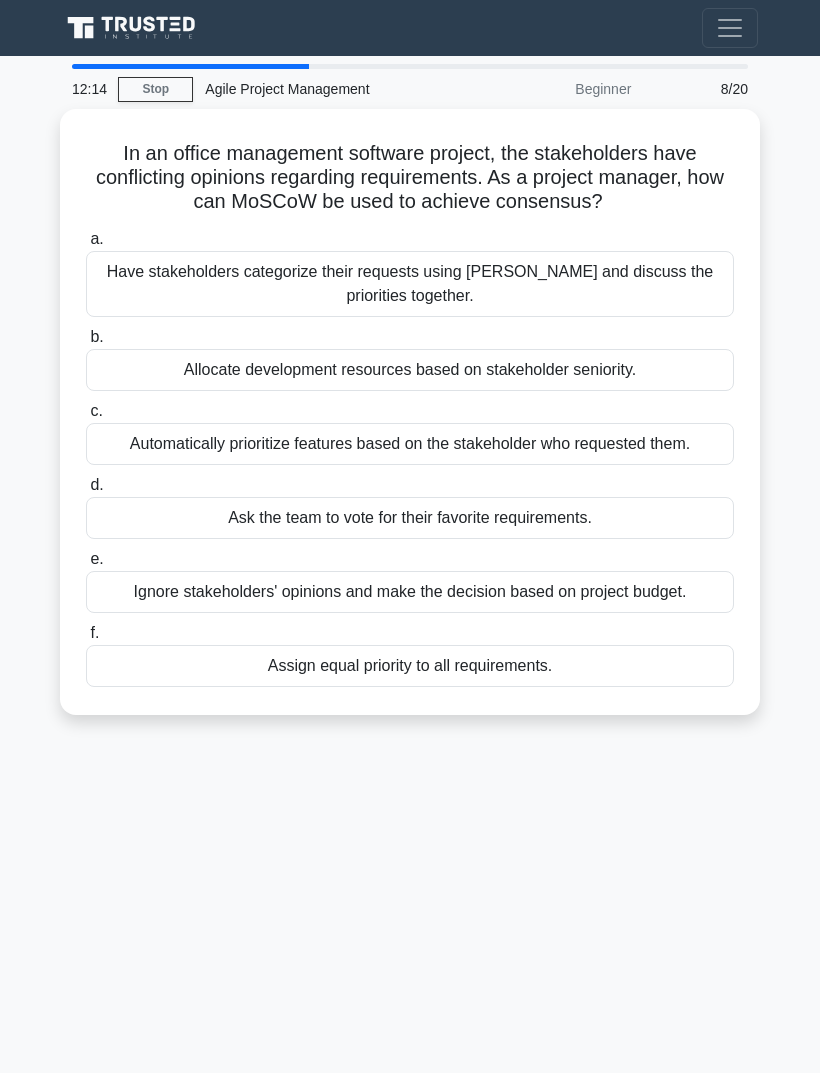 click on "Have stakeholders categorize their requests using [PERSON_NAME] and discuss the priorities together." at bounding box center (410, 284) 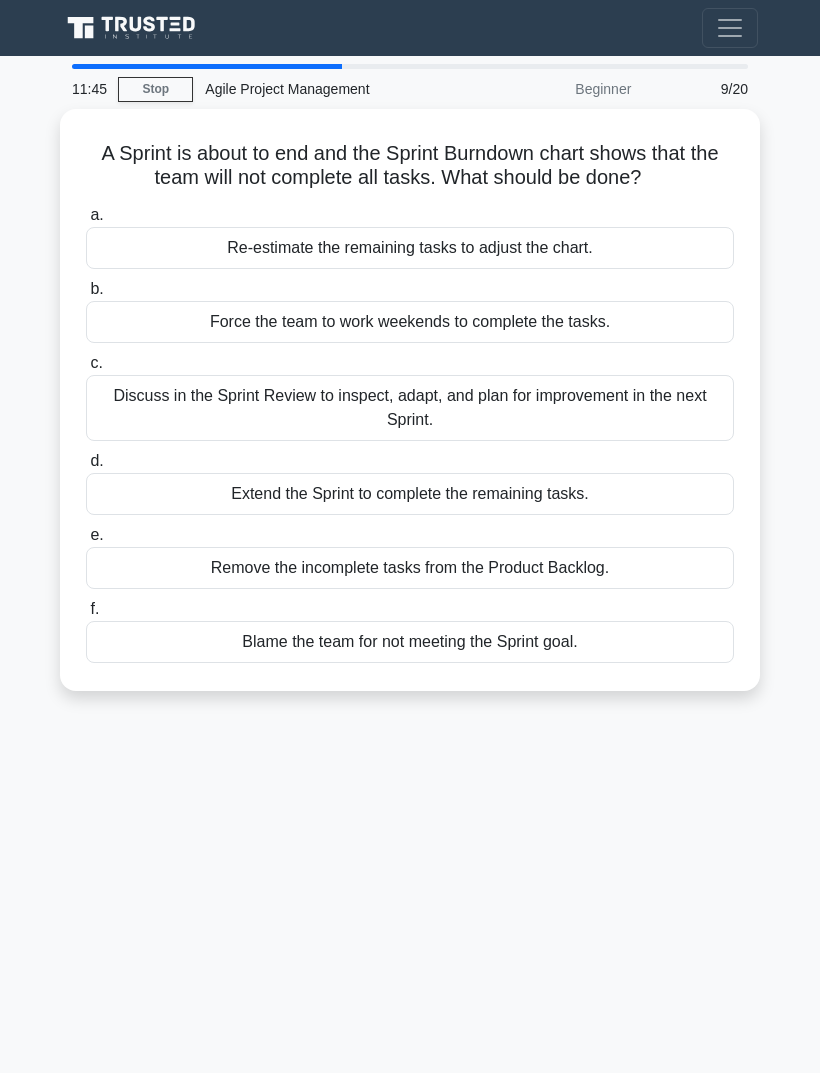 click on "Discuss in the Sprint Review to inspect, adapt, and plan for improvement in the next Sprint." at bounding box center [410, 408] 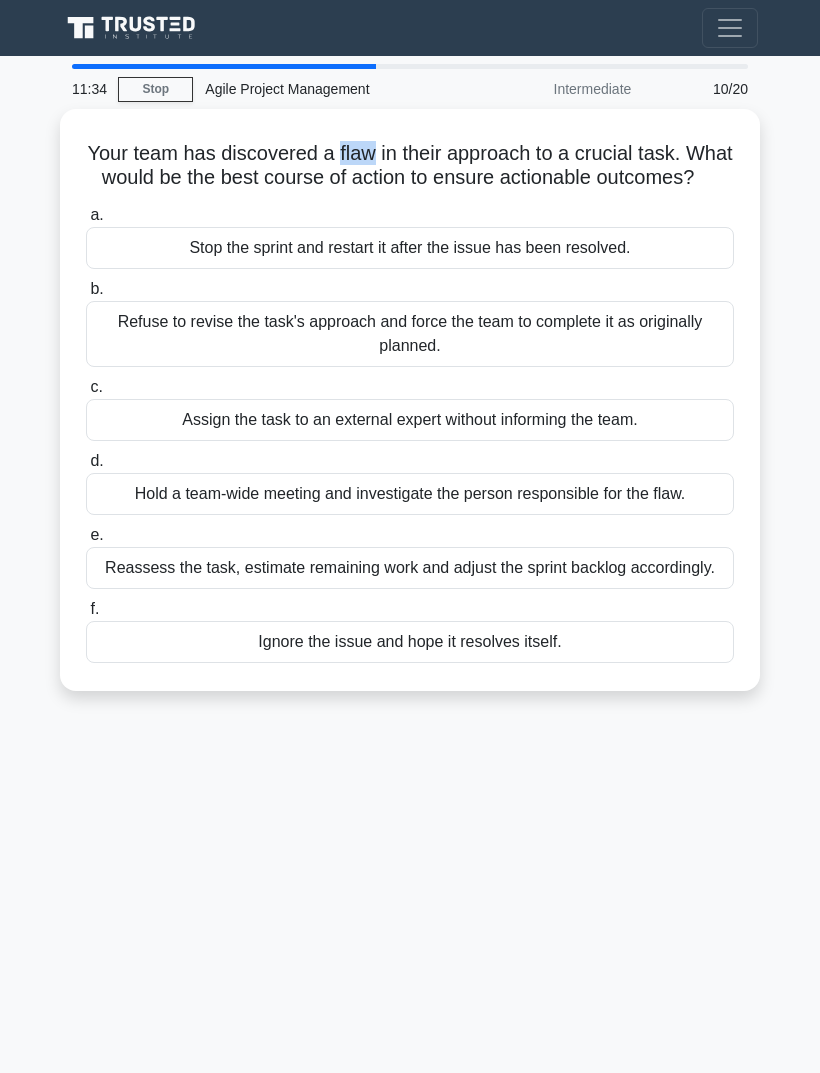 click on "11:34
Stop
Agile Project Management
Intermediate
10/20
Your team has discovered a flaw in their approach to a crucial task. What would be the best course of action to ensure actionable outcomes?
.spinner_0XTQ{transform-origin:center;animation:spinner_y6GP .75s linear infinite}@keyframes spinner_y6GP{100%{transform:rotate(360deg)}}
a.
b. c." at bounding box center (410, 564) 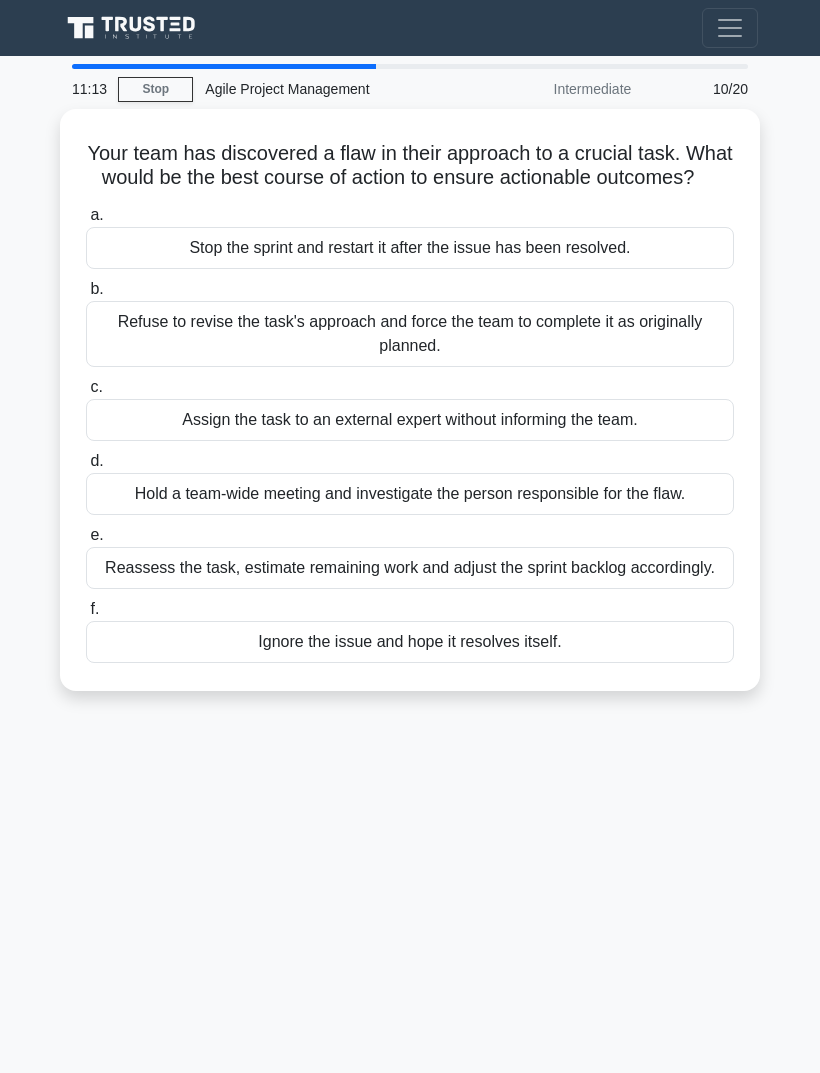 click on "Reassess the task, estimate remaining work and adjust the sprint backlog accordingly." at bounding box center (410, 568) 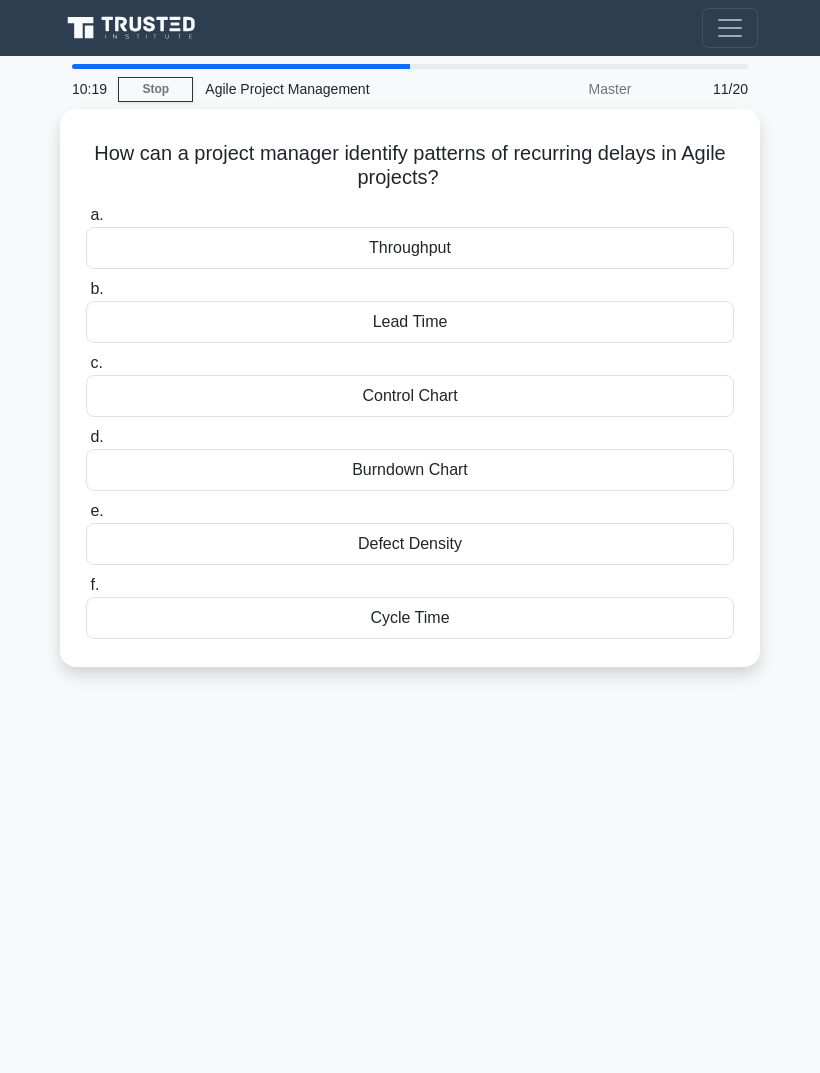 click on "Cycle Time" at bounding box center (410, 618) 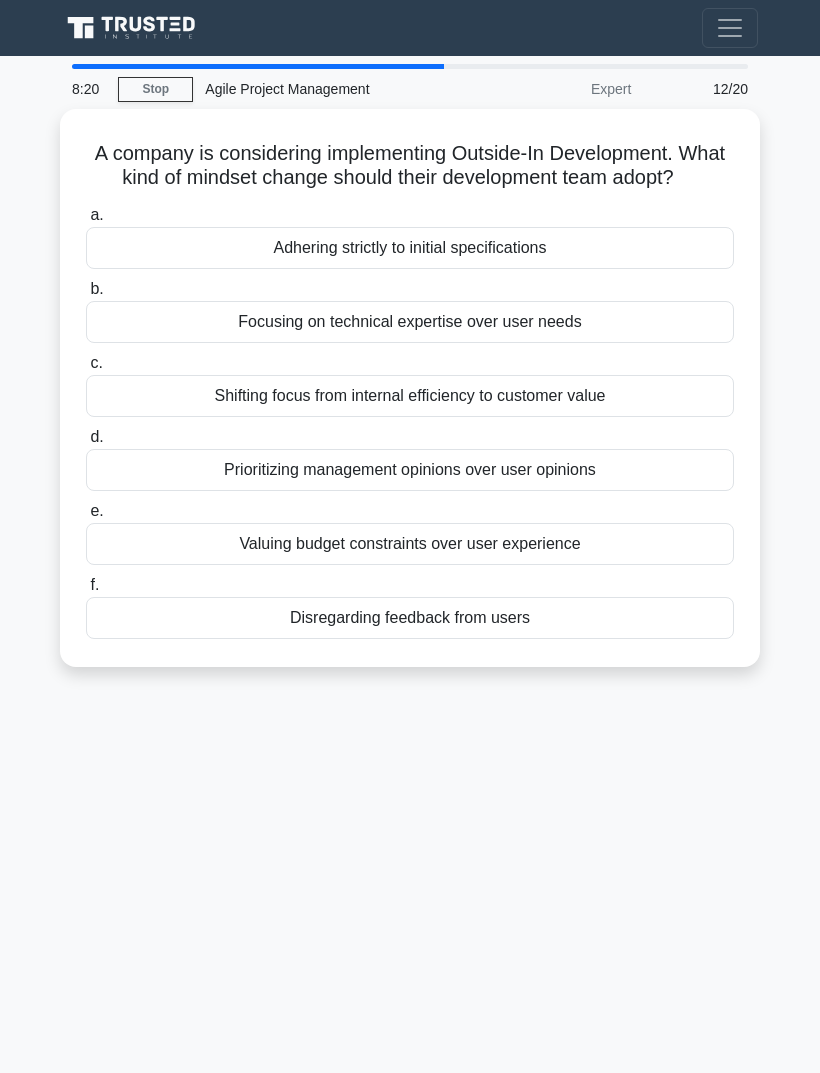click on "Shifting focus from internal efficiency to customer value" at bounding box center [410, 396] 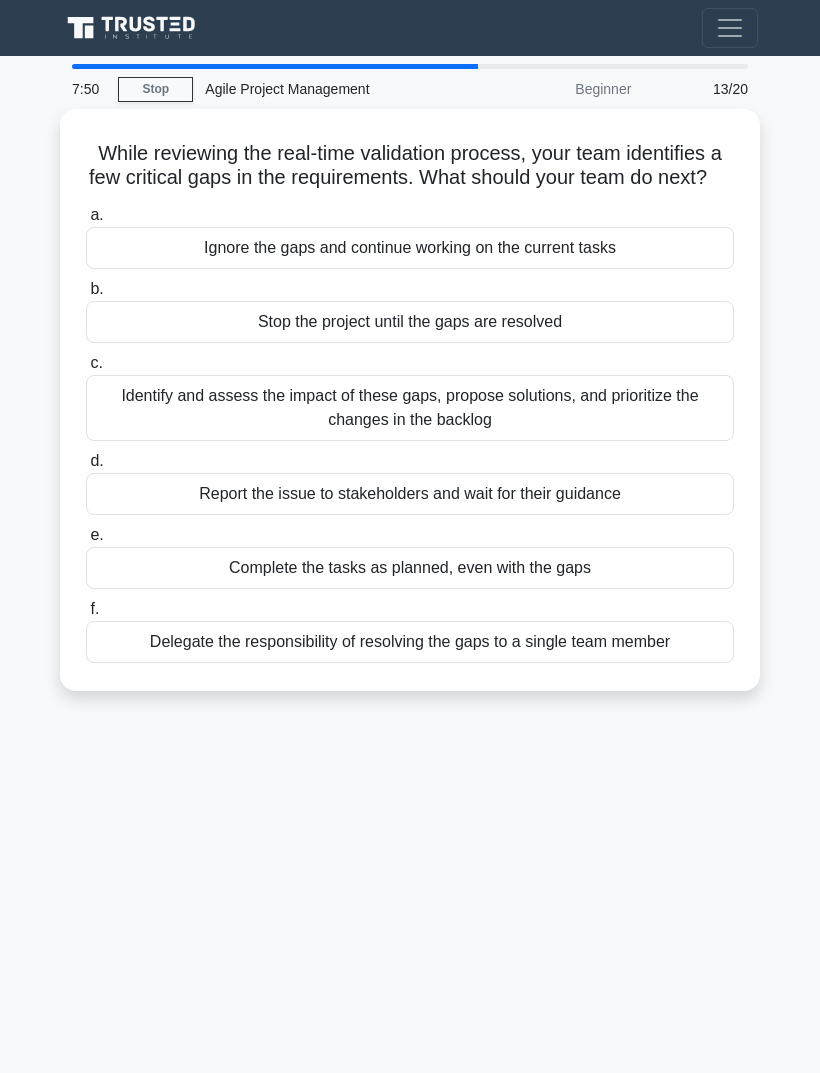 click on "Identify and assess the impact of these gaps, propose solutions, and prioritize the changes in the backlog" at bounding box center (410, 408) 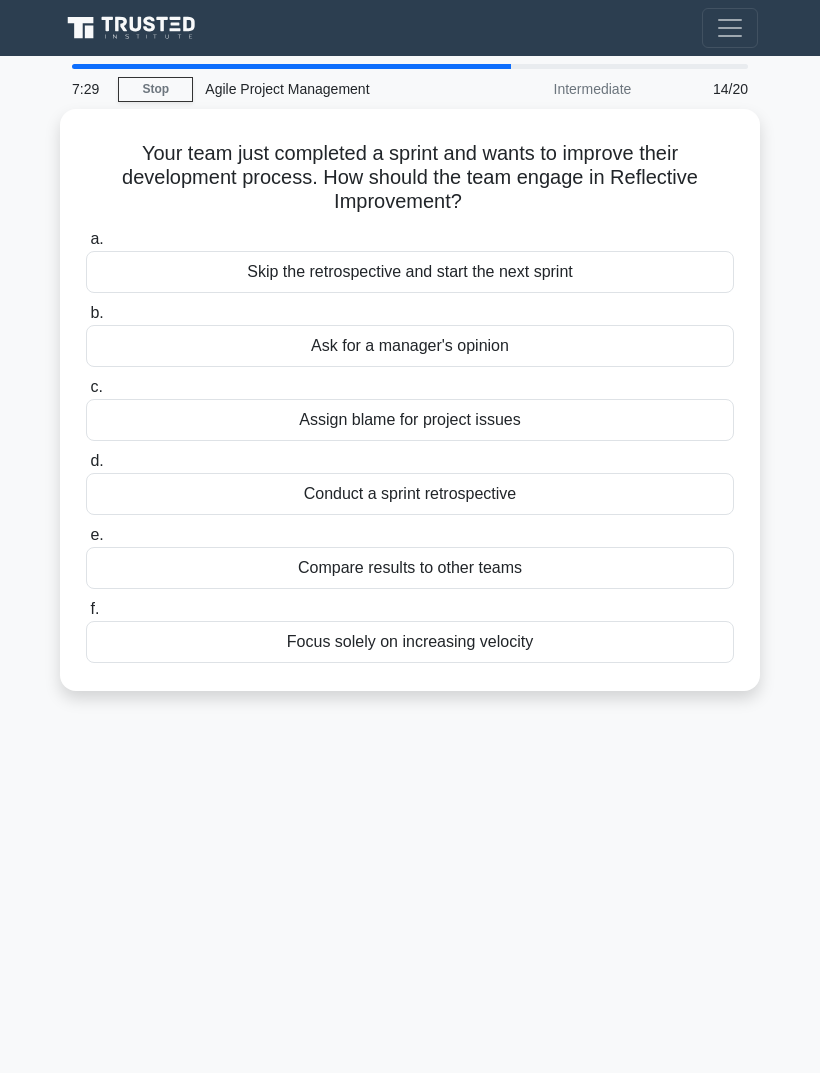 click on "Conduct a sprint retrospective" at bounding box center [410, 494] 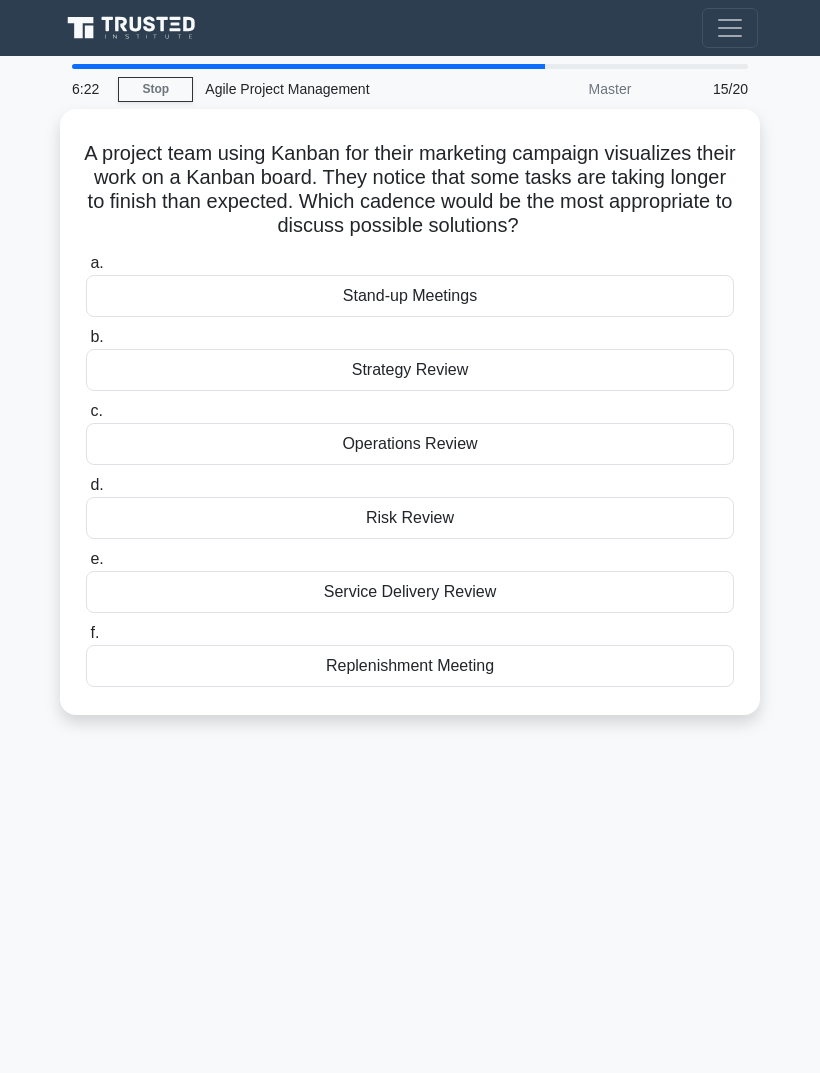 click on "Stand-up Meetings" at bounding box center [410, 296] 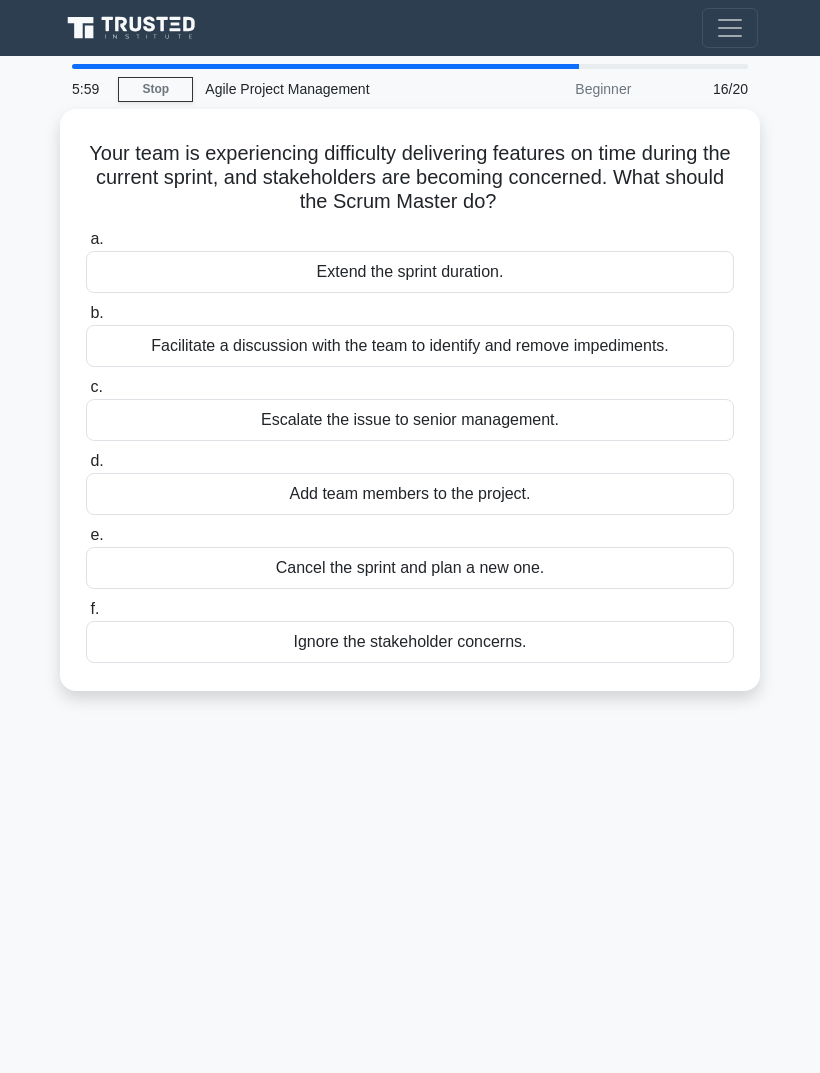 click on "Facilitate a discussion with the team to identify and remove impediments." at bounding box center (410, 346) 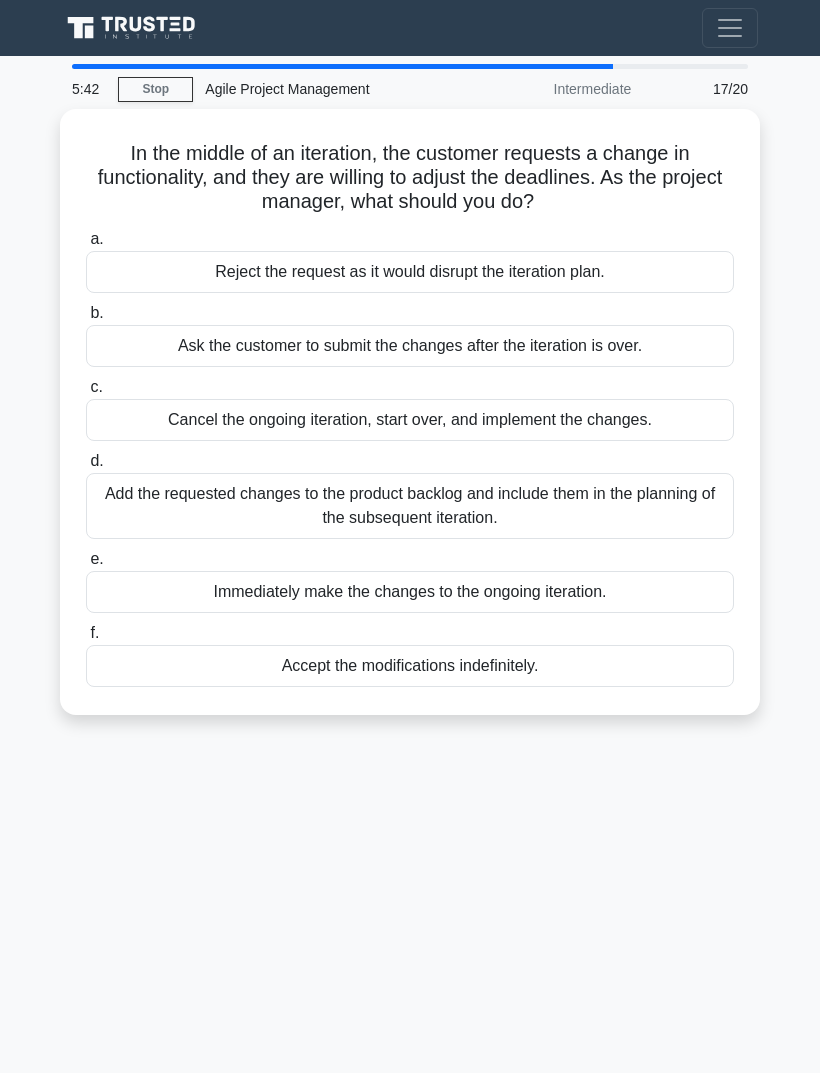 click on "Add the requested changes to the product backlog and include them in the planning of the subsequent iteration." at bounding box center [410, 506] 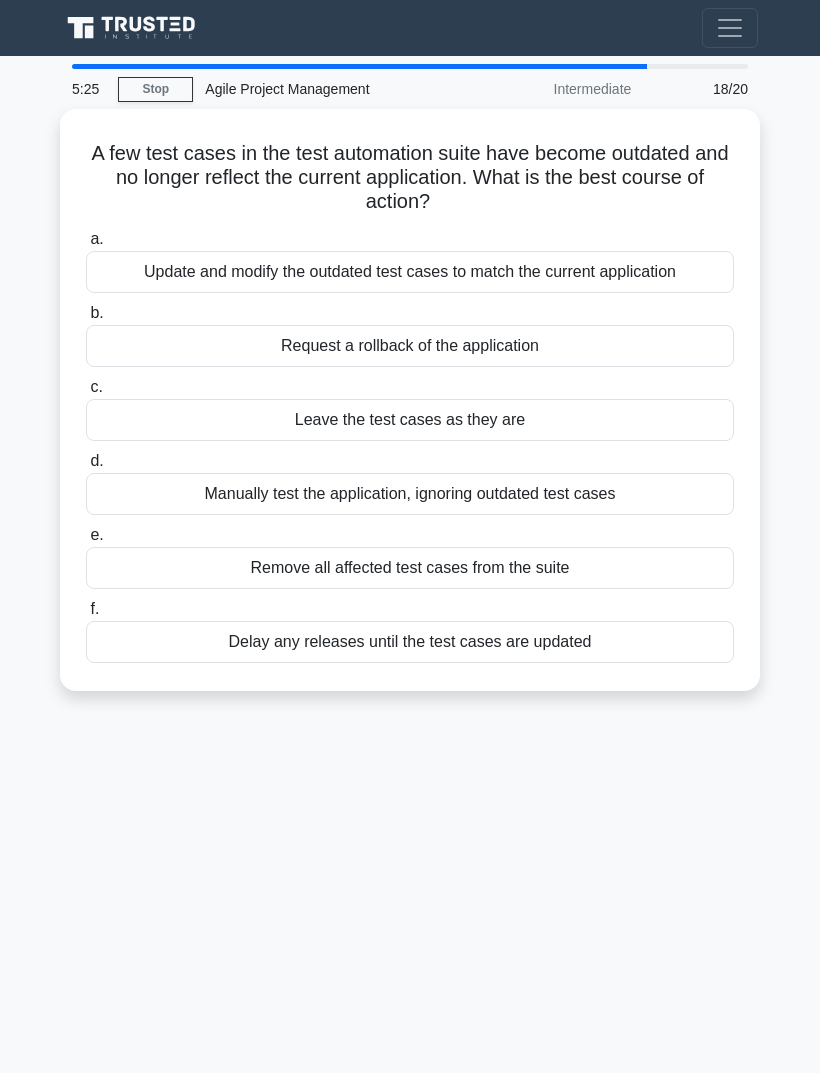 click on "Update and modify the outdated test cases to match the current application" at bounding box center (410, 272) 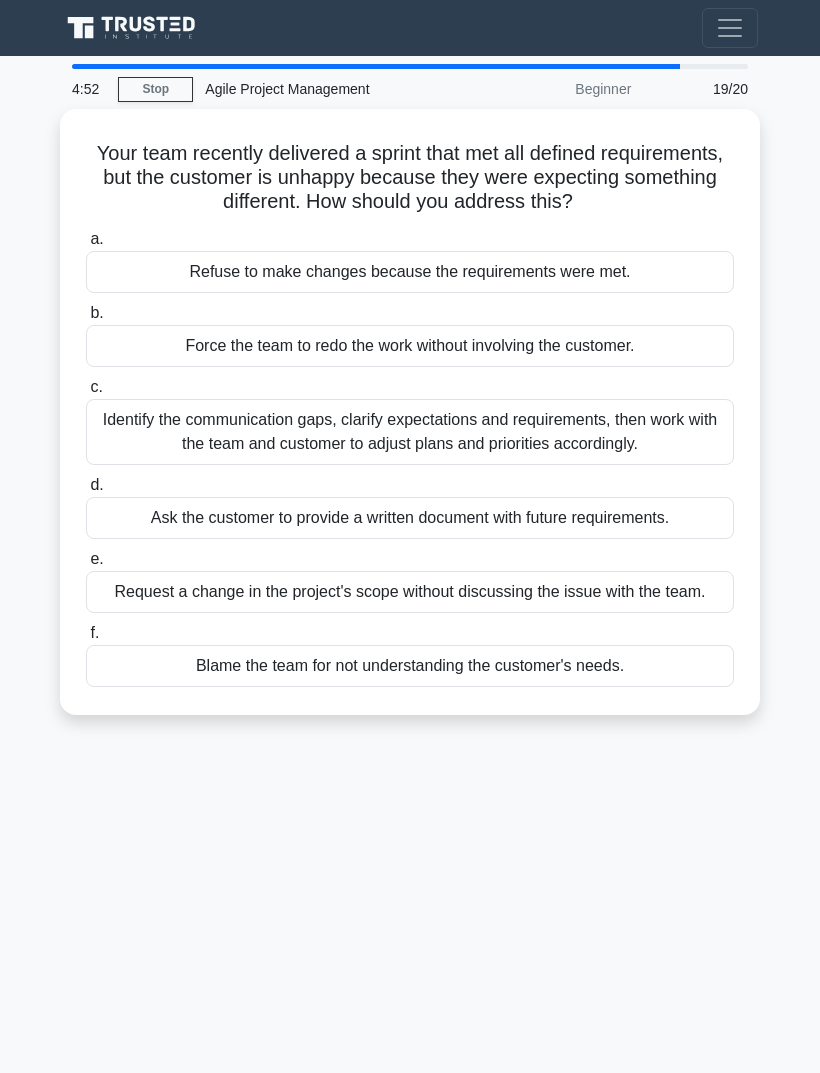 click on "Identify the communication gaps, clarify expectations and requirements, then work with the team and customer to adjust plans and priorities accordingly." at bounding box center (410, 432) 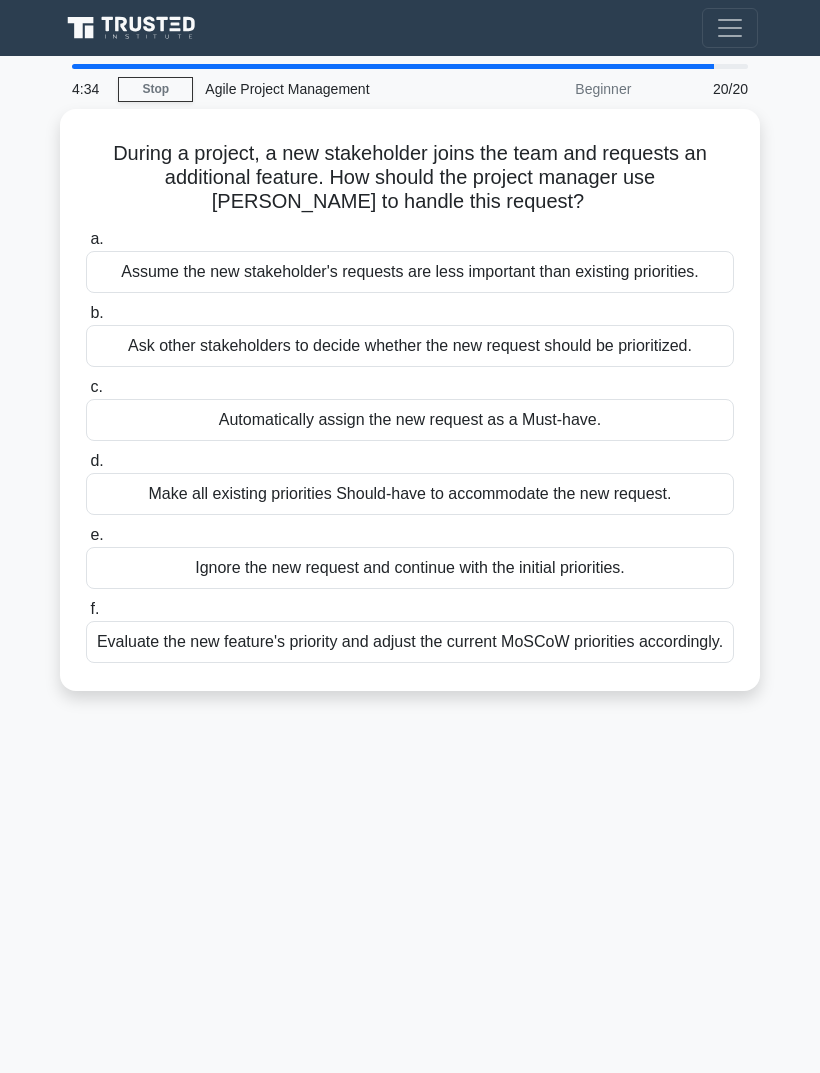 click on "Evaluate the new feature's priority and adjust the current MoSCoW priorities accordingly." at bounding box center [410, 642] 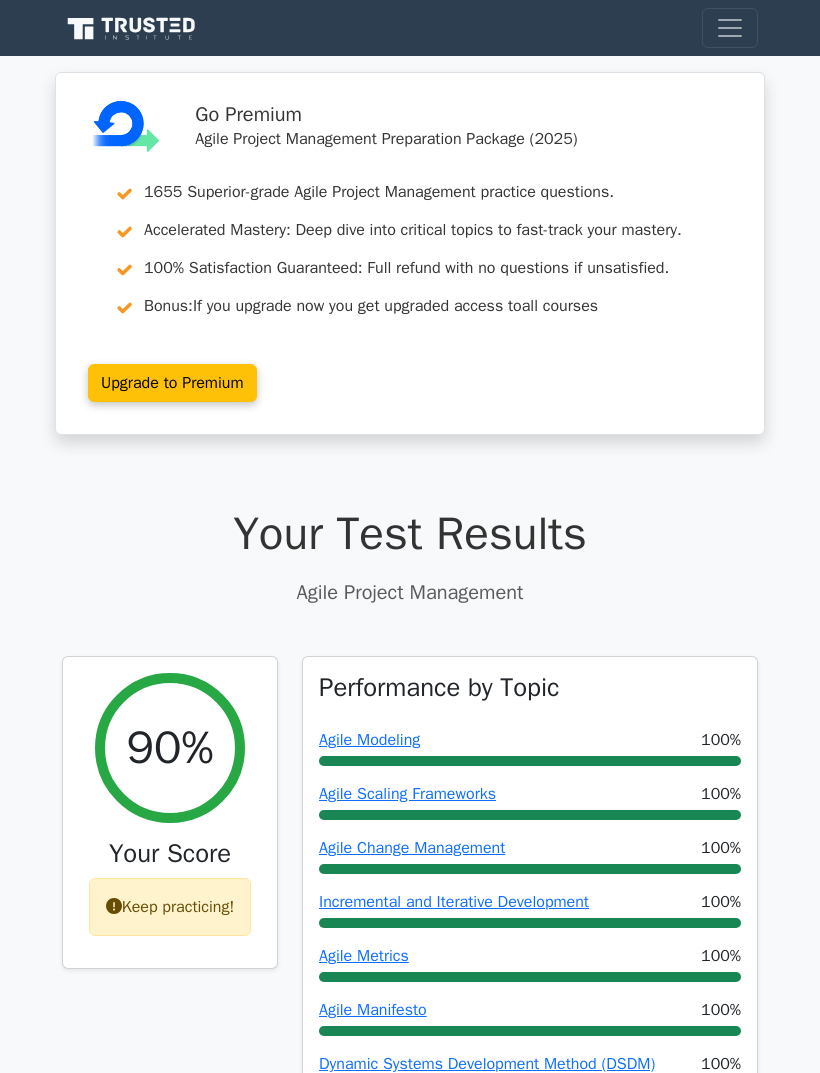 scroll, scrollTop: 1551, scrollLeft: 0, axis: vertical 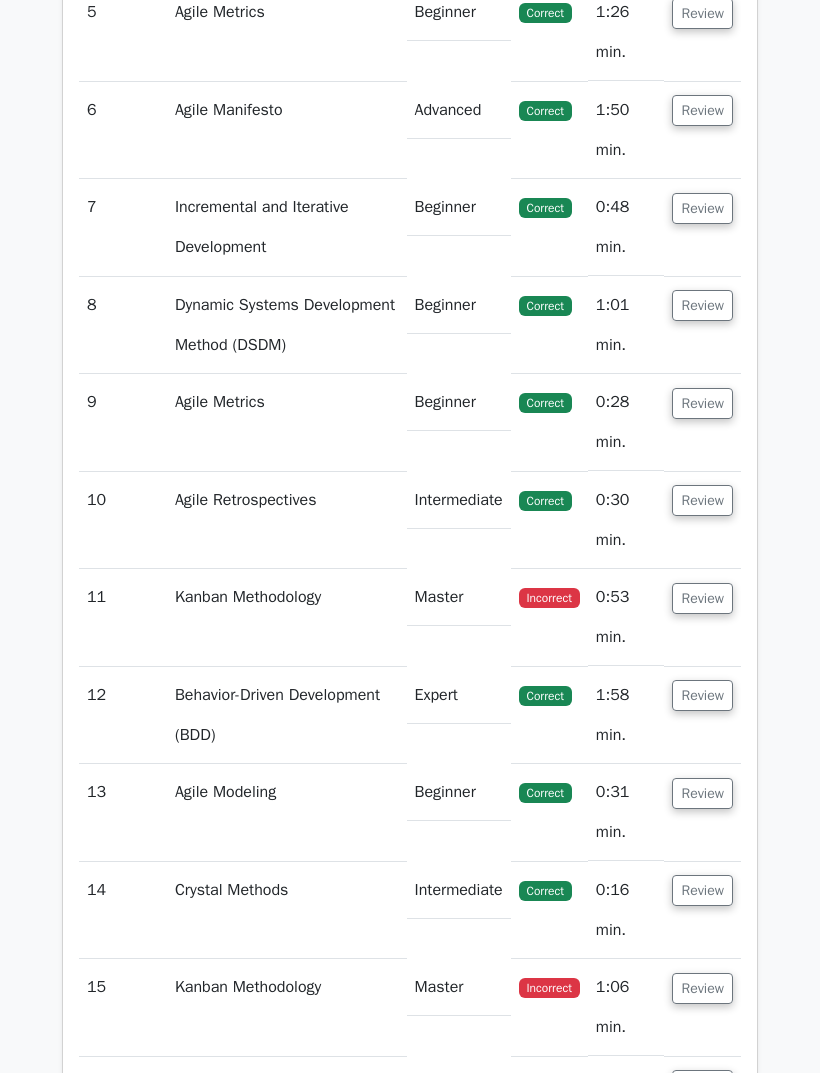 click on "Review" at bounding box center (702, 599) 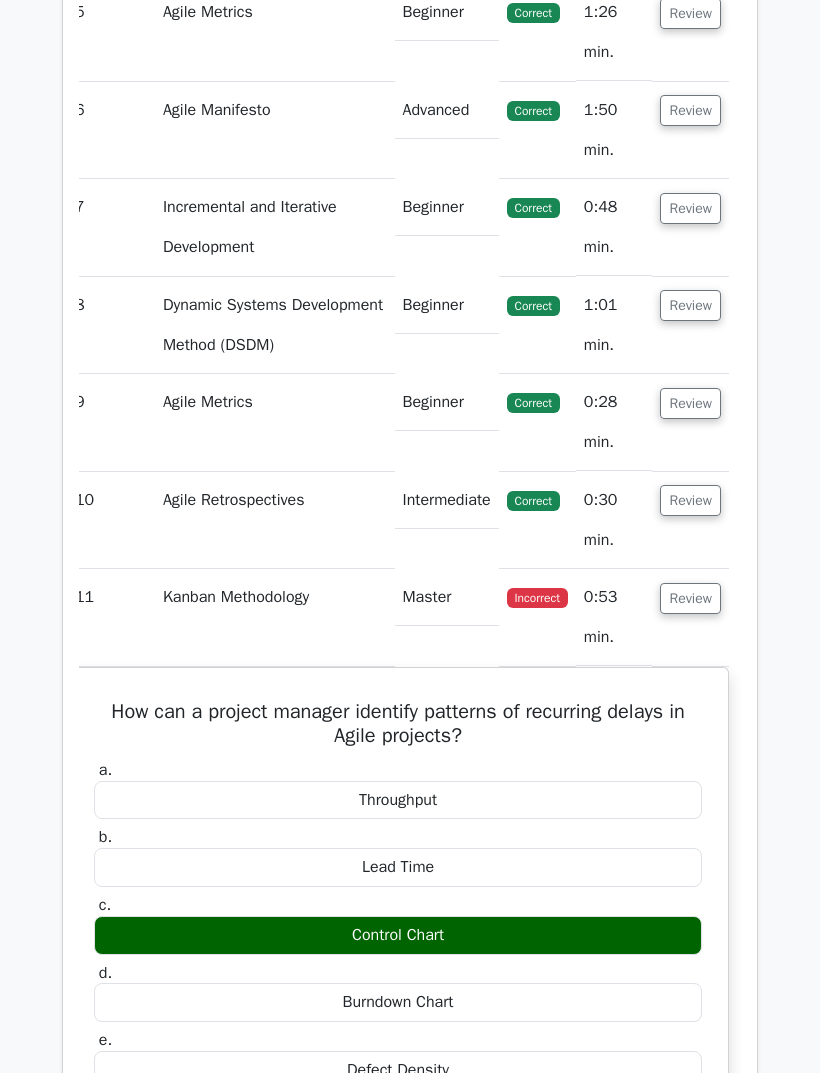 scroll, scrollTop: 0, scrollLeft: 11, axis: horizontal 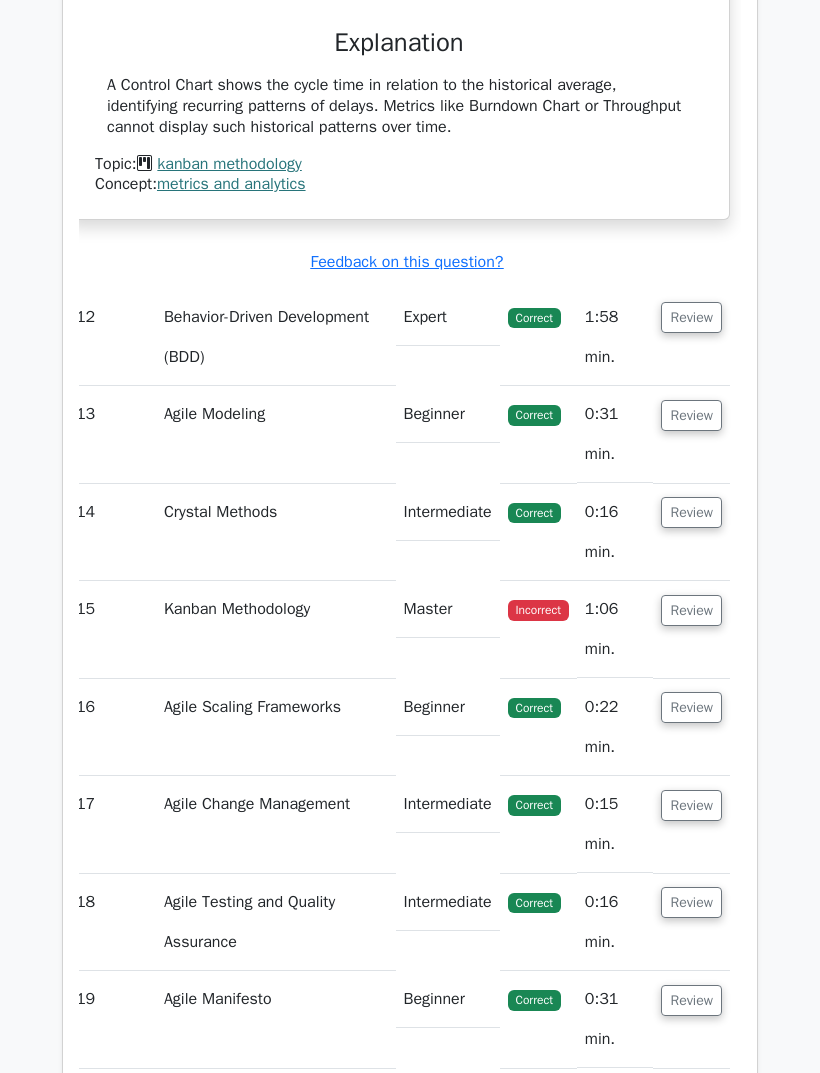 click on "Review" at bounding box center (691, 630) 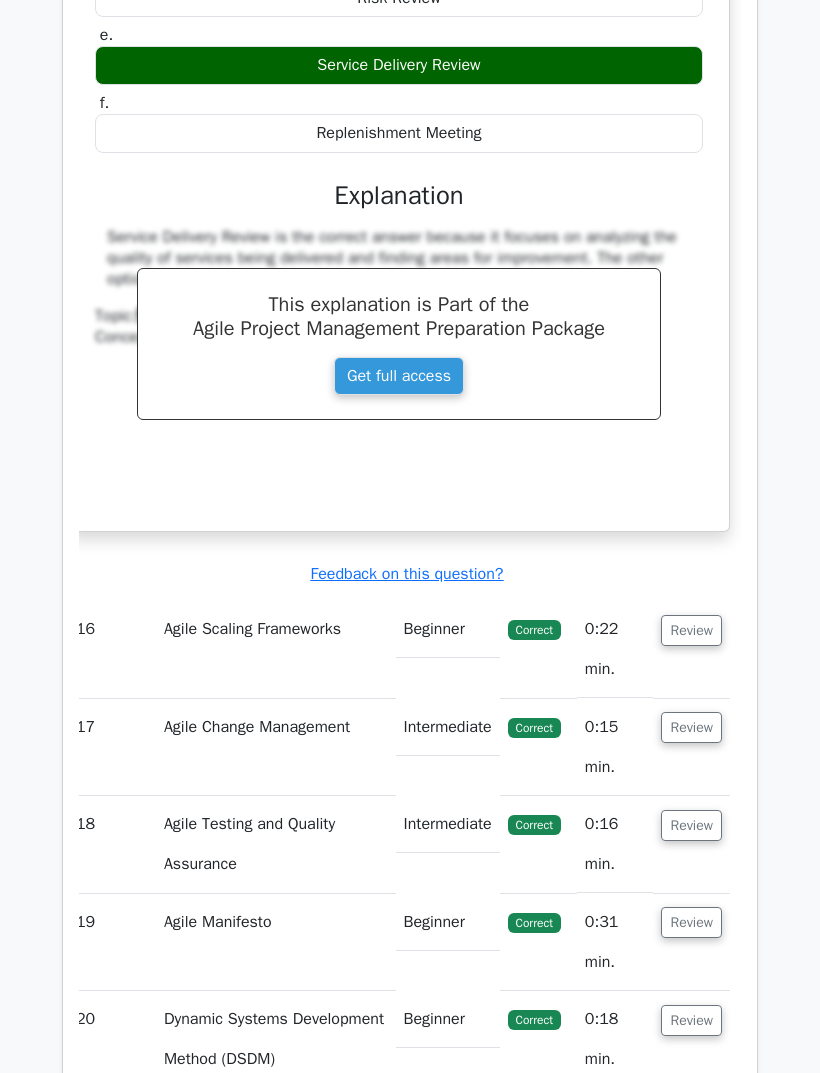 scroll, scrollTop: 6161, scrollLeft: 0, axis: vertical 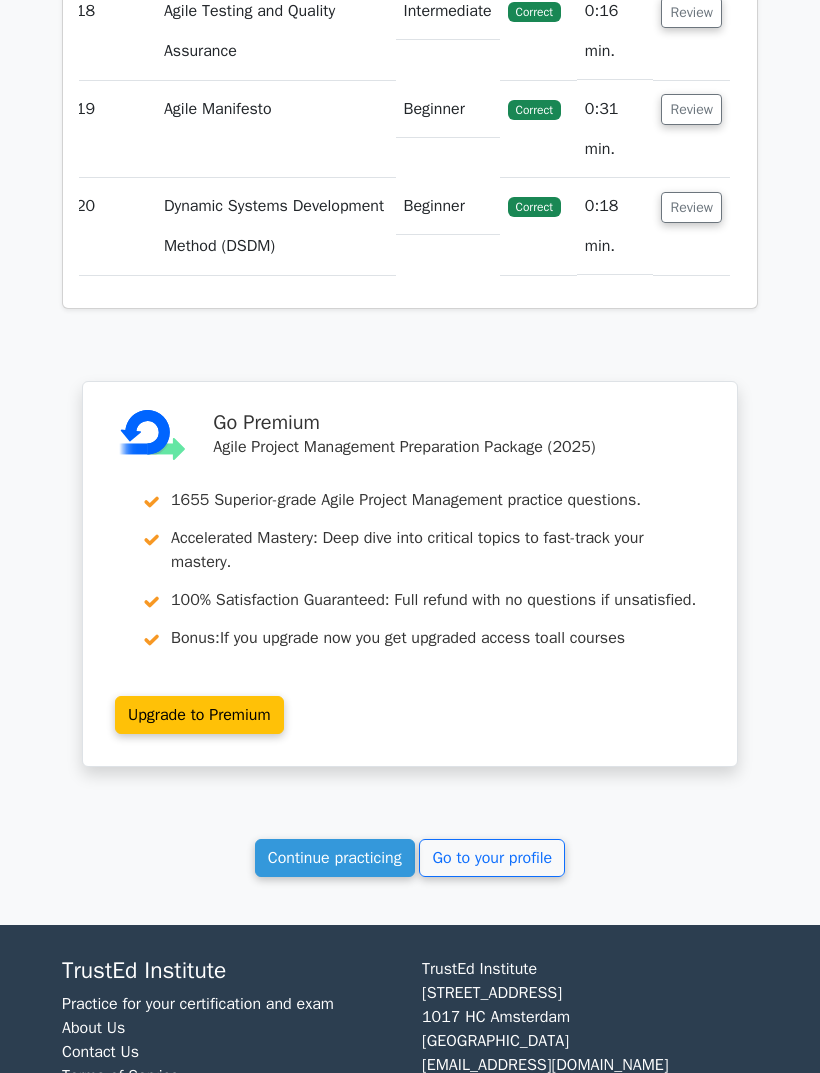 click on "Continue practicing" at bounding box center [335, 858] 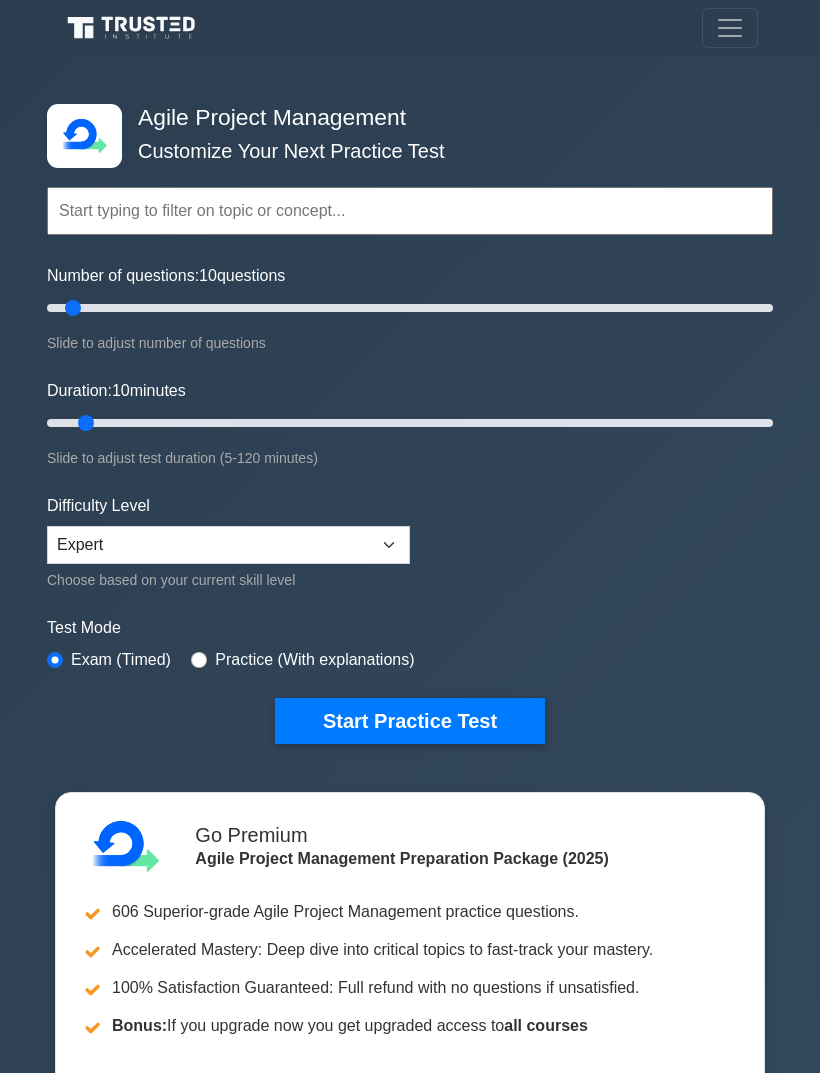 scroll, scrollTop: 1861, scrollLeft: 0, axis: vertical 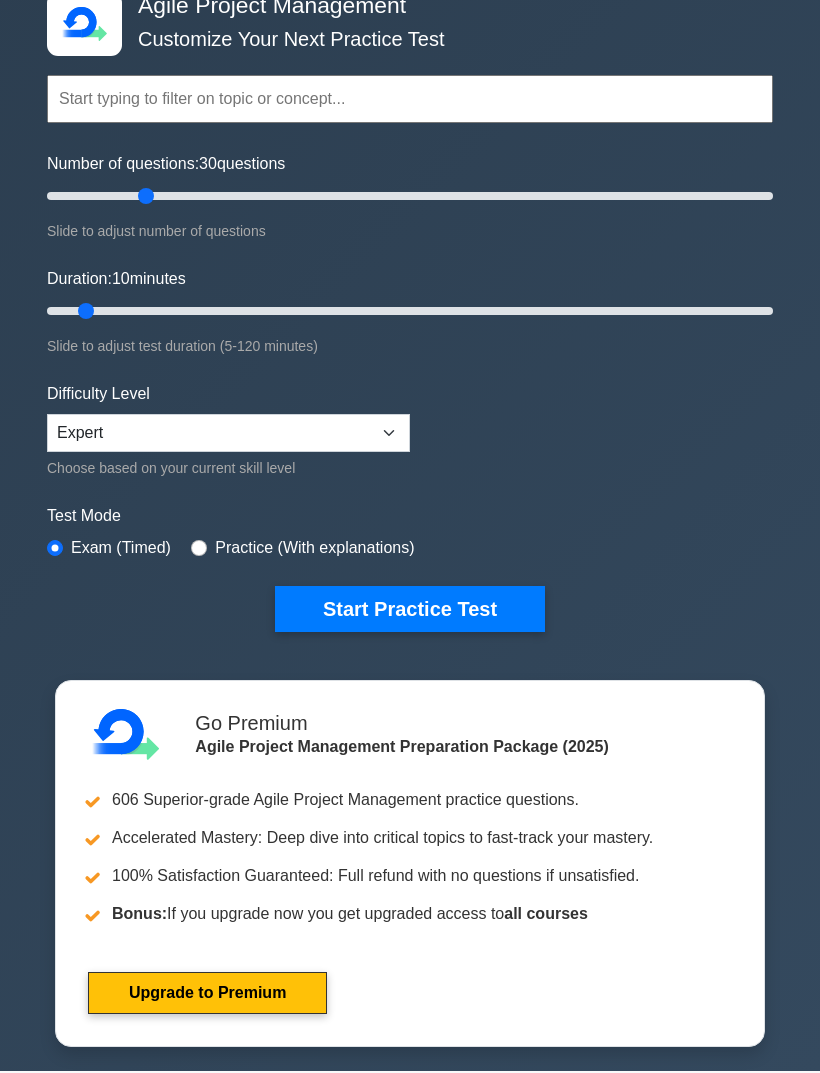 type on "30" 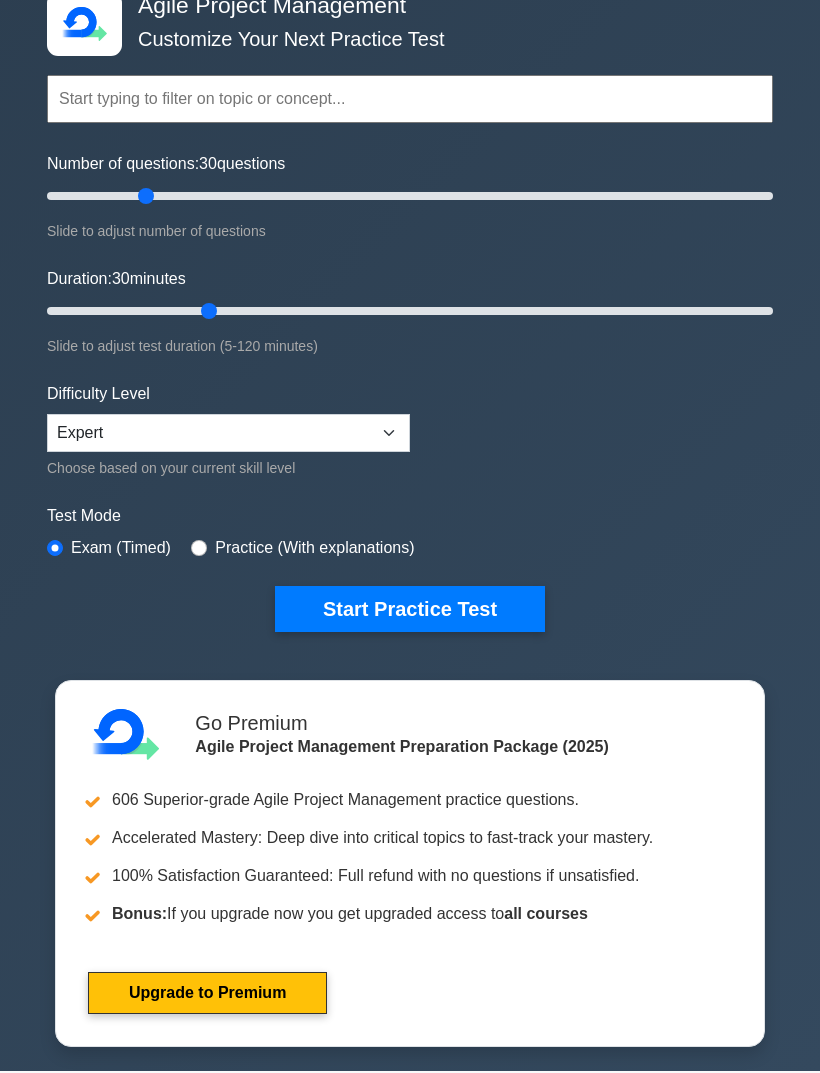 type on "30" 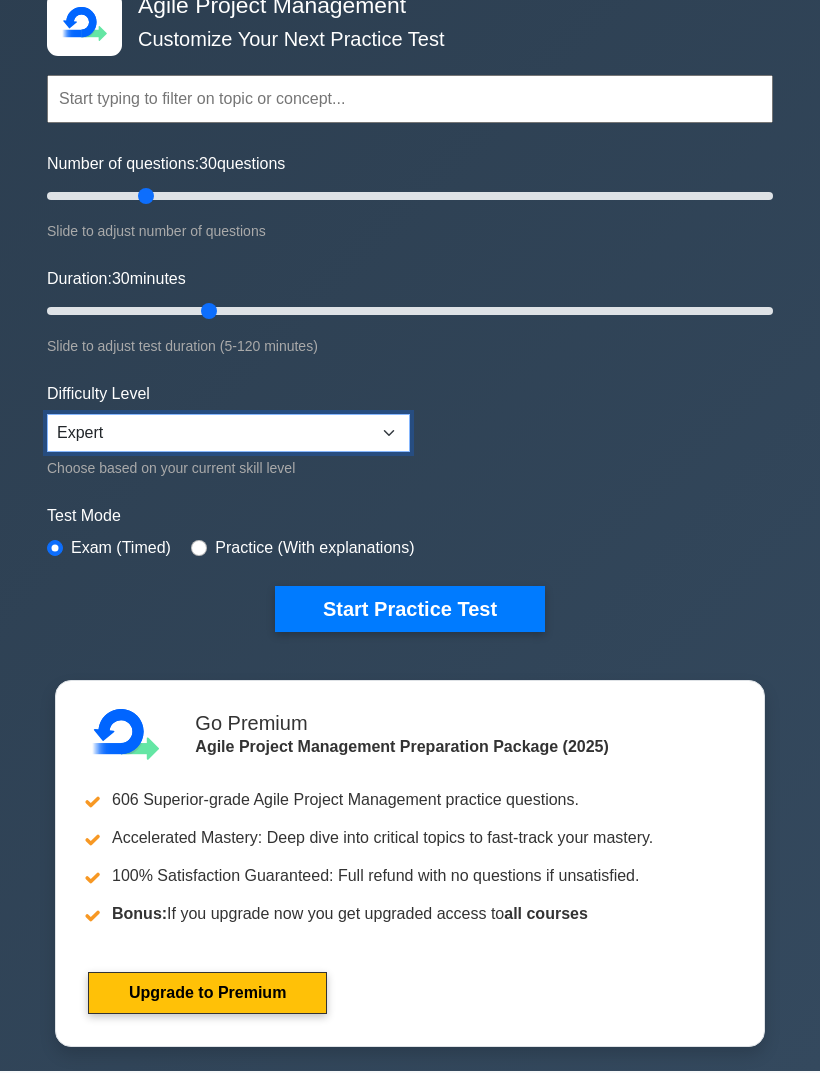 click on "Beginner
Intermediate
Expert" at bounding box center [228, 433] 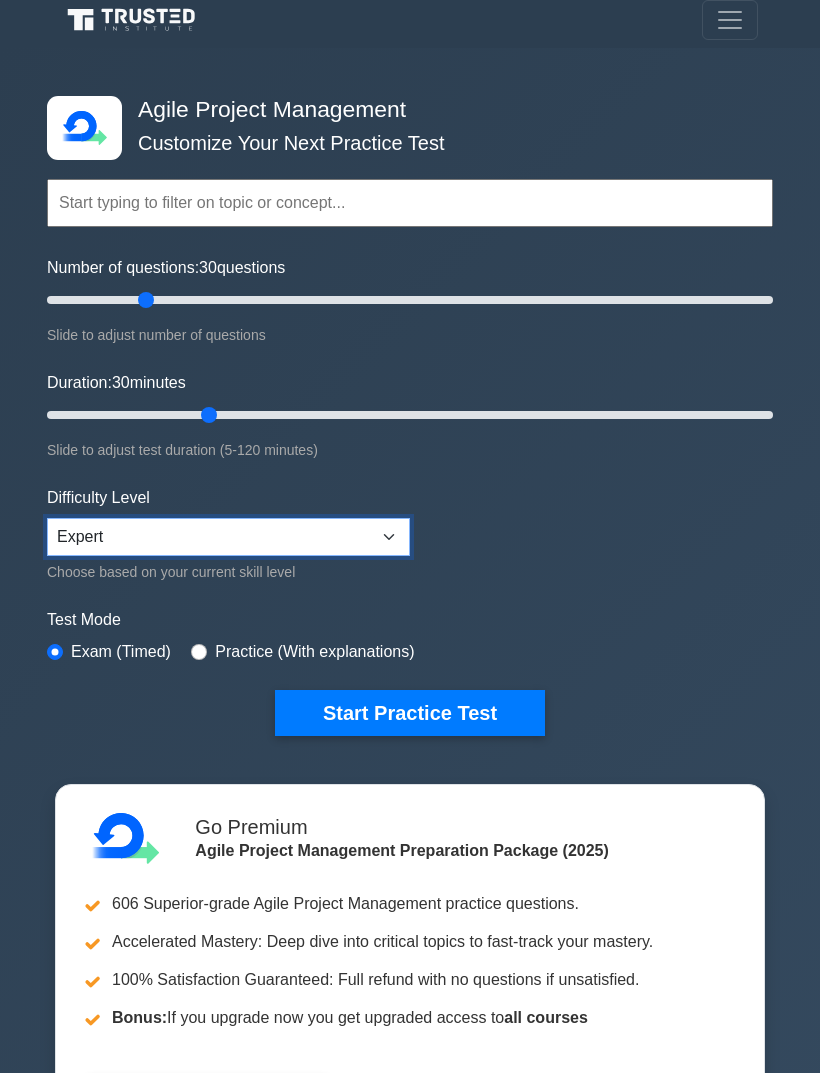 scroll, scrollTop: 0, scrollLeft: 0, axis: both 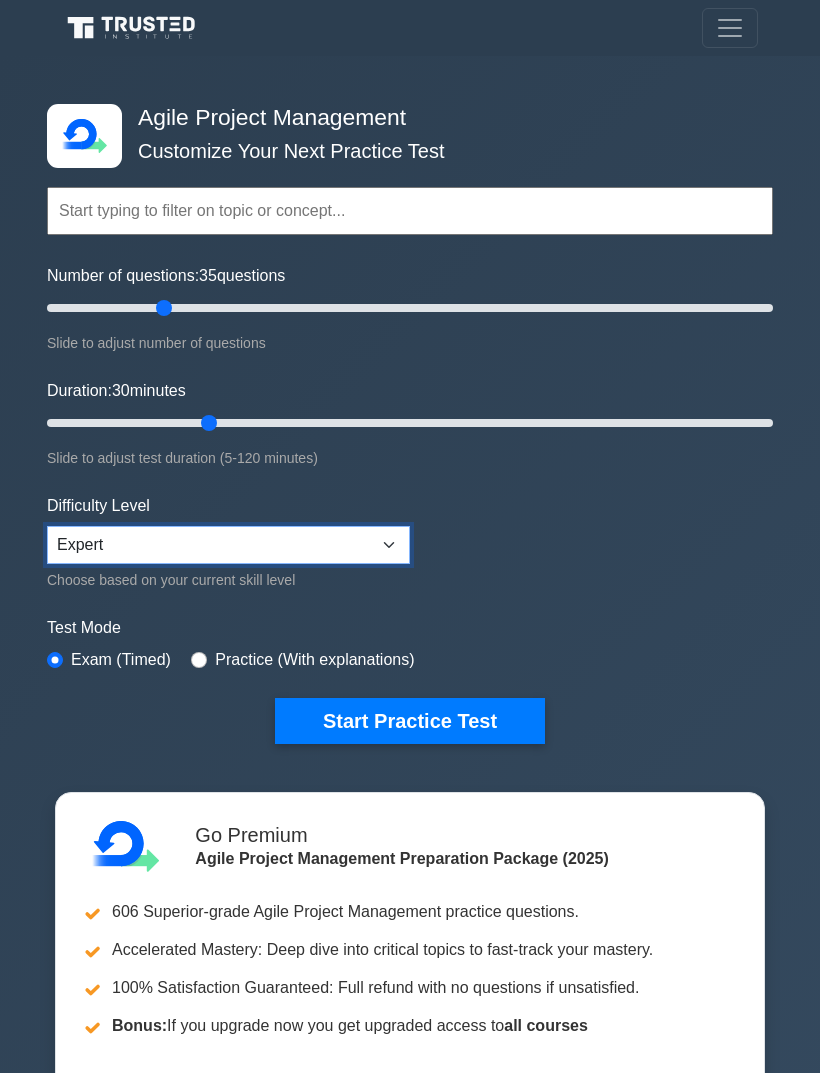 type on "35" 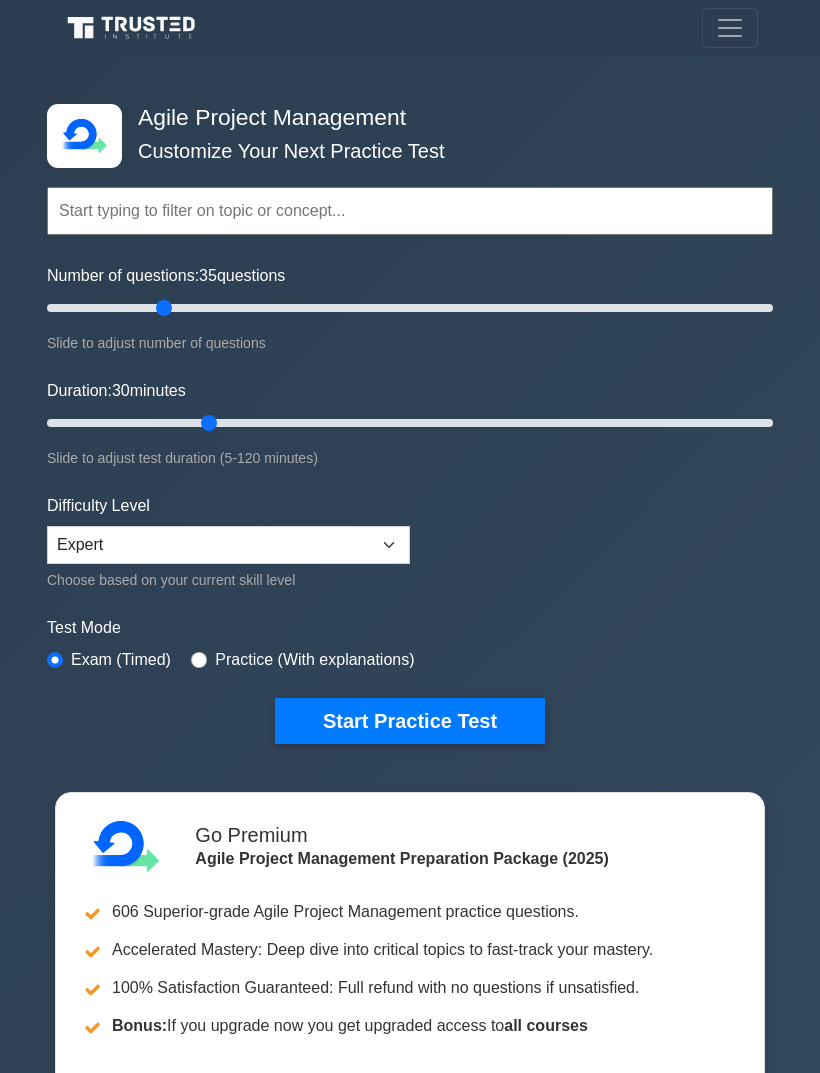 click on "Duration:  30  minutes" at bounding box center (410, 423) 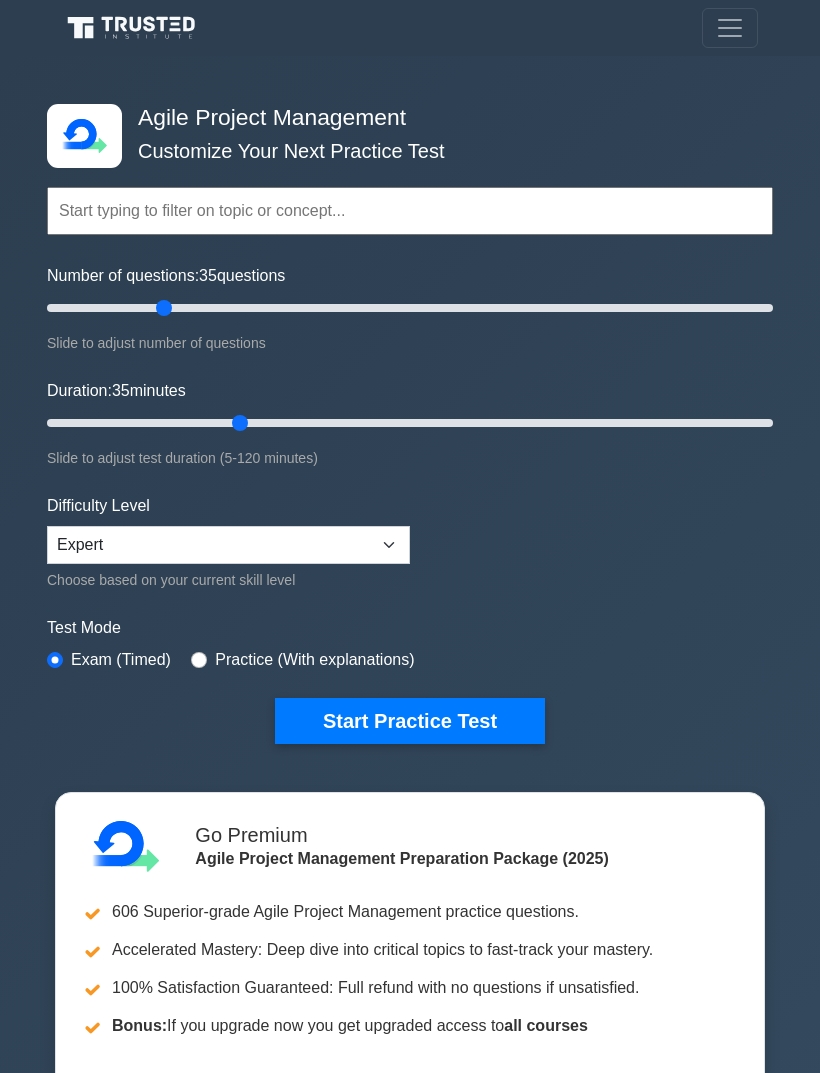 type on "35" 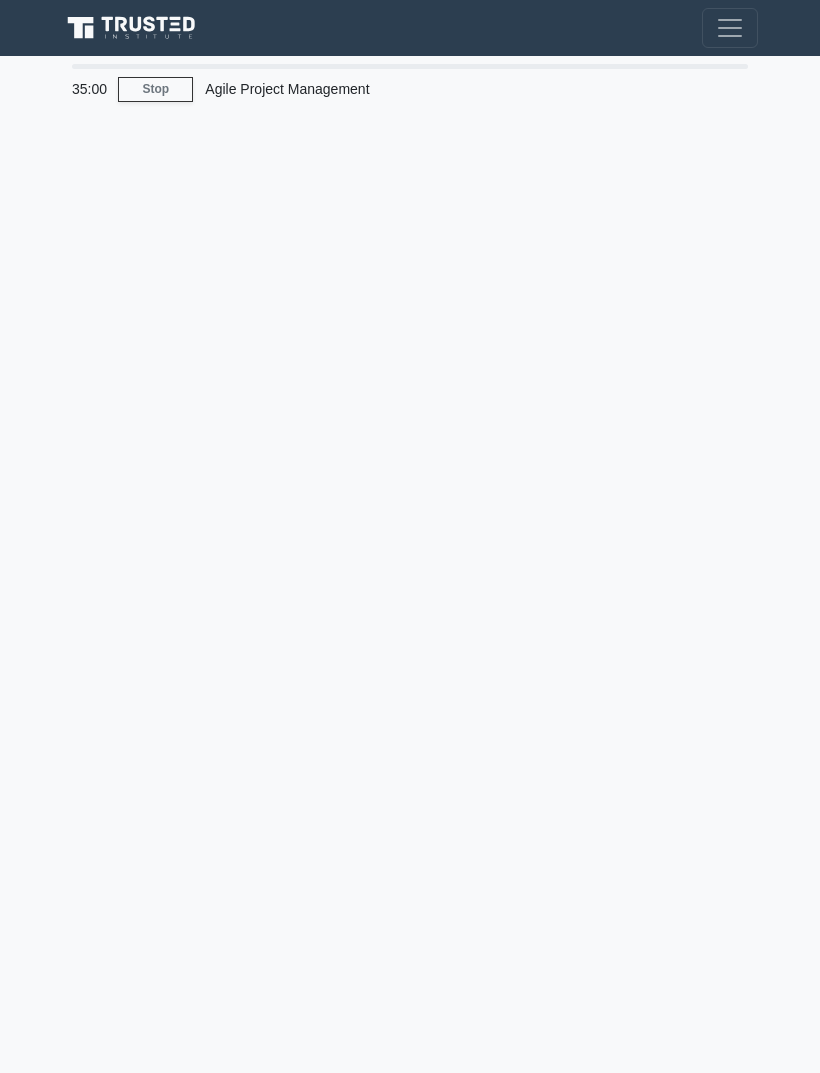 scroll, scrollTop: 0, scrollLeft: 0, axis: both 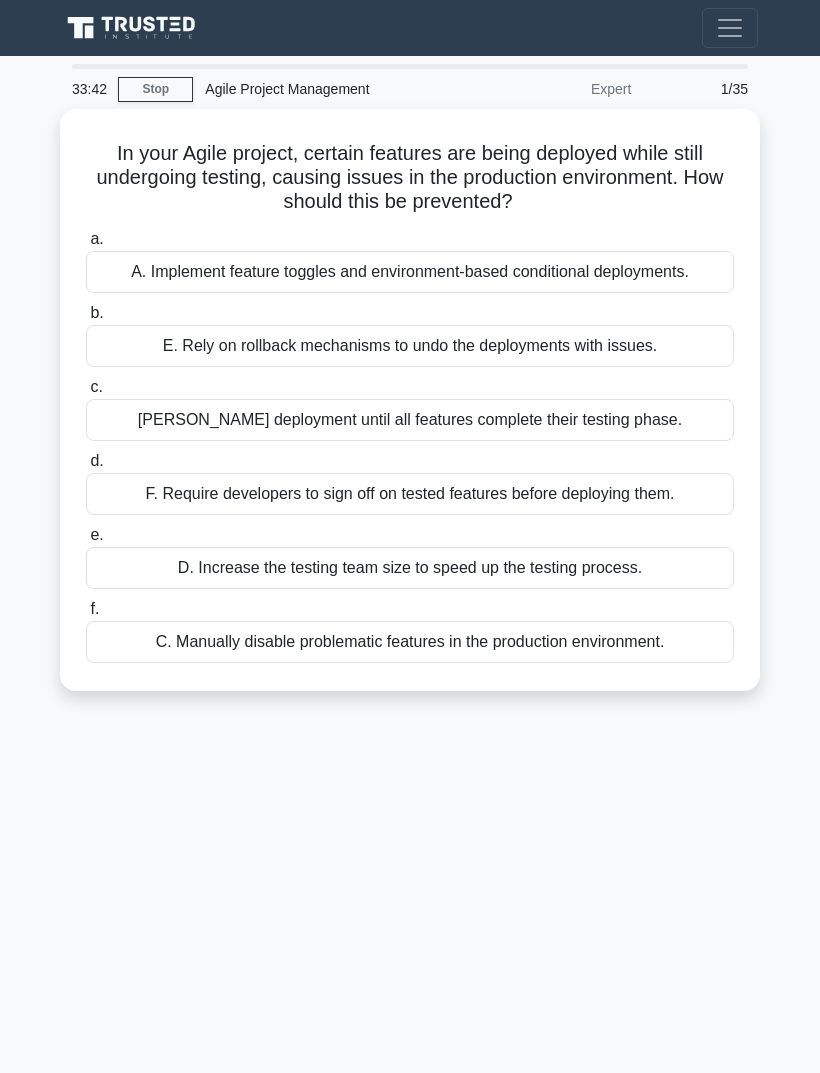 click on "A. Implement feature toggles and environment-based conditional deployments." at bounding box center (410, 272) 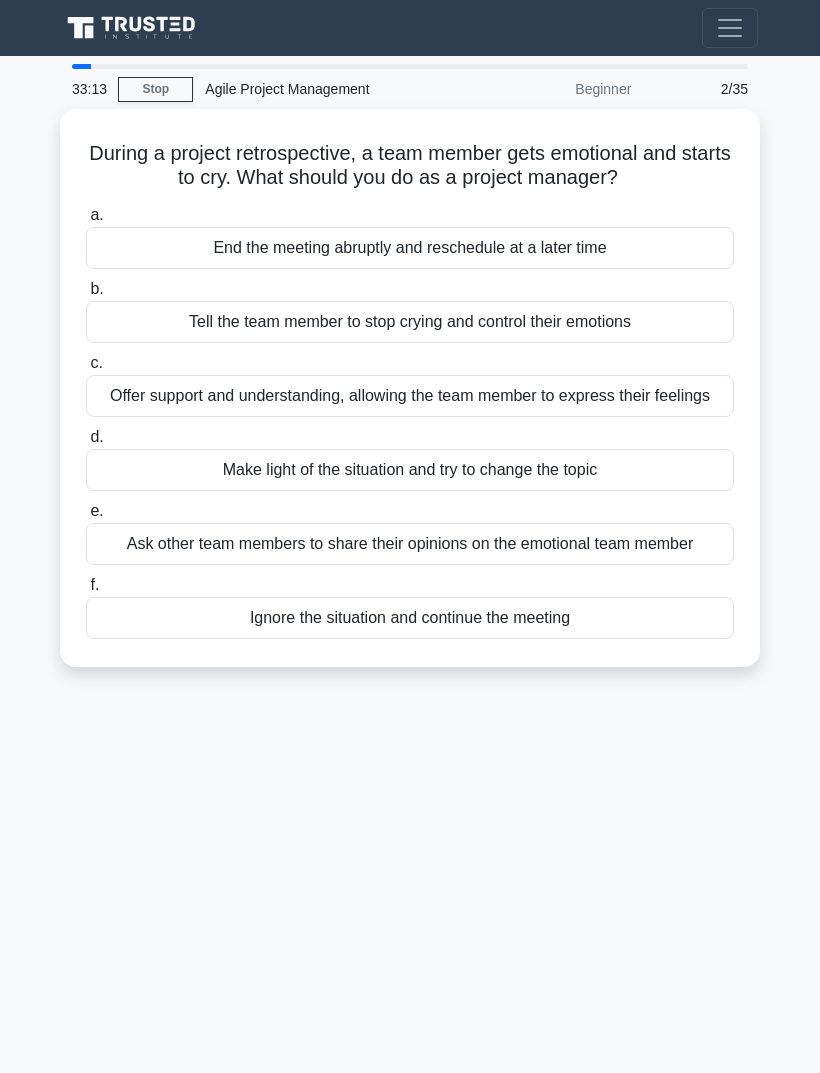 click on "Offer support and understanding, allowing the team member to express their feelings" at bounding box center [410, 396] 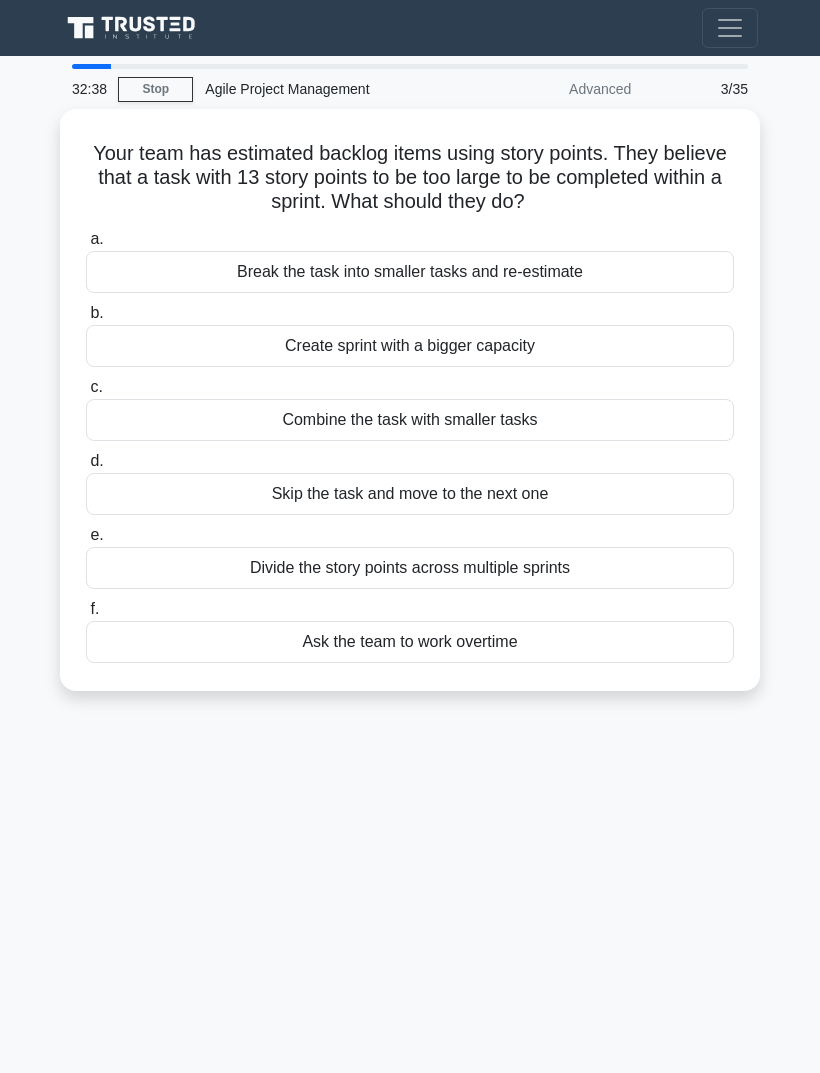 click on "Break the task into smaller tasks and re-estimate" at bounding box center (410, 272) 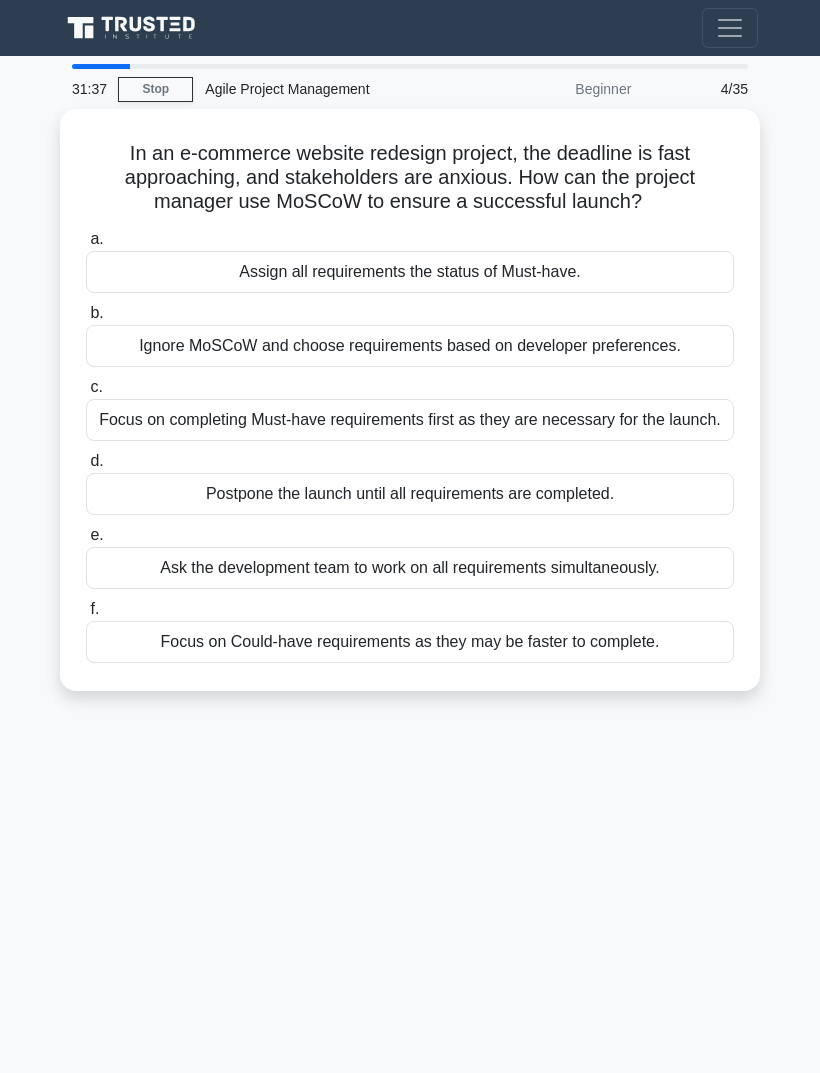 click on "Focus on completing Must-have requirements first as they are necessary for the launch." at bounding box center [410, 420] 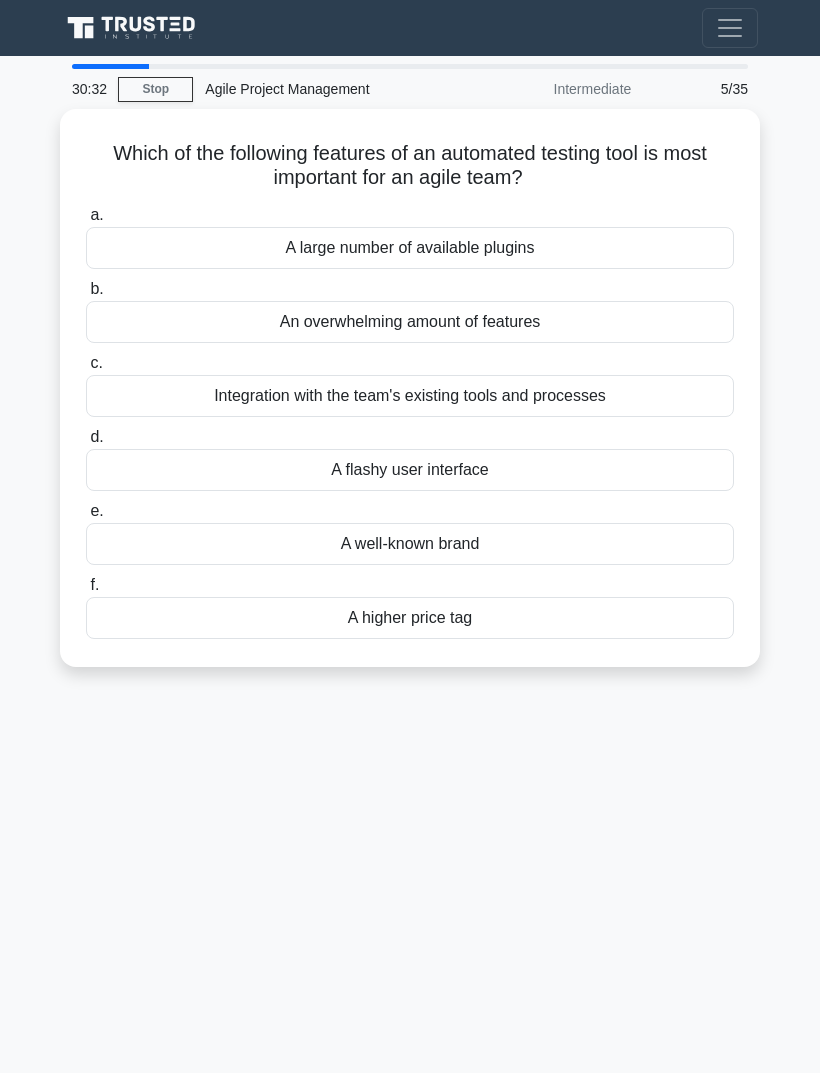 click on "Integration with the team's existing tools and processes" at bounding box center [410, 396] 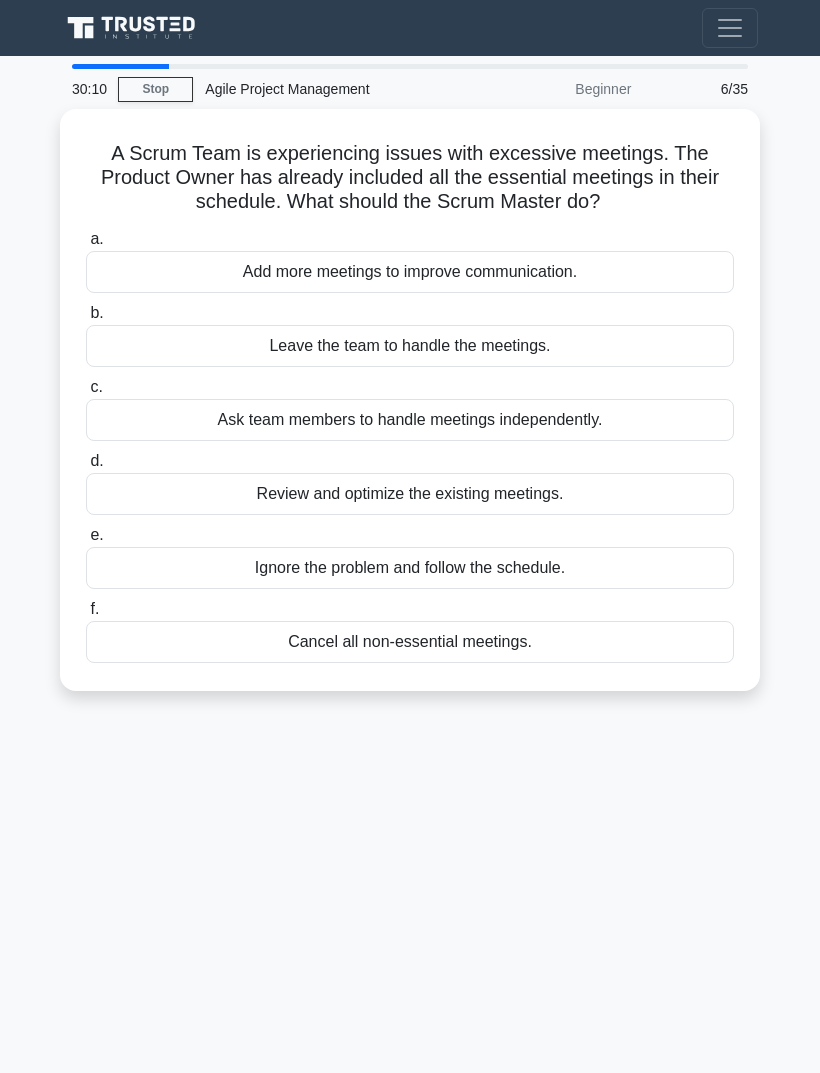 click on "Review and optimize the existing meetings." at bounding box center [410, 494] 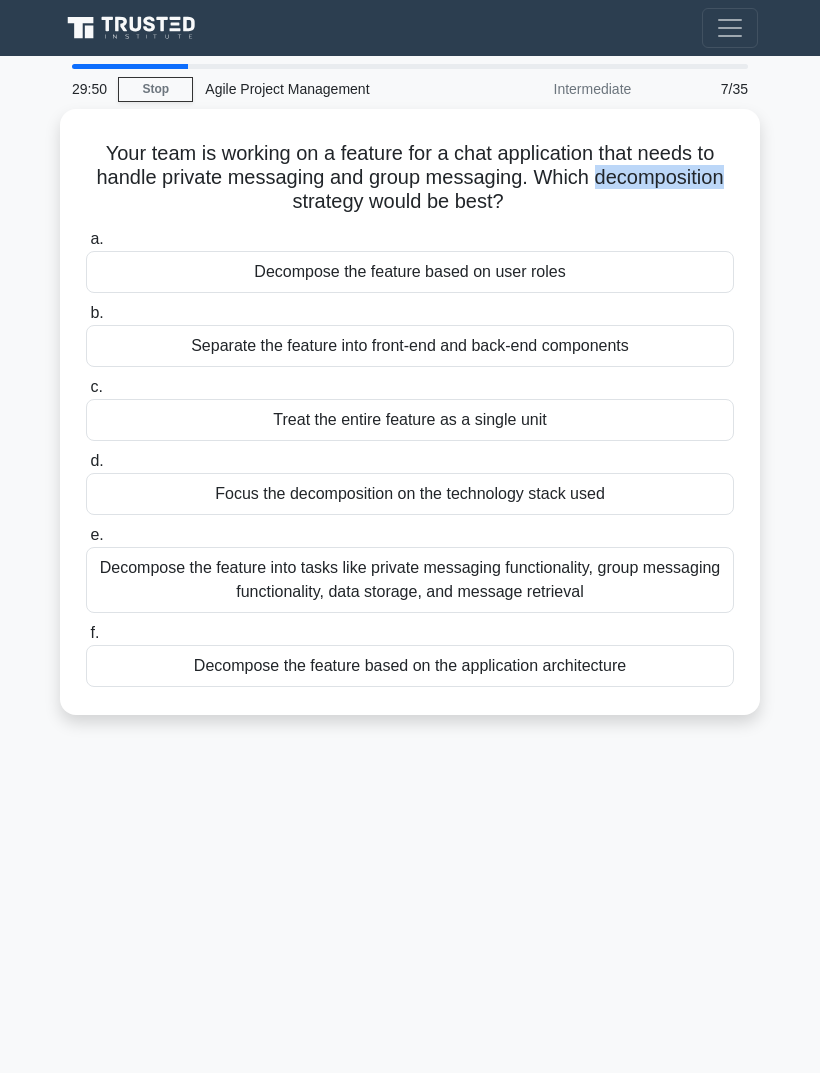 click on "Your team is working on a feature for a chat application that needs to handle private messaging and group messaging. Which decomposition strategy would be best?
.spinner_0XTQ{transform-origin:center;animation:spinner_y6GP .75s linear infinite}@keyframes spinner_y6GP{100%{transform:rotate(360deg)}}
a.
Decompose the feature based on user roles
b. c. d." at bounding box center [410, 412] 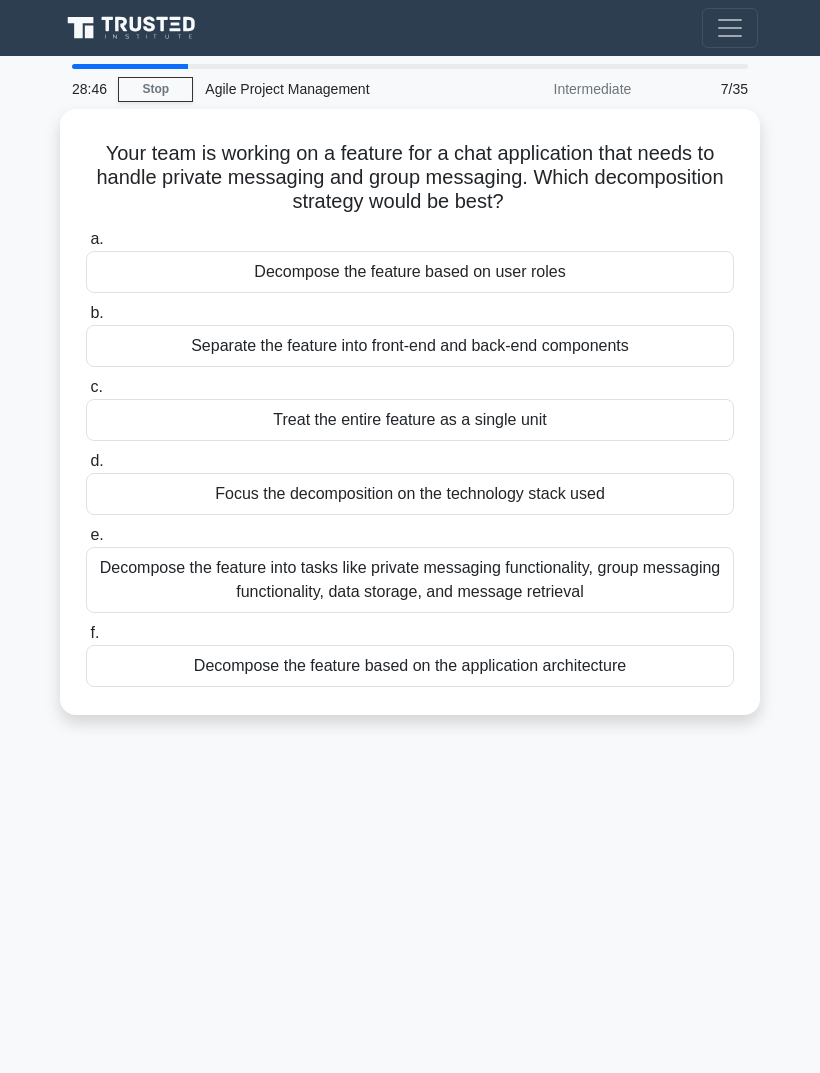 click on "Decompose the feature into tasks like private messaging functionality, group messaging functionality, data storage, and message retrieval" at bounding box center [410, 580] 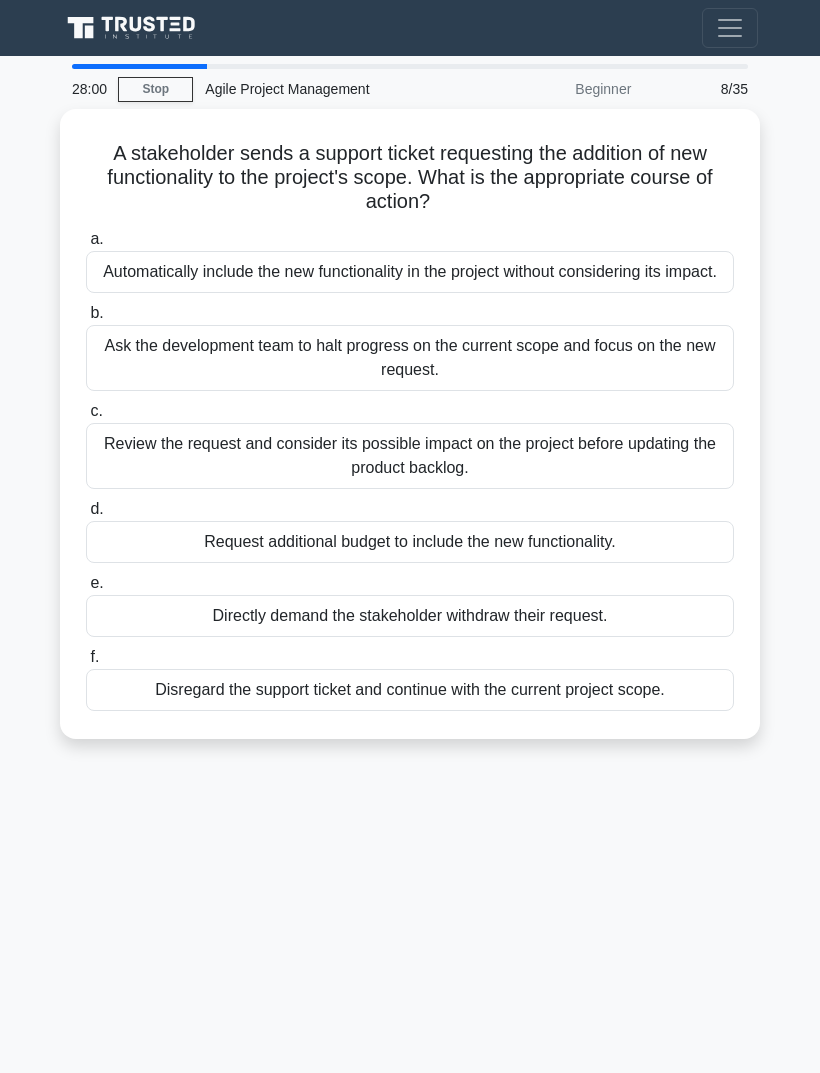 click on "Review the request and consider its possible impact on the project before updating the product backlog." at bounding box center (410, 456) 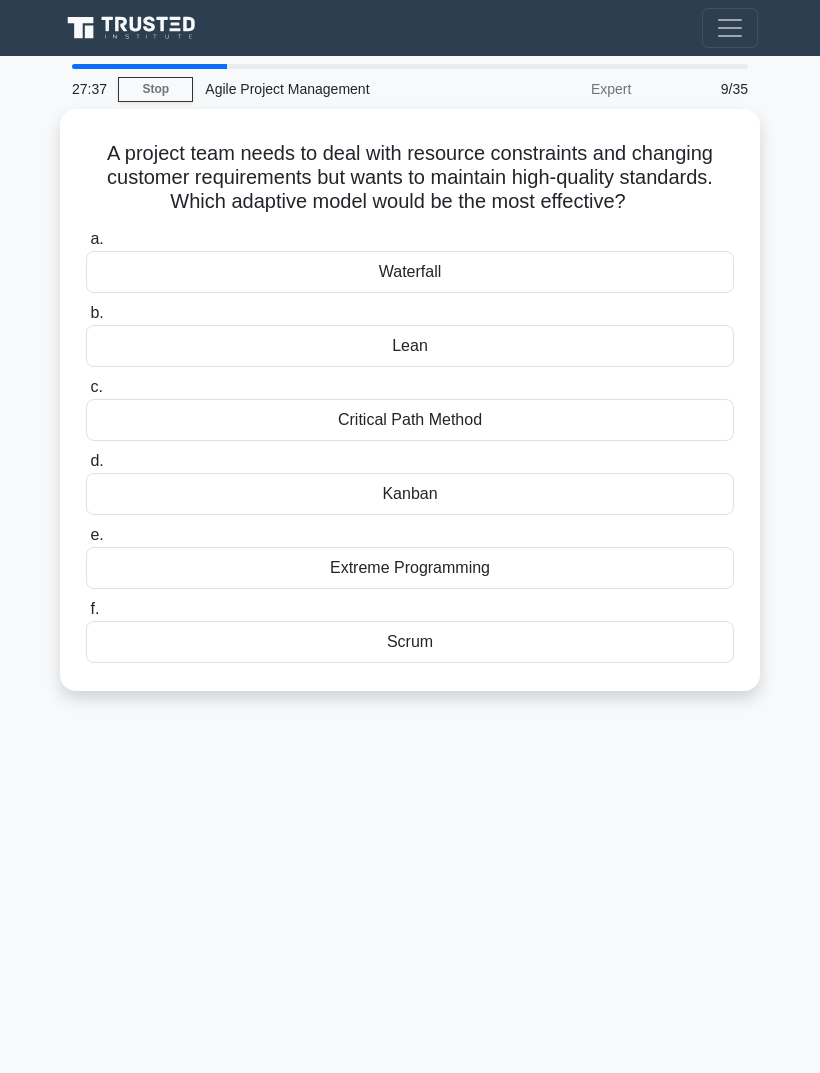 click on "Lean" at bounding box center (410, 346) 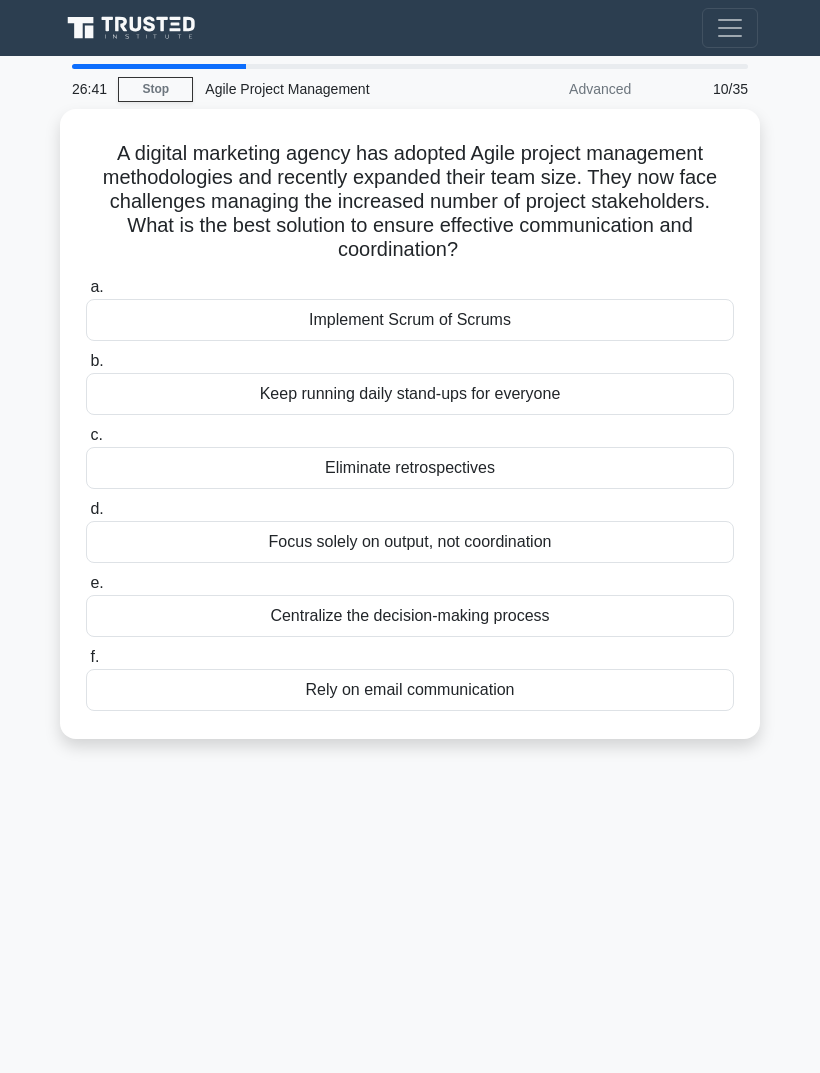 click on "Implement Scrum of Scrums" at bounding box center (410, 320) 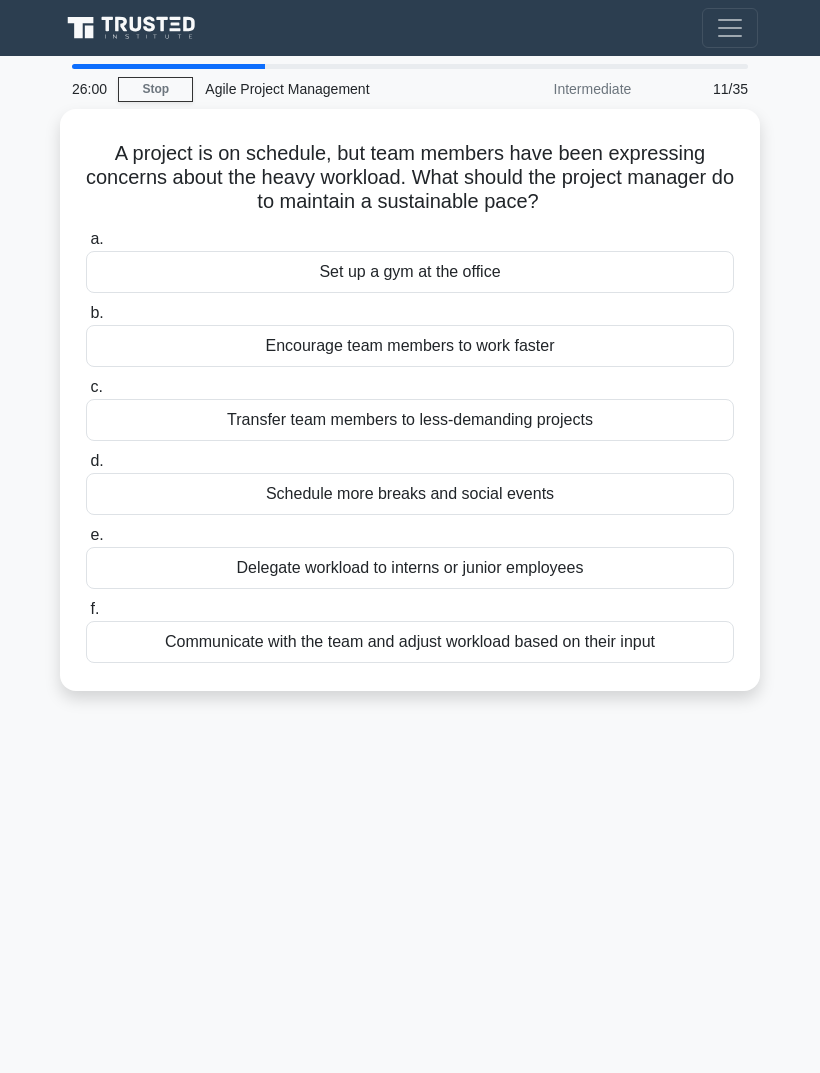 click on "Communicate with the team and adjust workload based on their input" at bounding box center [410, 642] 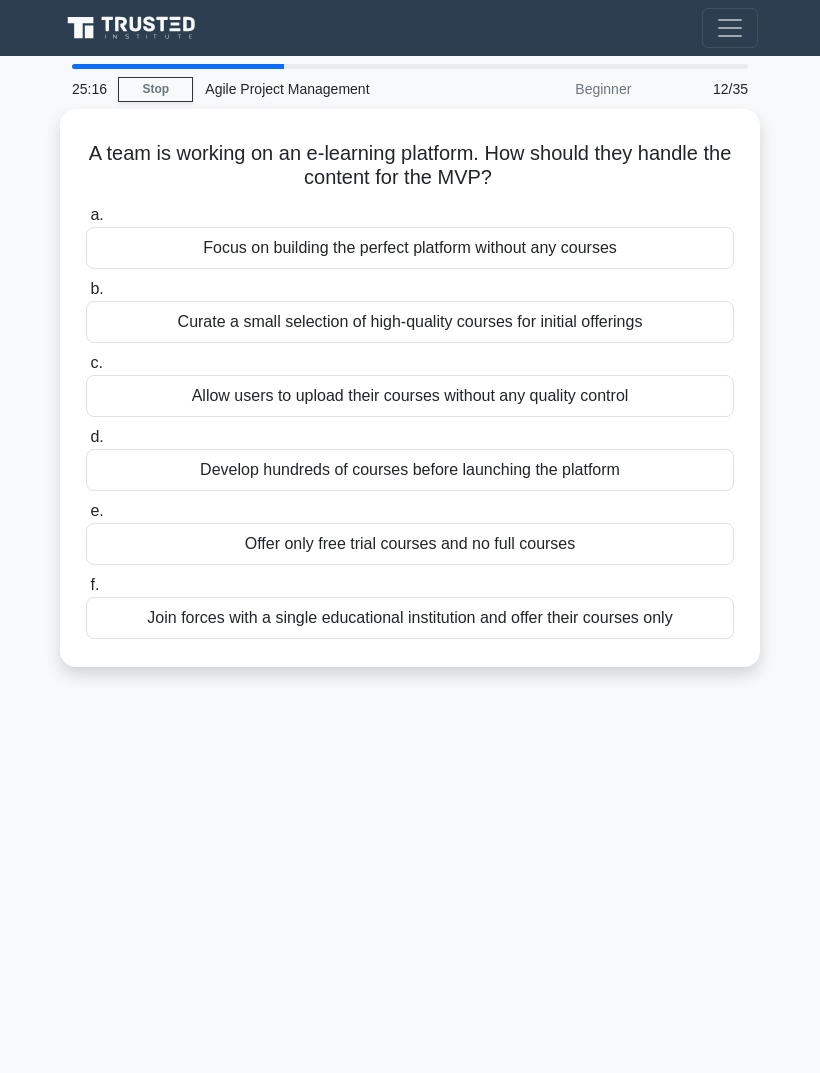 click on "Curate a small selection of high-quality courses for initial offerings" at bounding box center [410, 322] 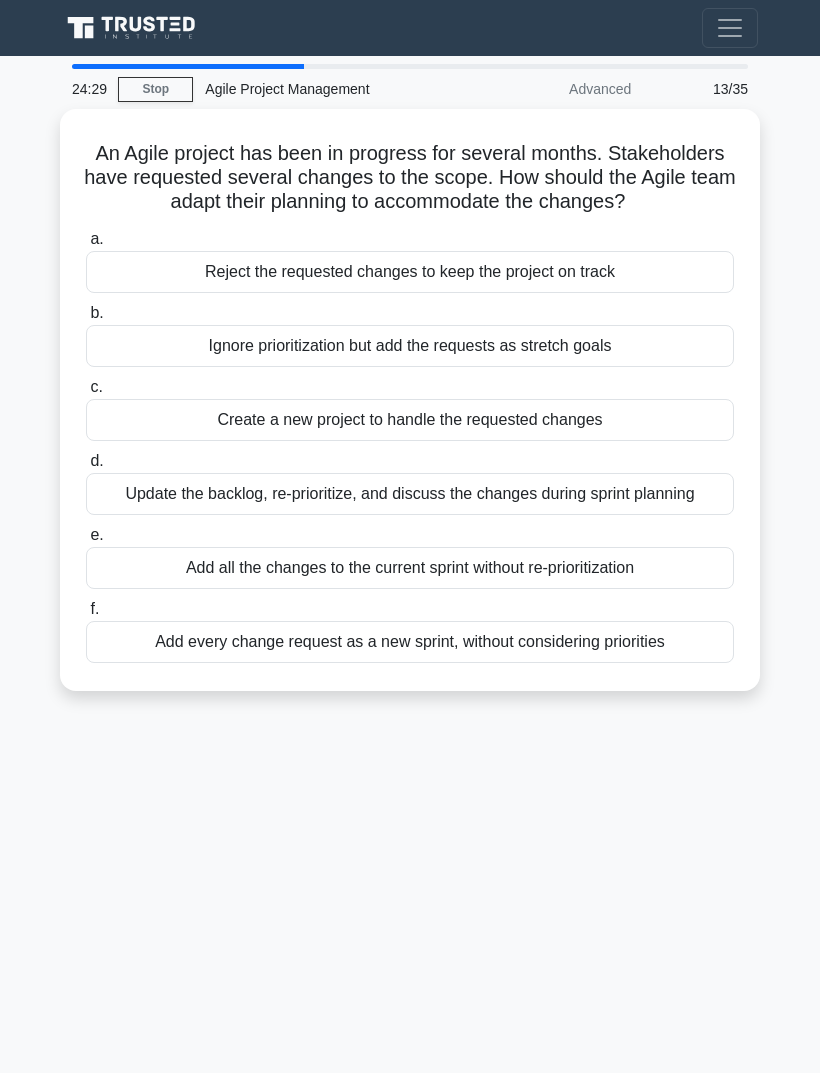 click on "Update the backlog, re-prioritize, and discuss the changes during sprint planning" at bounding box center (410, 494) 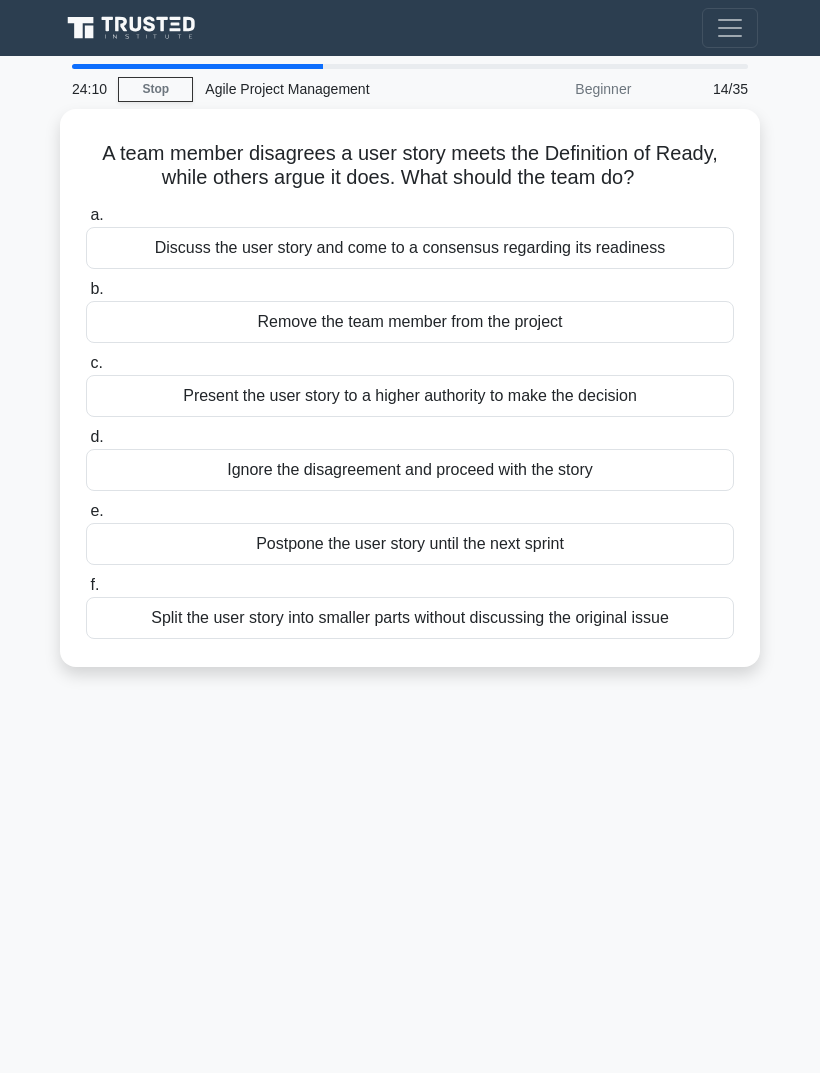 click on "Discuss the user story and come to a consensus regarding its readiness" at bounding box center (410, 248) 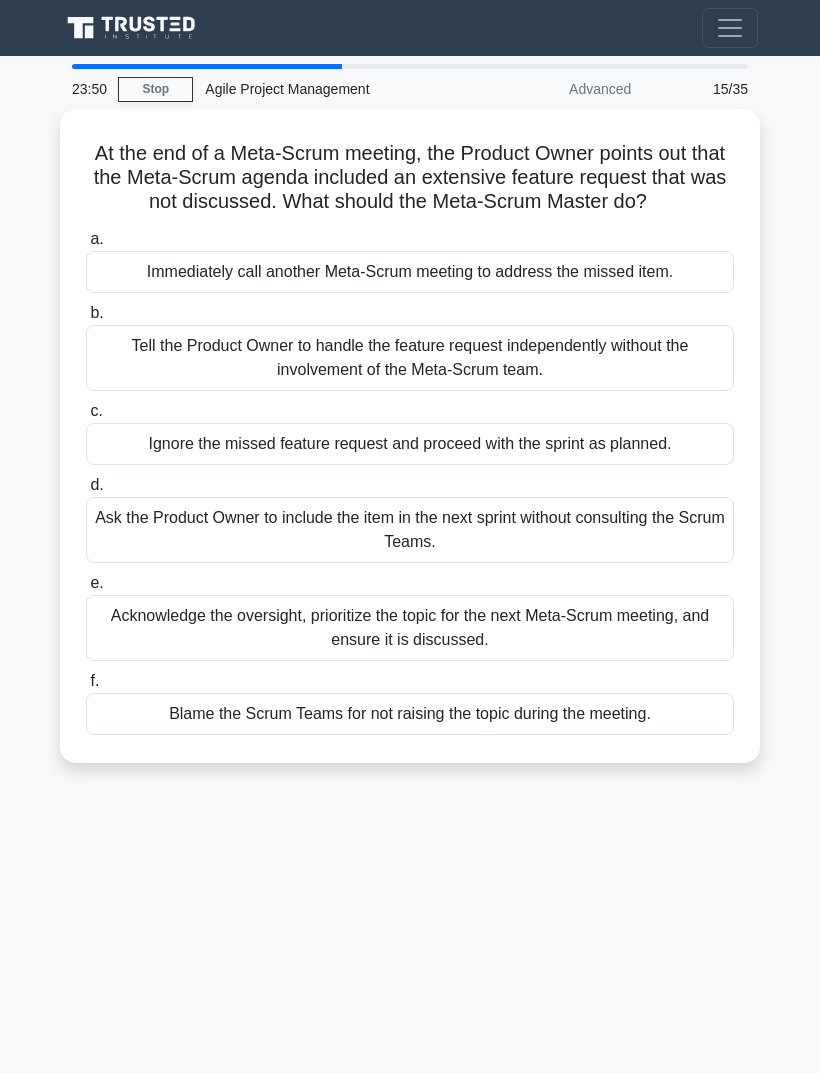 click on "Acknowledge the oversight, prioritize the topic for the next Meta-Scrum meeting, and ensure it is discussed." at bounding box center (410, 628) 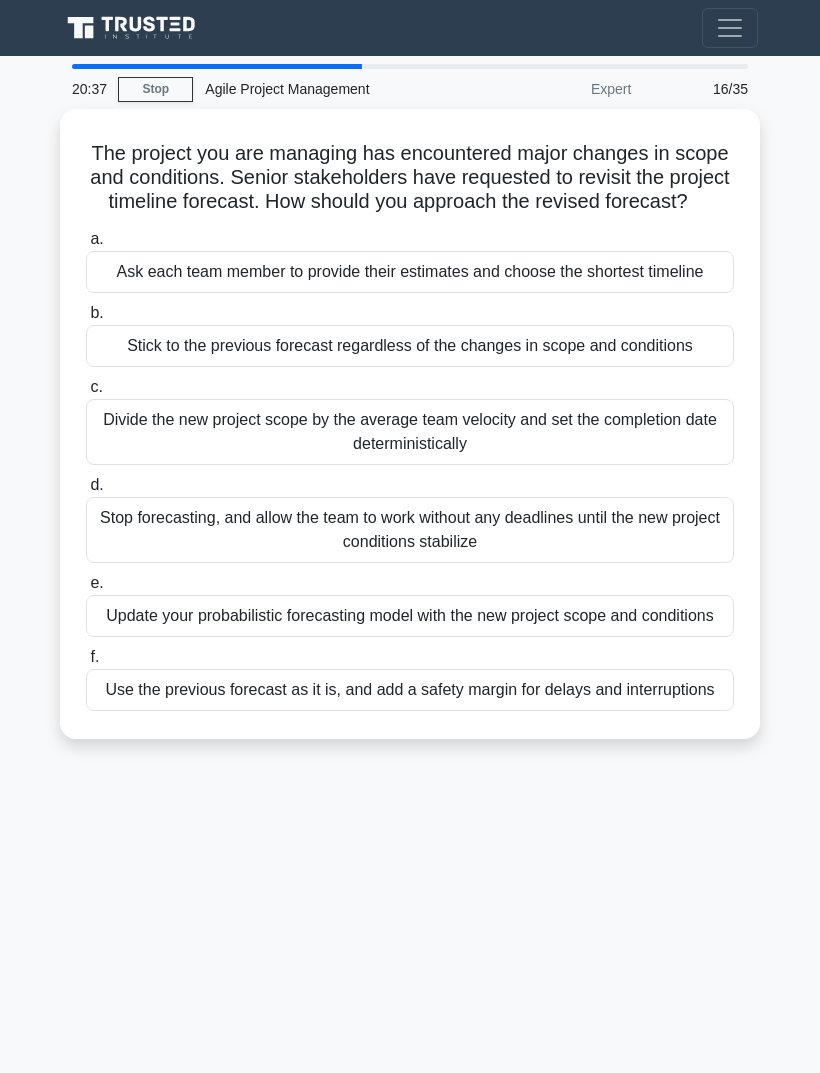 click on "Update your probabilistic forecasting model with the new project scope and conditions" at bounding box center (410, 616) 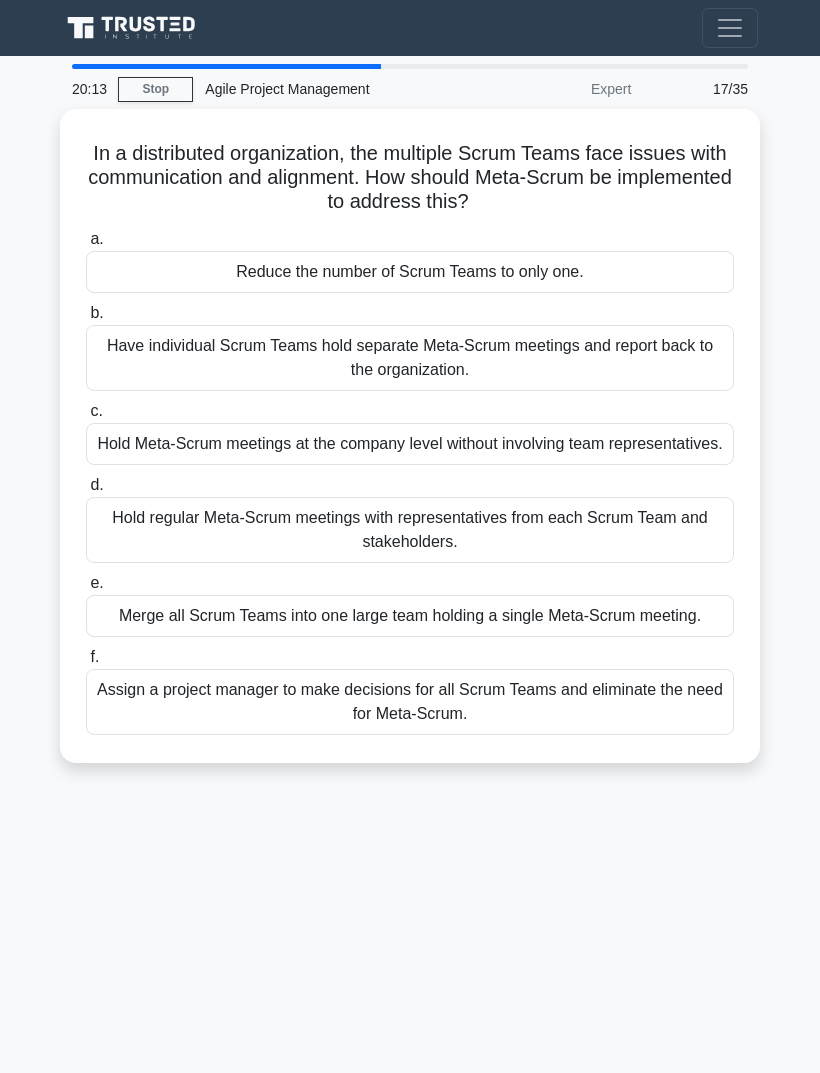 click on "Hold regular Meta-Scrum meetings with representatives from each Scrum Team and stakeholders." at bounding box center (410, 530) 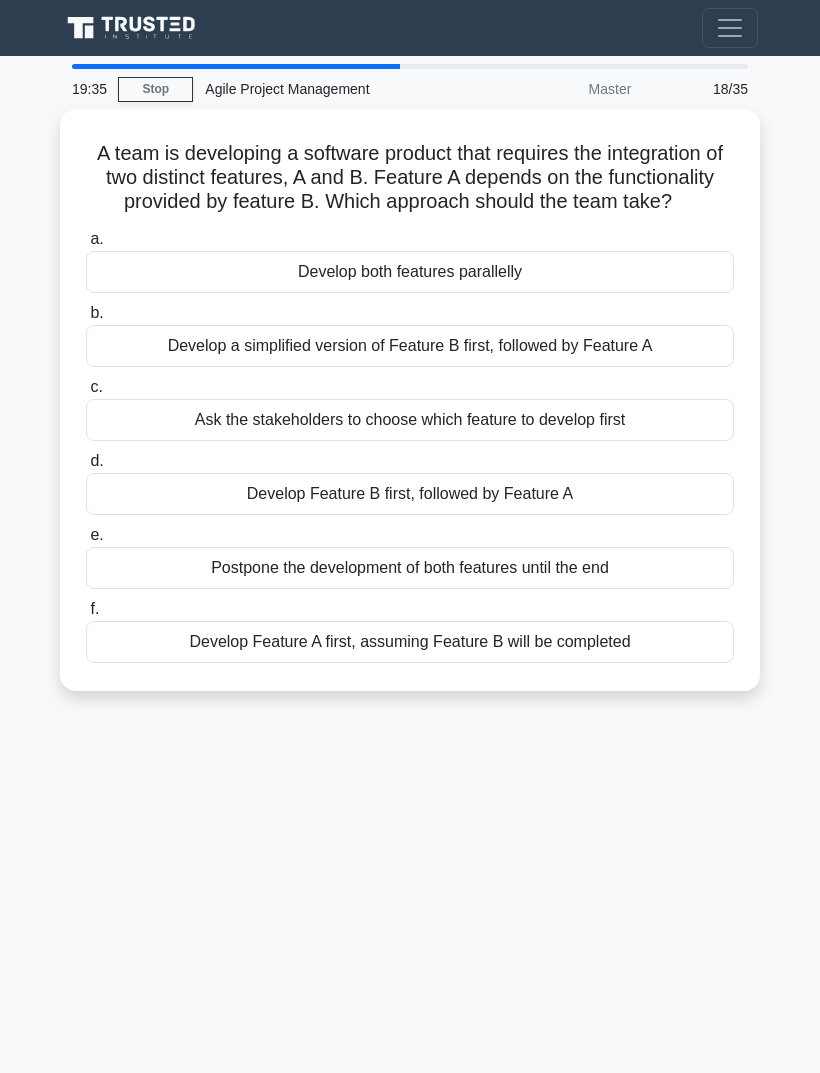 click on "Develop Feature B first, followed by Feature A" at bounding box center (410, 494) 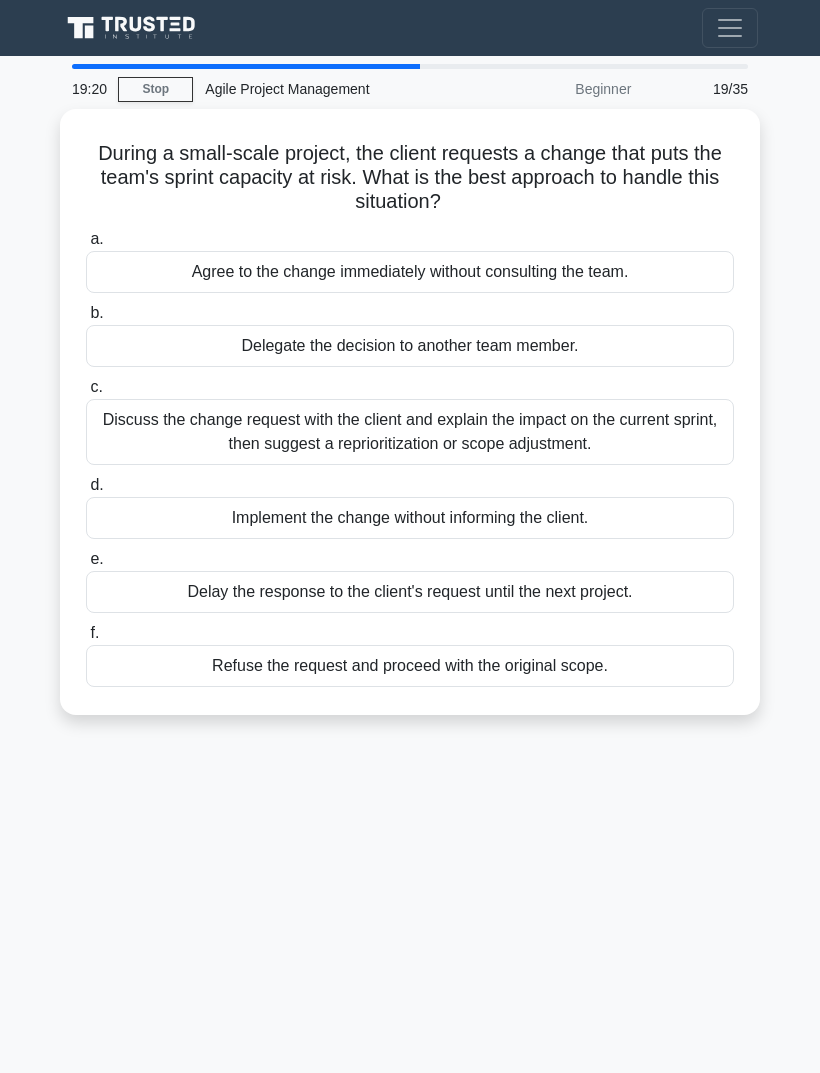 click on "Discuss the change request with the client and explain the impact on the current sprint, then suggest a reprioritization or scope adjustment." at bounding box center (410, 432) 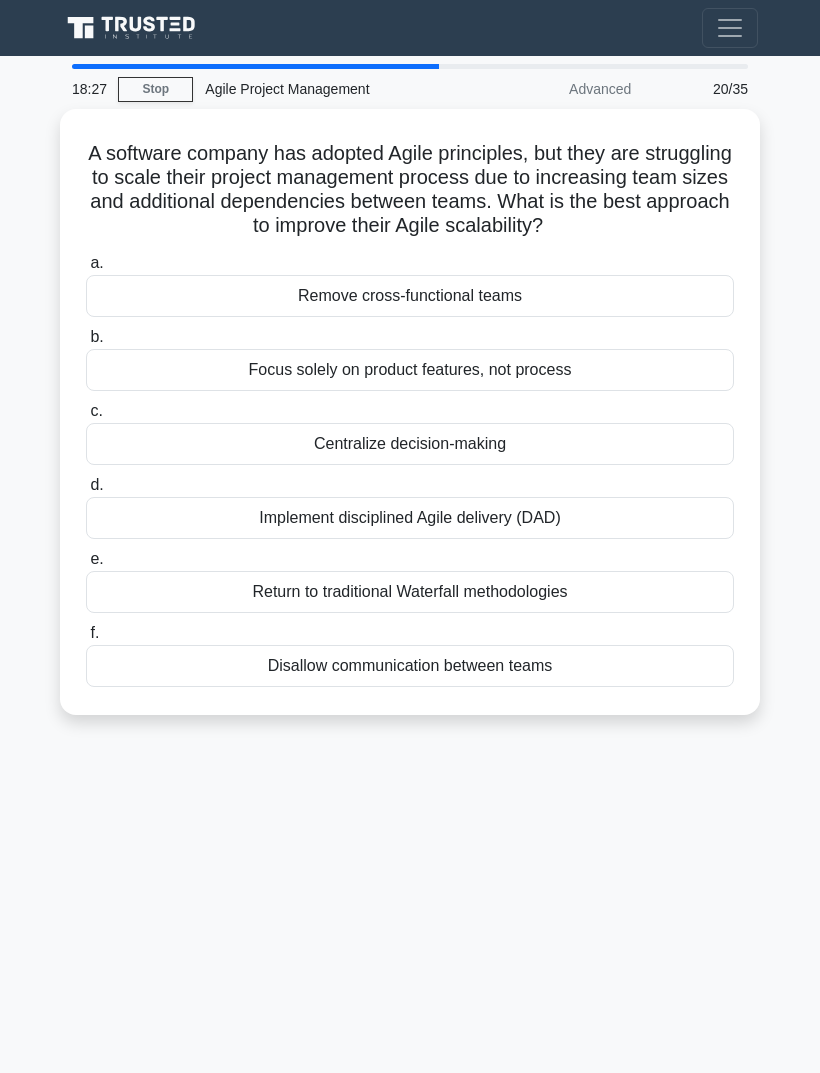 click on "Implement disciplined Agile delivery (DAD)" at bounding box center (410, 518) 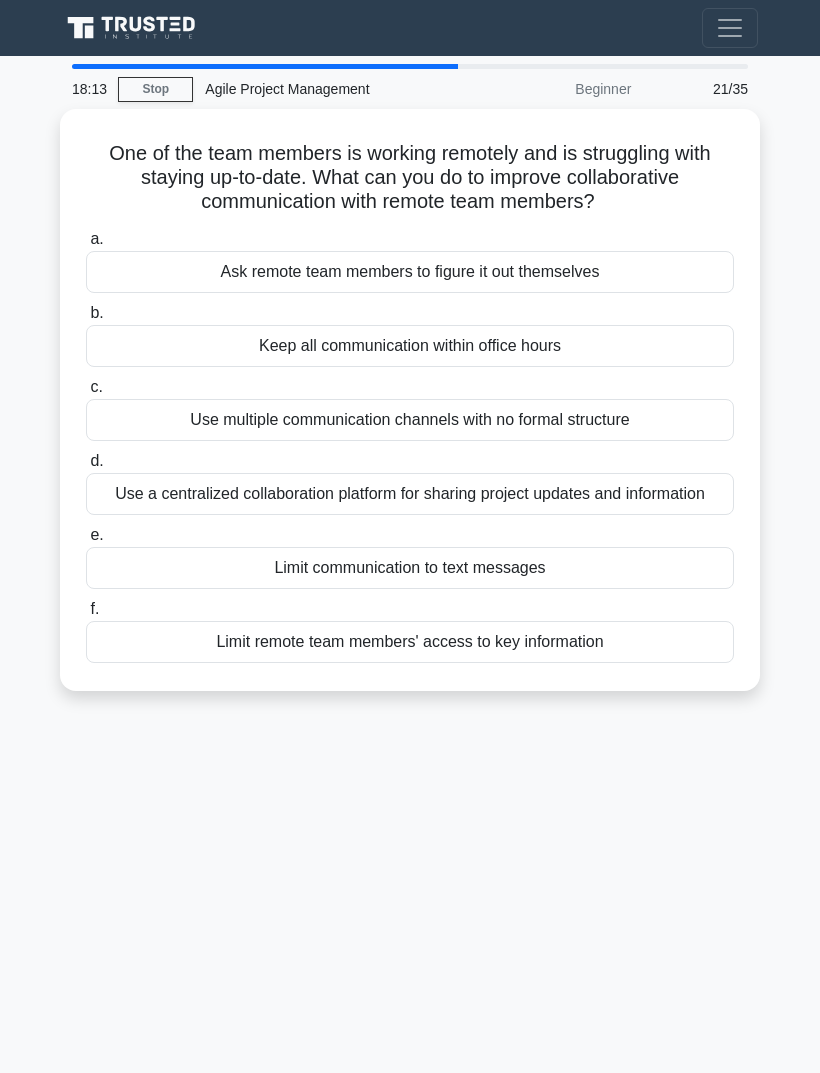 click on "Use a centralized collaboration platform for sharing project updates and information" at bounding box center [410, 494] 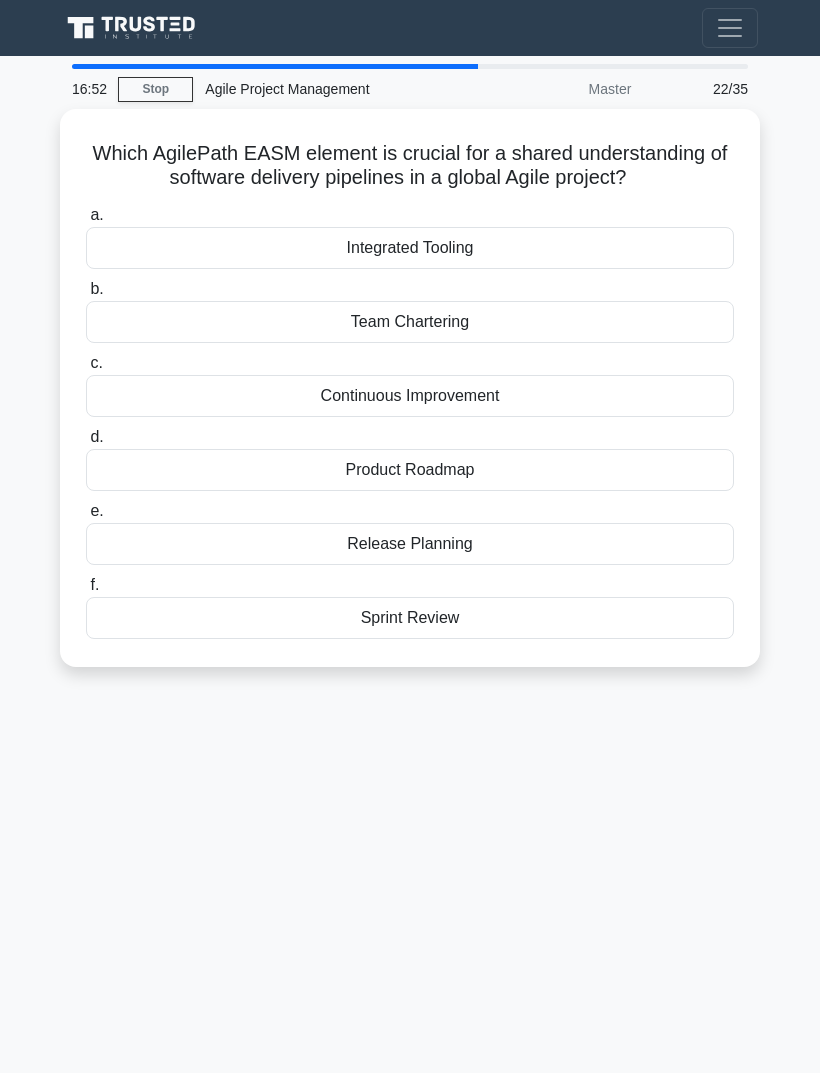 click on "Continuous Improvement" at bounding box center (410, 396) 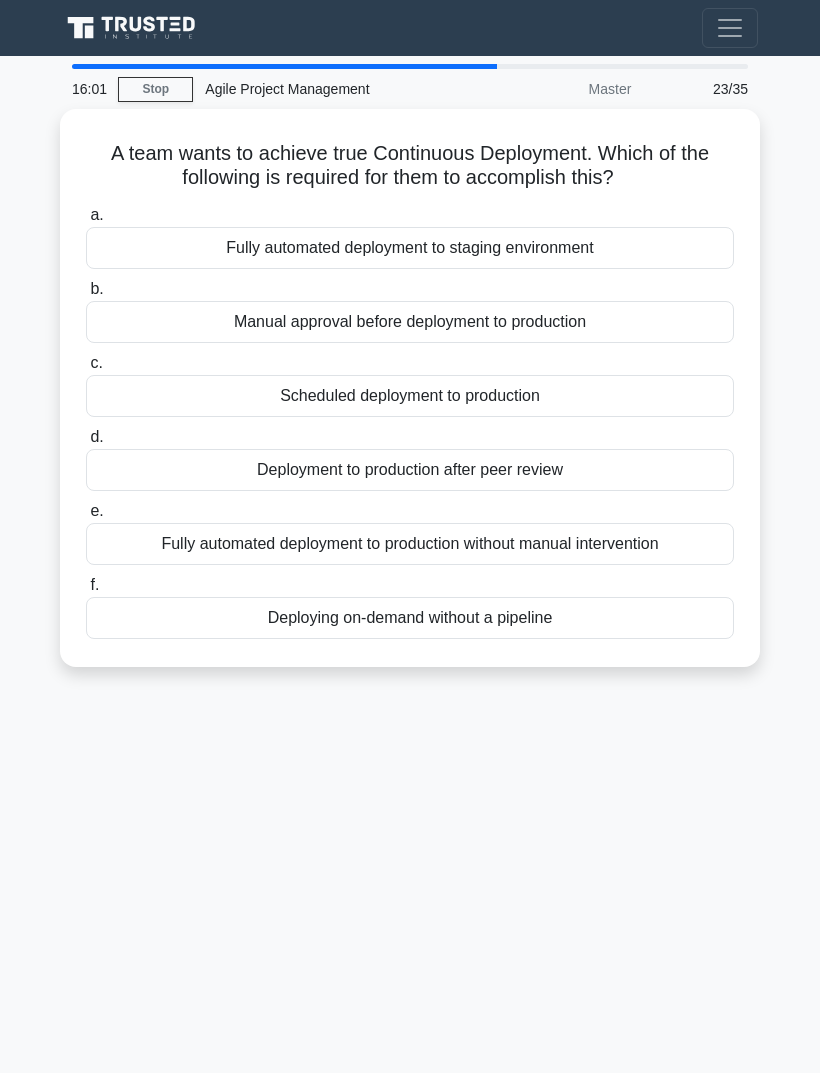 click on "Fully automated deployment to staging environment" at bounding box center [410, 248] 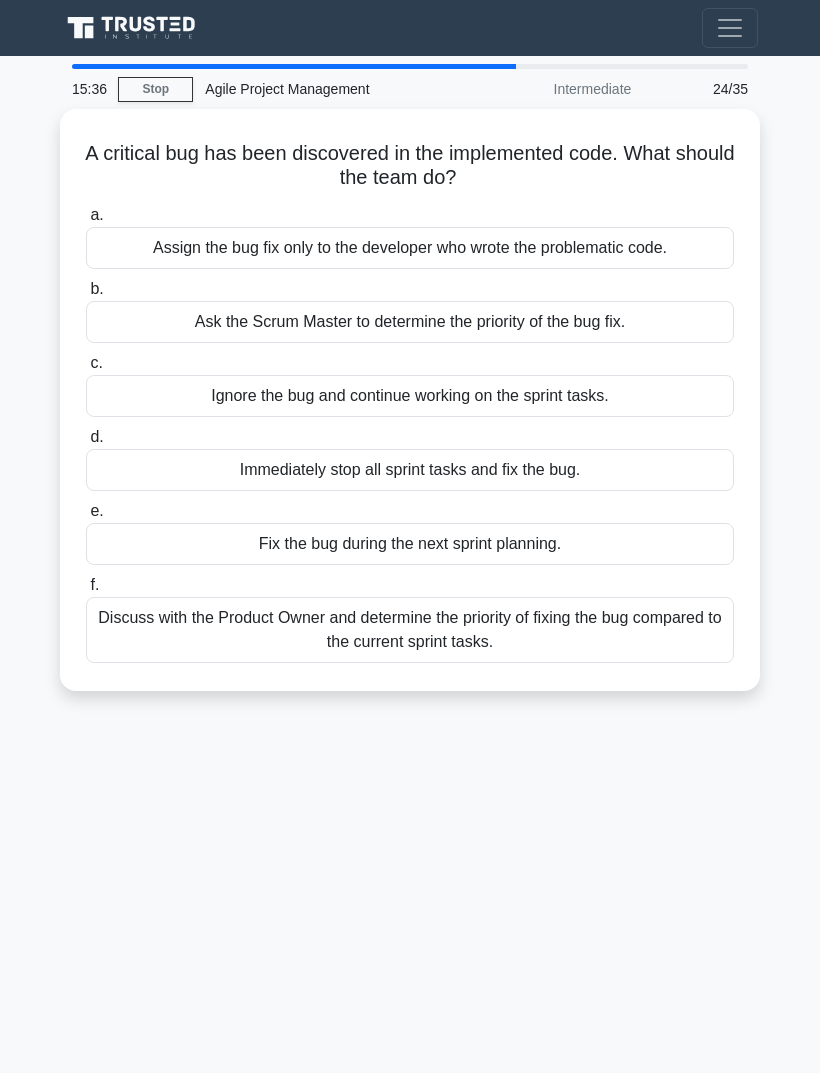 click on "Discuss with the Product Owner and determine the priority of fixing the bug compared to the current sprint tasks." at bounding box center (410, 630) 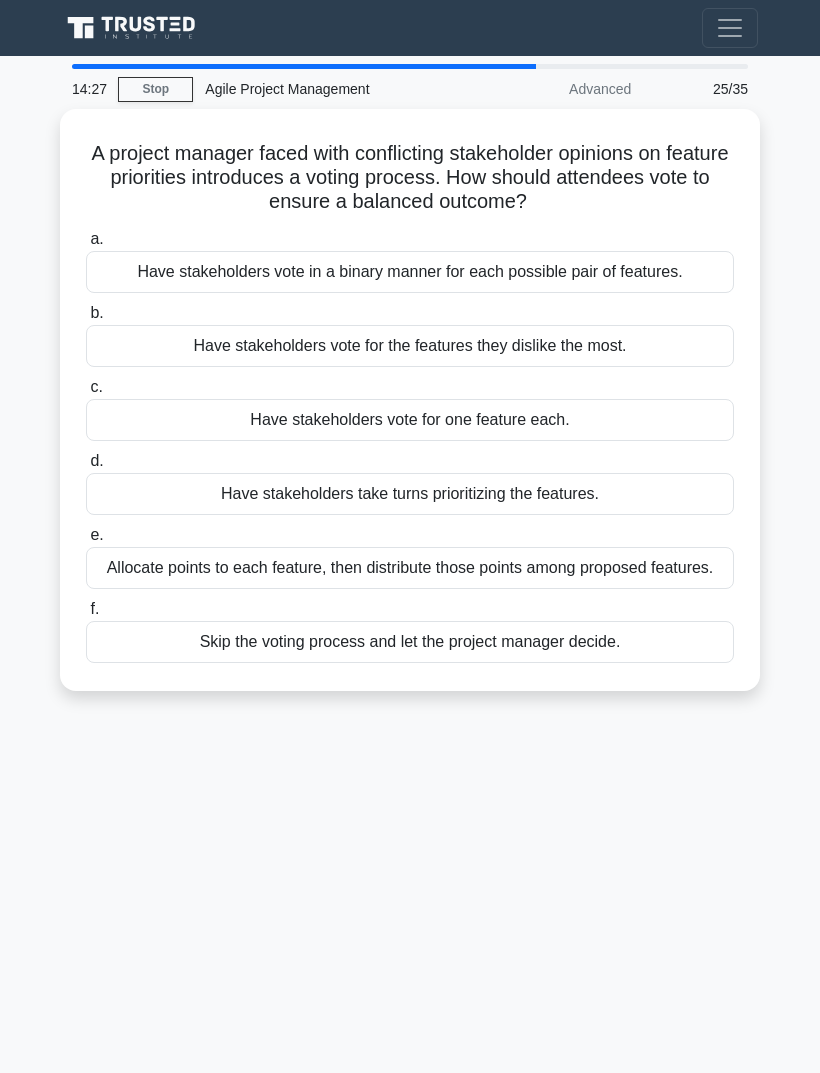 click on "Allocate points to each feature, then distribute those points among proposed features." at bounding box center (410, 568) 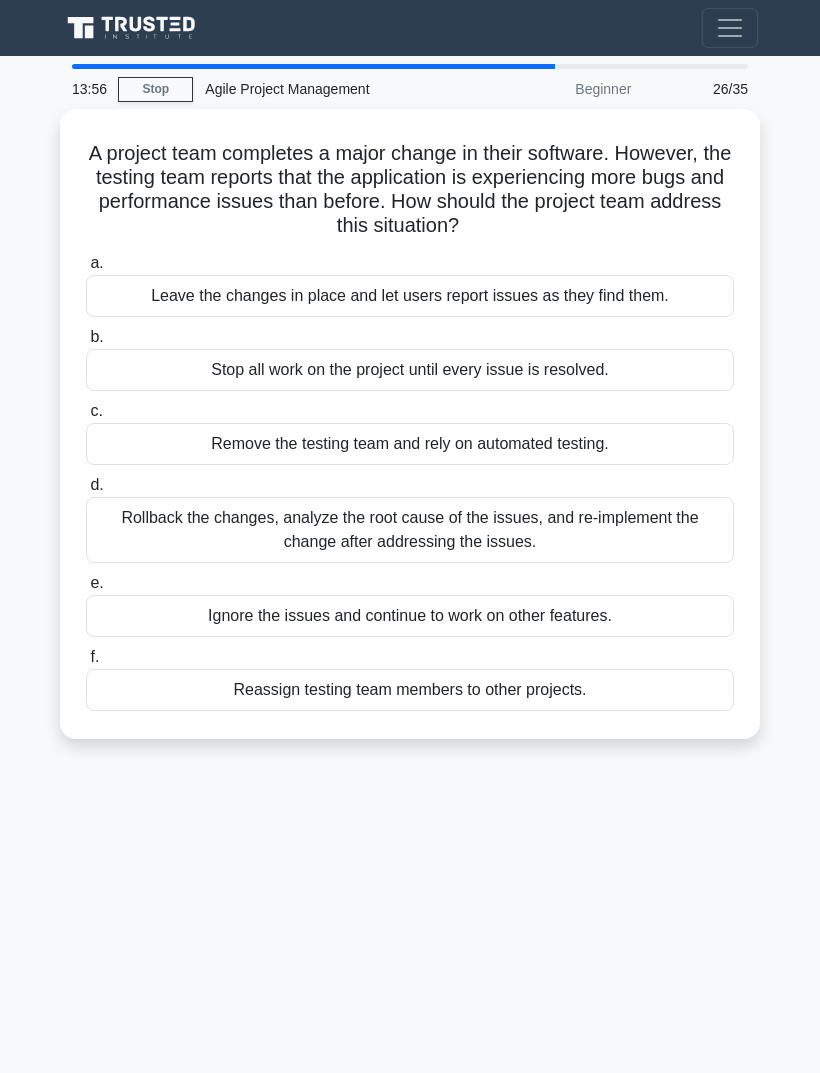 click on "Rollback the changes, analyze the root cause of the issues, and re-implement the change after addressing the issues." at bounding box center [410, 530] 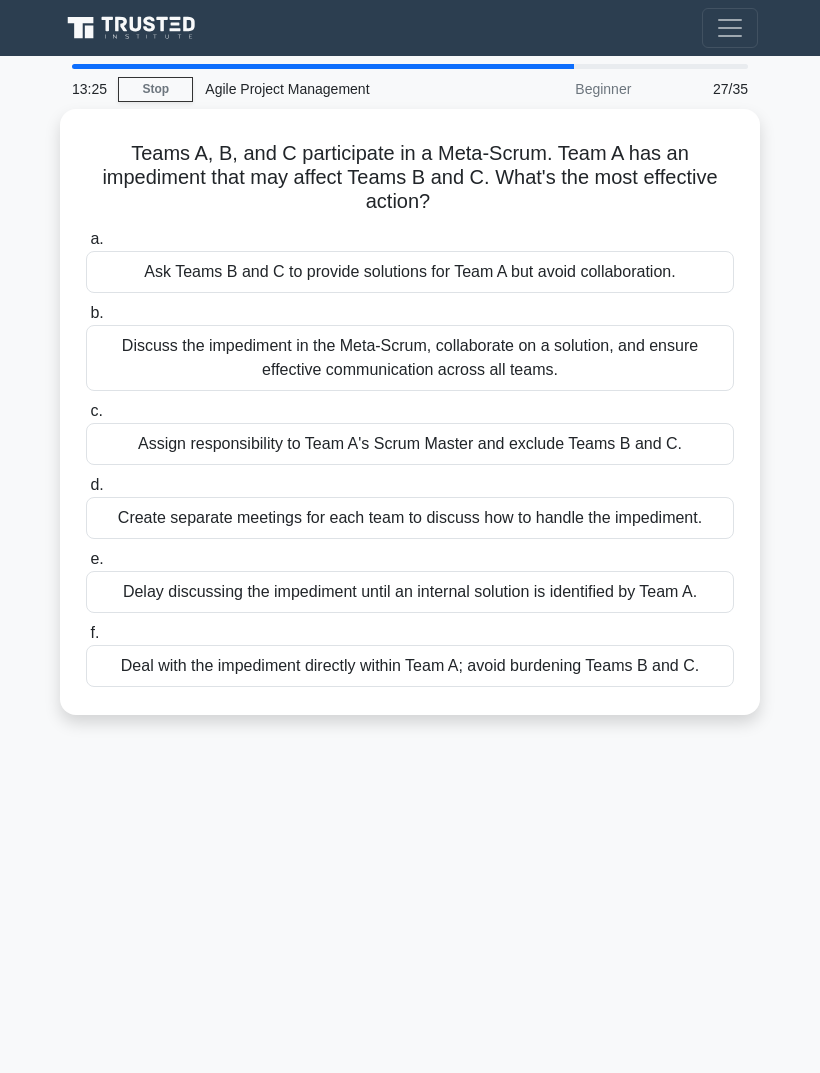 click on "Discuss the impediment in the Meta-Scrum, collaborate on a solution, and ensure effective communication across all teams." at bounding box center [410, 358] 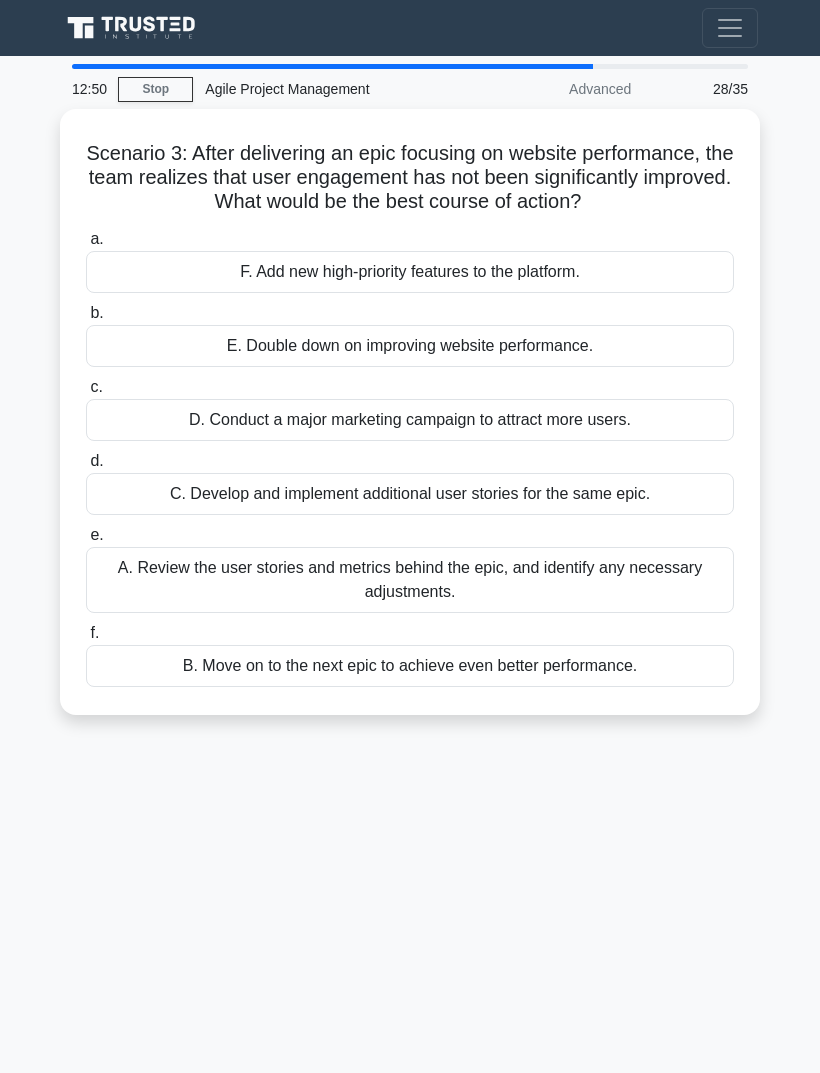 click on "A. Review the user stories and metrics behind the epic, and identify any necessary adjustments." at bounding box center (410, 580) 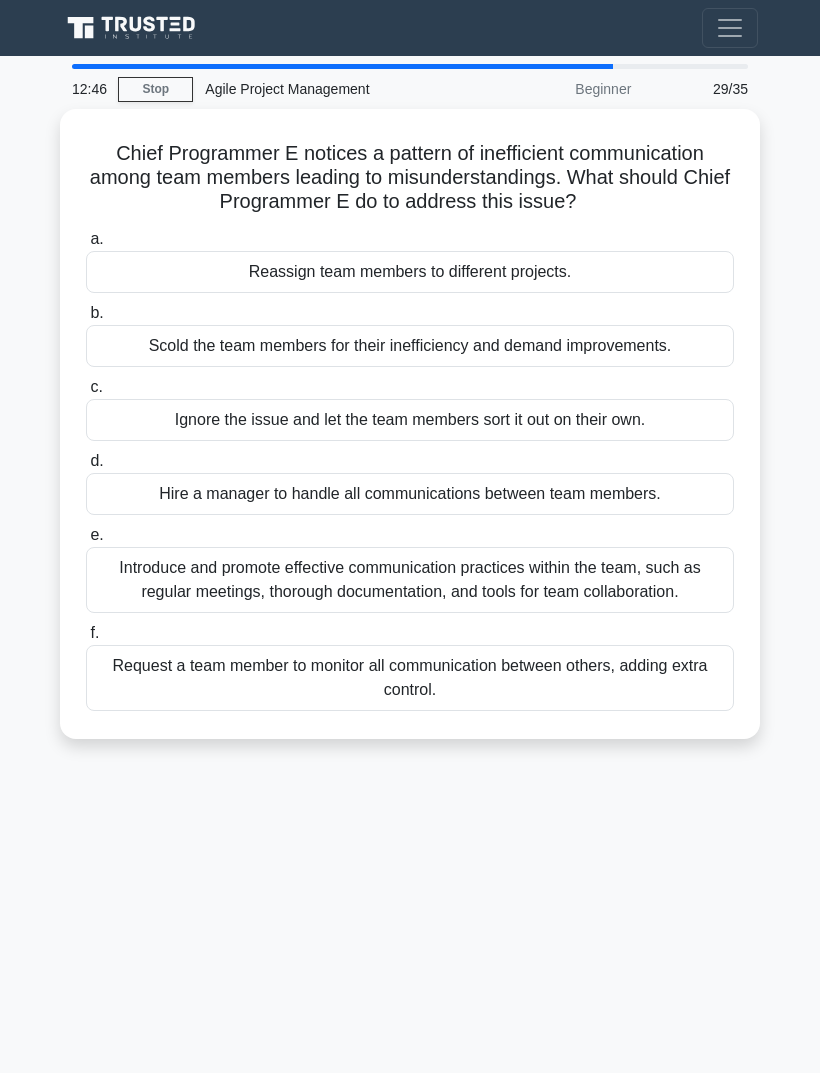 click on "12:46
Stop
Agile Project Management
Beginner
29/35
Chief Programmer E notices a pattern of inefficient communication among team members leading to misunderstandings. What should Chief Programmer E do to address this issue?
.spinner_0XTQ{transform-origin:center;animation:spinner_y6GP .75s linear infinite}@keyframes spinner_y6GP{100%{transform:rotate(360deg)}}
a.
b. c." at bounding box center (410, 564) 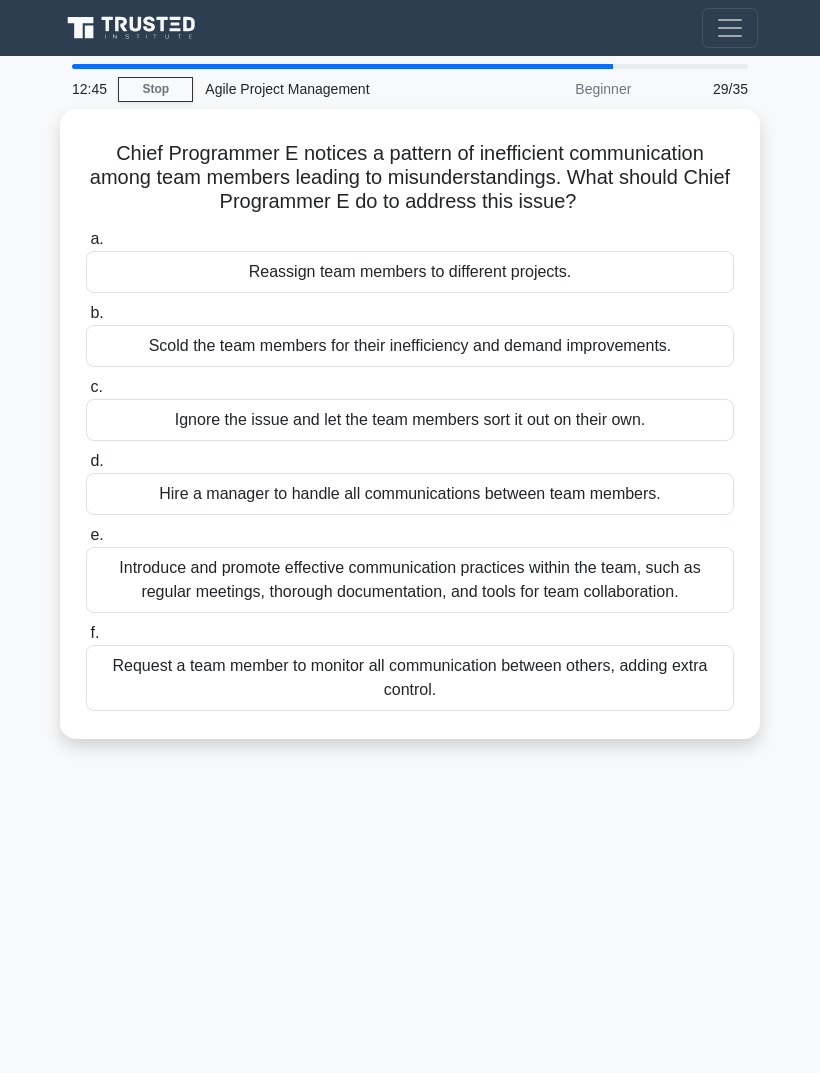 click on "12:45
Stop
Agile Project Management
Beginner
29/35
Chief Programmer E notices a pattern of inefficient communication among team members leading to misunderstandings. What should Chief Programmer E do to address this issue?
.spinner_0XTQ{transform-origin:center;animation:spinner_y6GP .75s linear infinite}@keyframes spinner_y6GP{100%{transform:rotate(360deg)}}
a.
b. c." at bounding box center (410, 564) 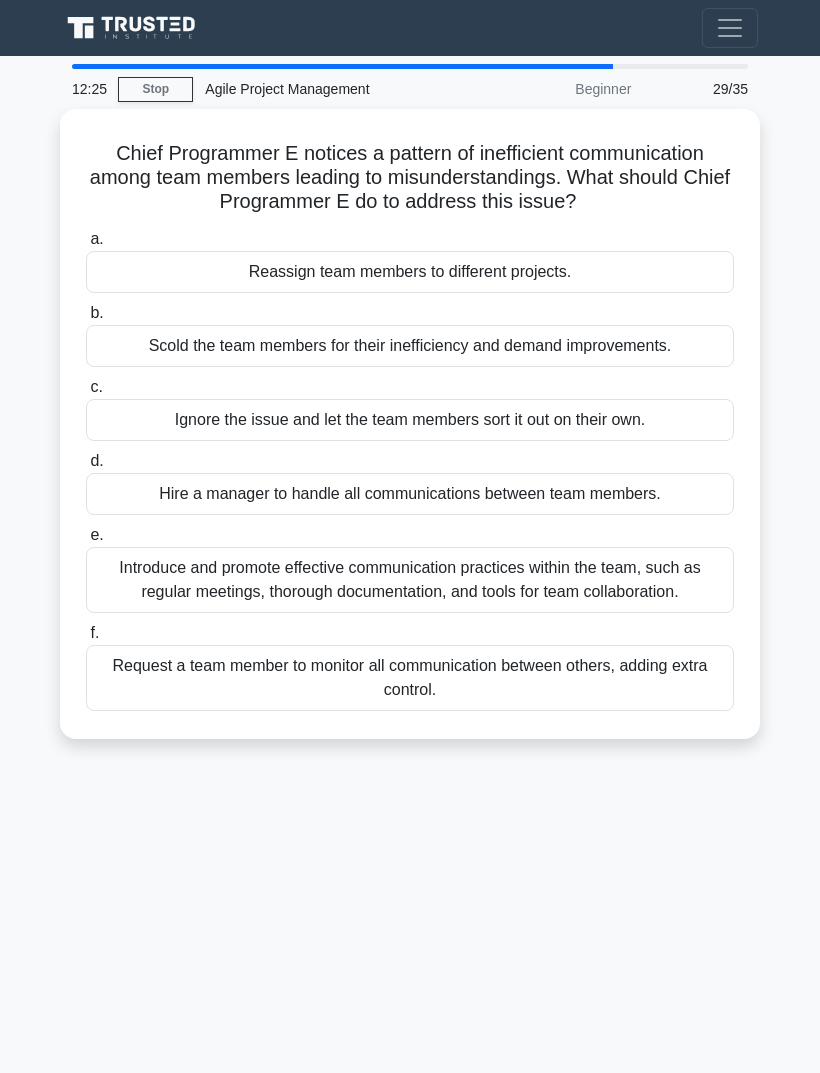 click on "Introduce and promote effective communication practices within the team, such as regular meetings, thorough documentation, and tools for team collaboration." at bounding box center [410, 580] 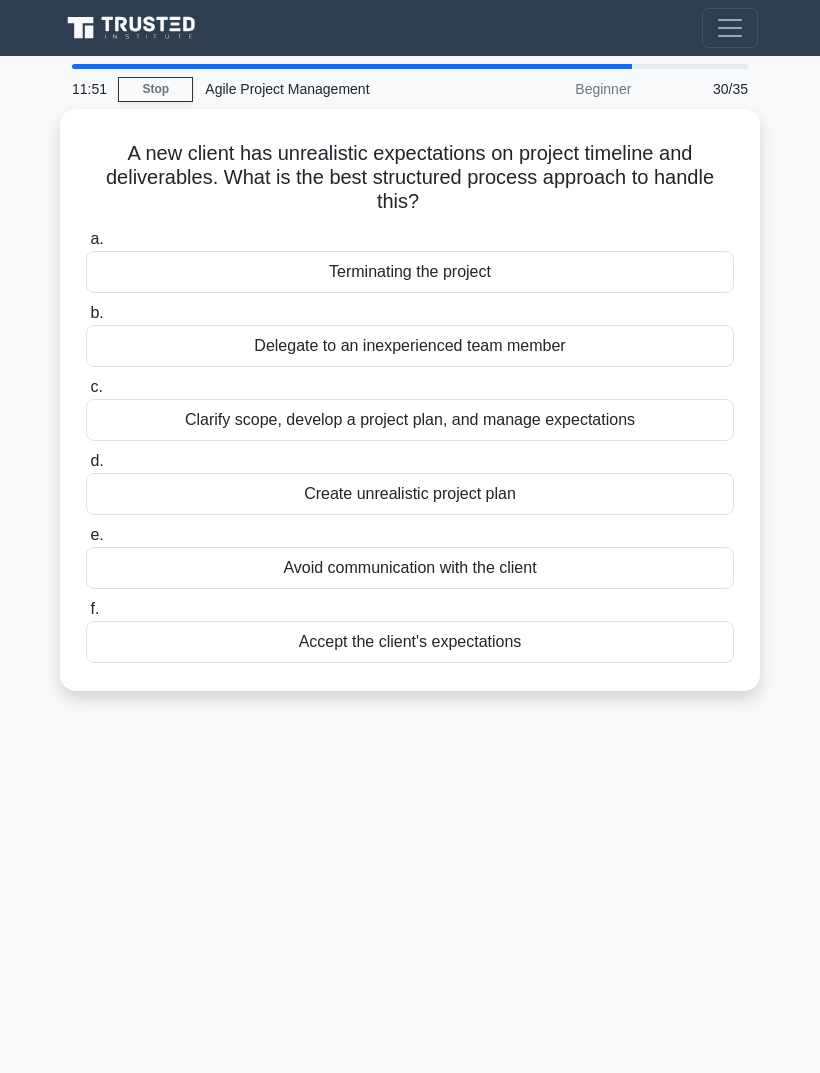 click on "Clarify scope, develop a project plan, and manage expectations" at bounding box center [410, 420] 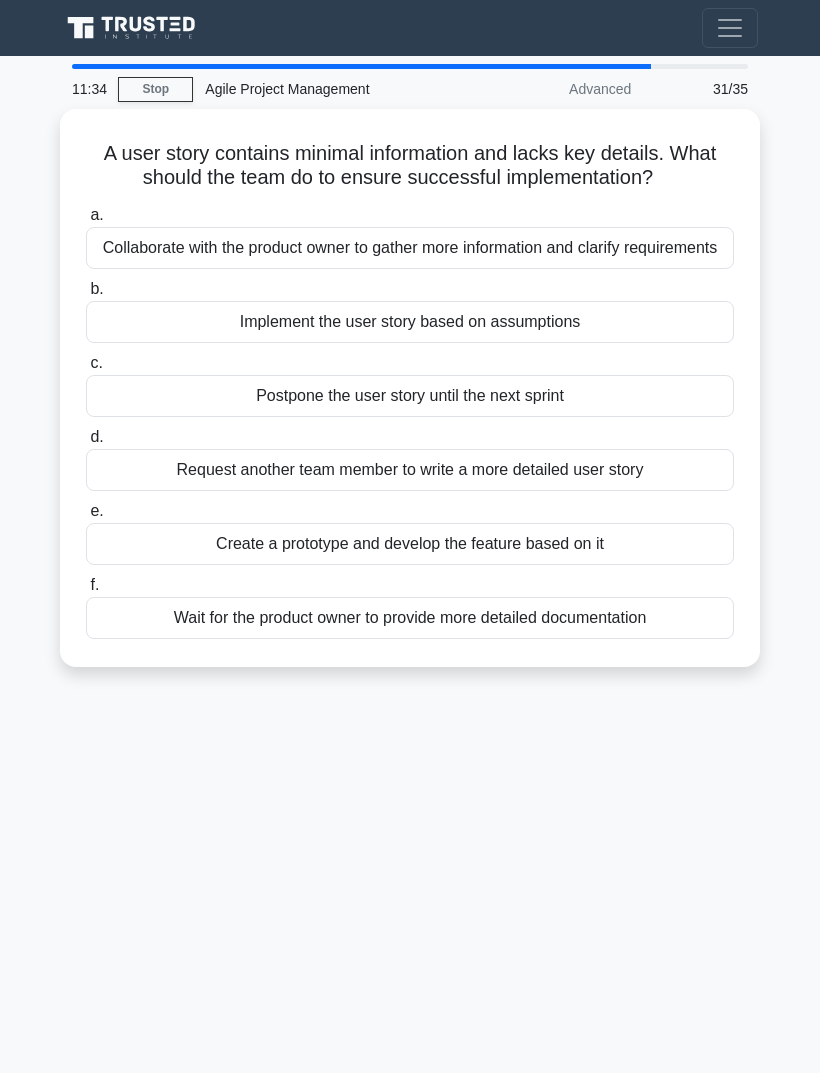 click on "Collaborate with the product owner to gather more information and clarify requirements" at bounding box center (410, 248) 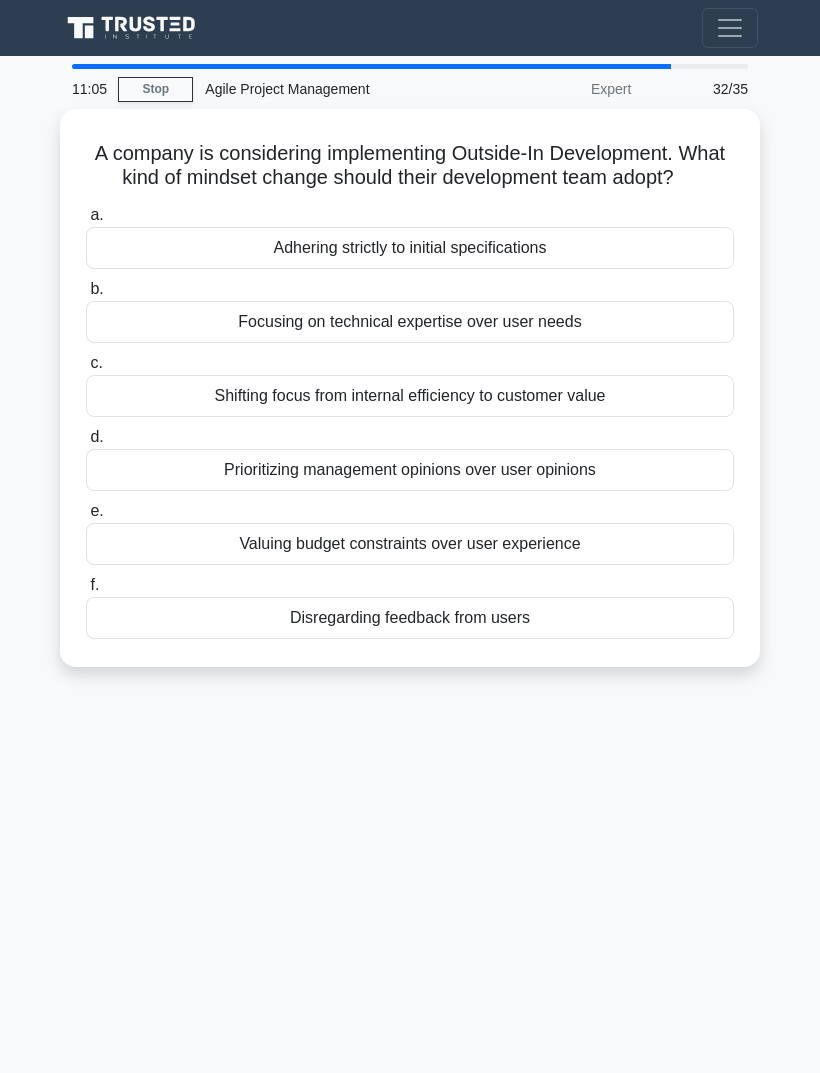 click on "Shifting focus from internal efficiency to customer value" at bounding box center [410, 396] 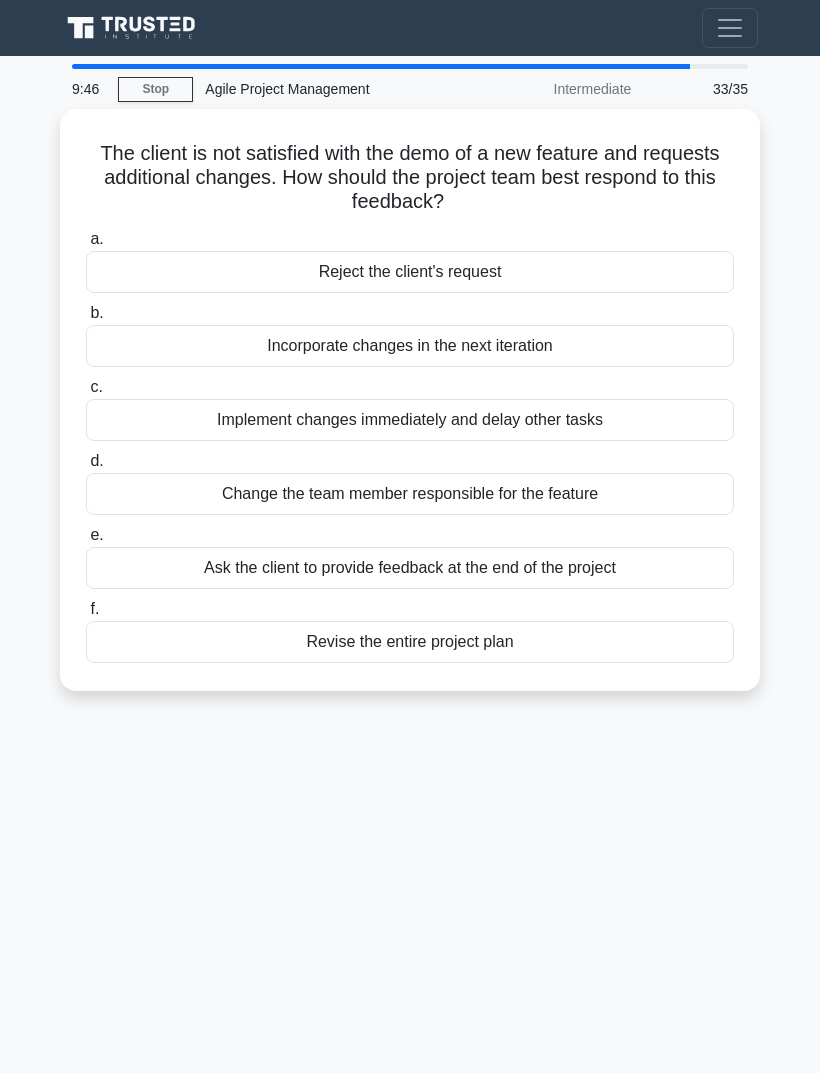 click on "Incorporate changes in the next iteration" at bounding box center (410, 346) 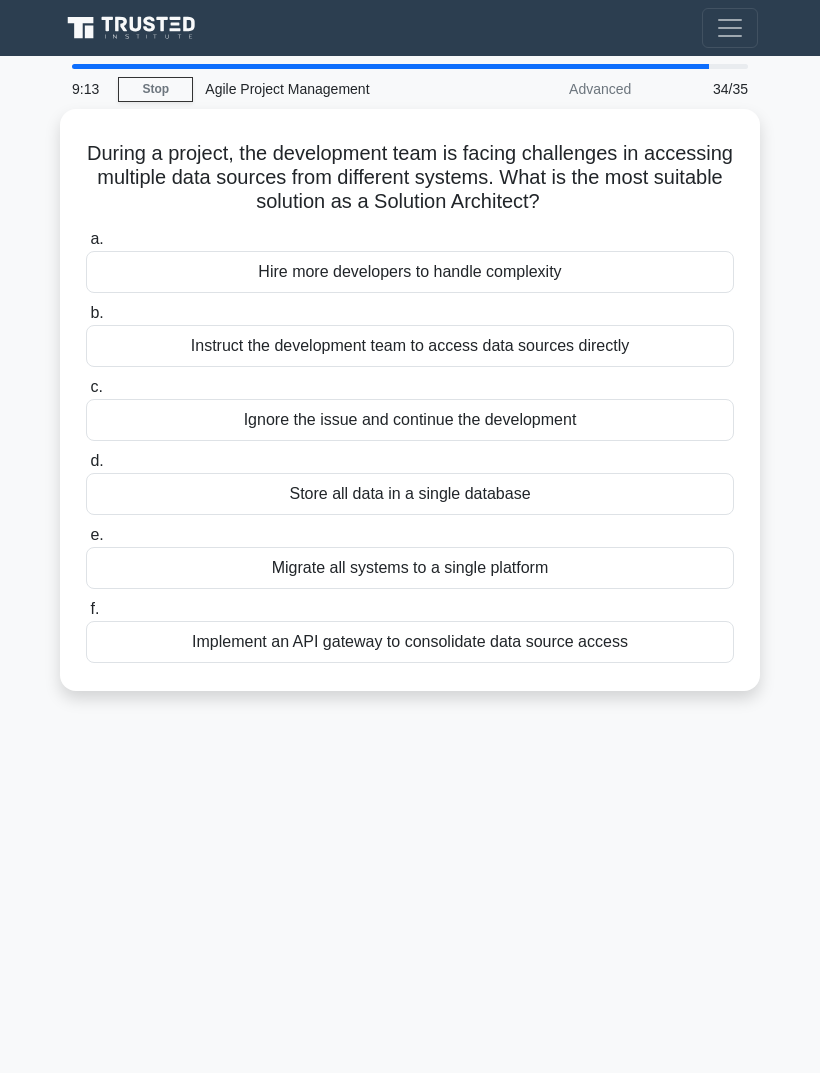 click on "Implement an API gateway to consolidate data source access" at bounding box center [410, 642] 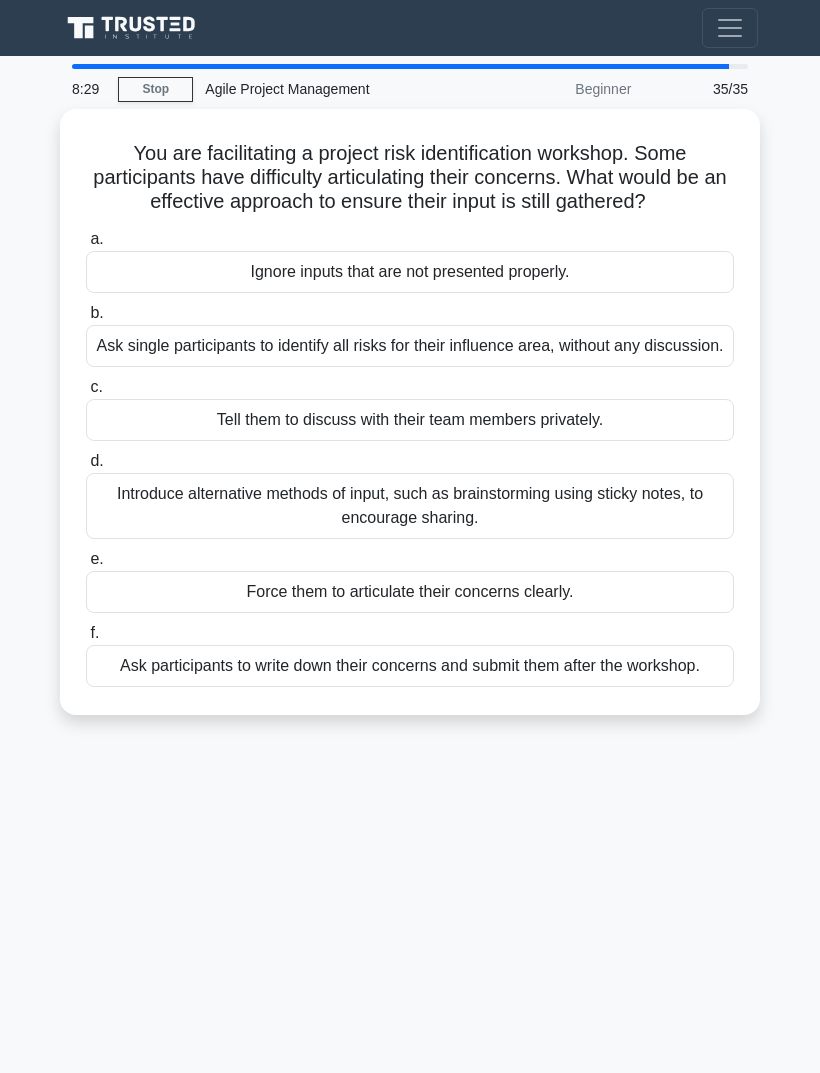 click on "Introduce alternative methods of input, such as brainstorming using sticky notes, to encourage sharing." at bounding box center (410, 506) 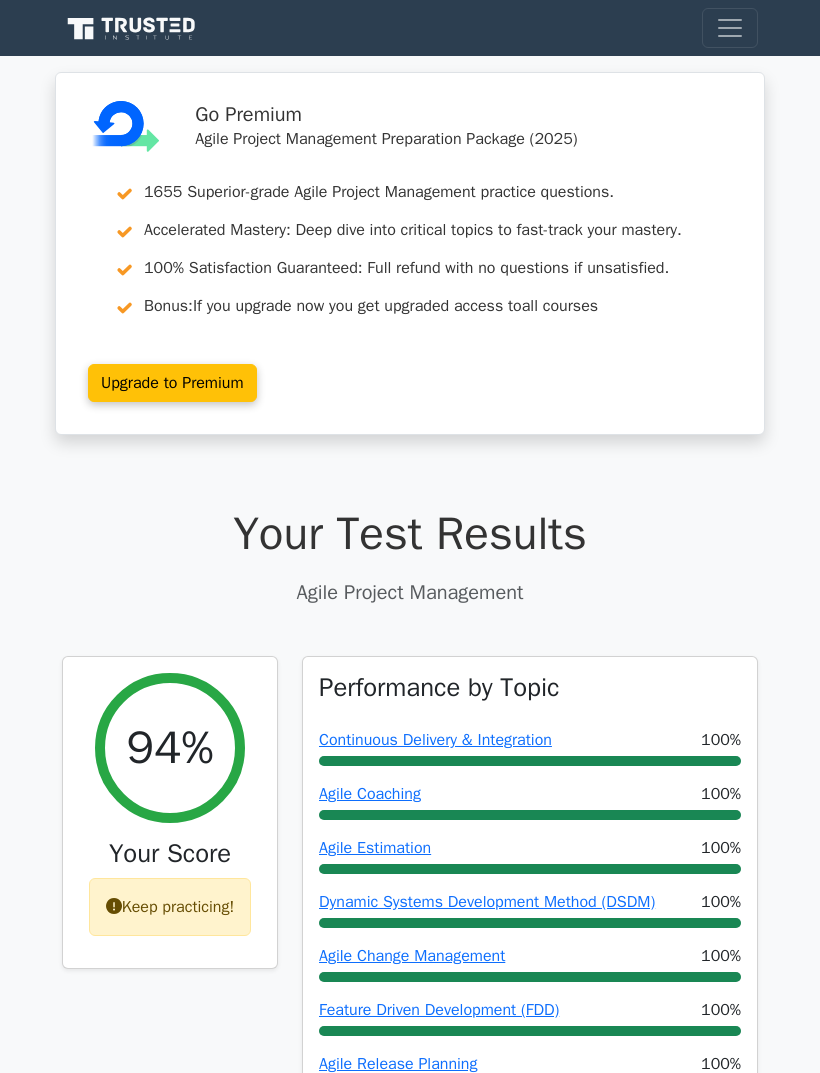 scroll, scrollTop: 2066, scrollLeft: 0, axis: vertical 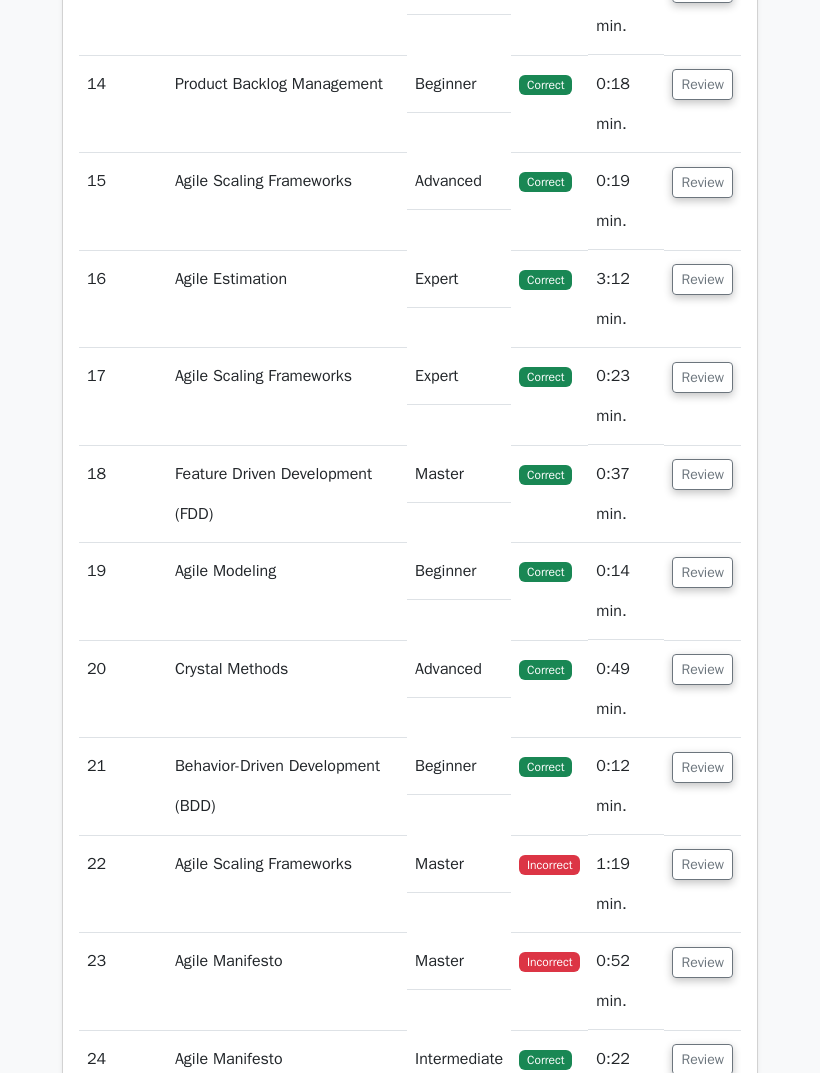 click on "Review" at bounding box center [702, 864] 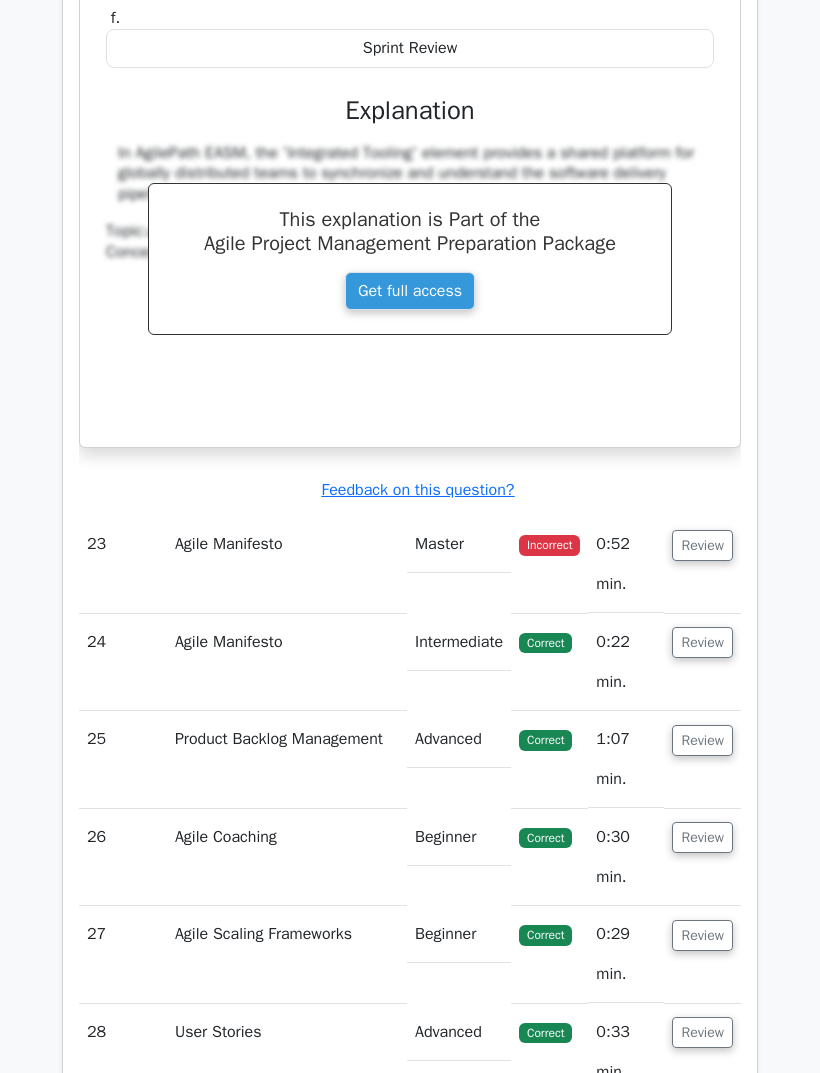 scroll, scrollTop: 5524, scrollLeft: 0, axis: vertical 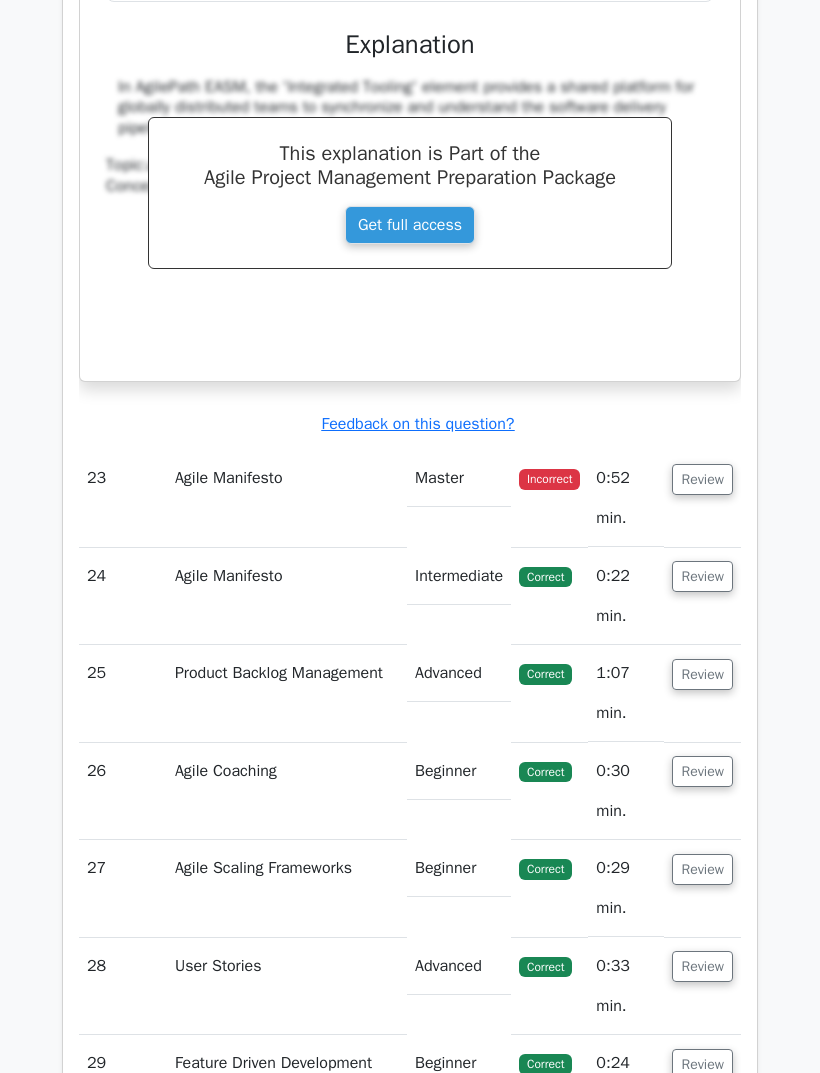 click on "Review" at bounding box center (702, 480) 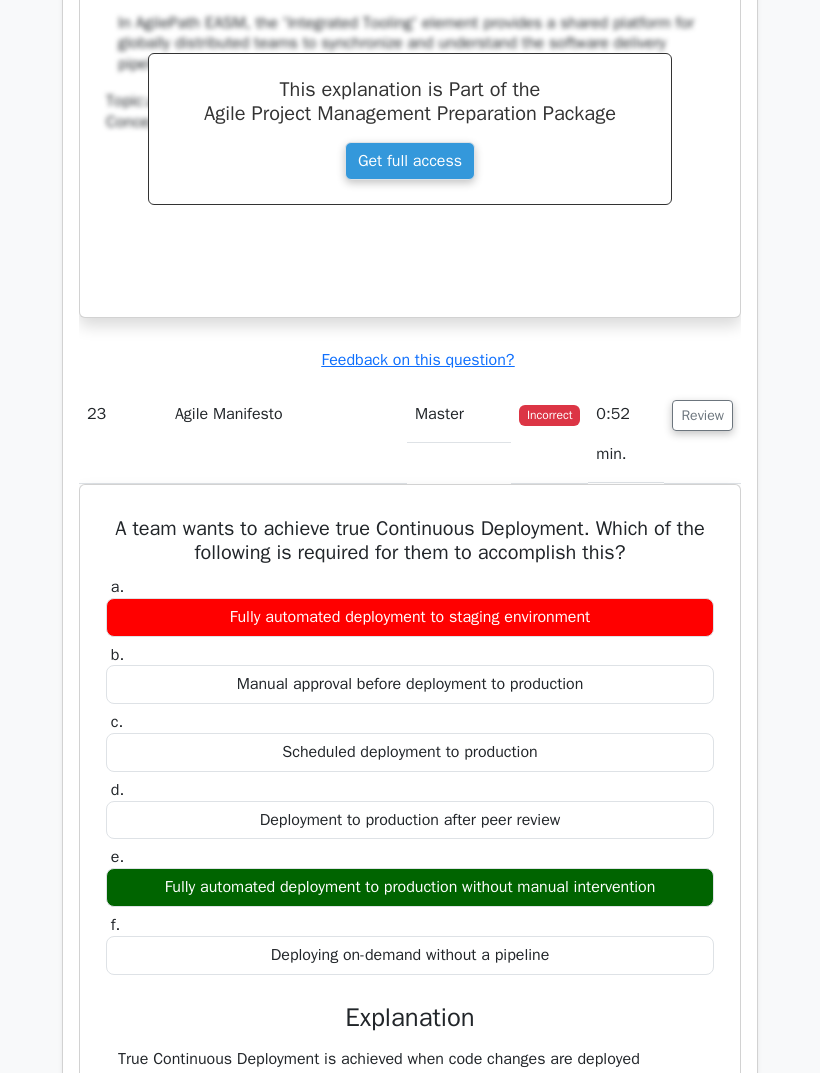 scroll, scrollTop: 5586, scrollLeft: 0, axis: vertical 